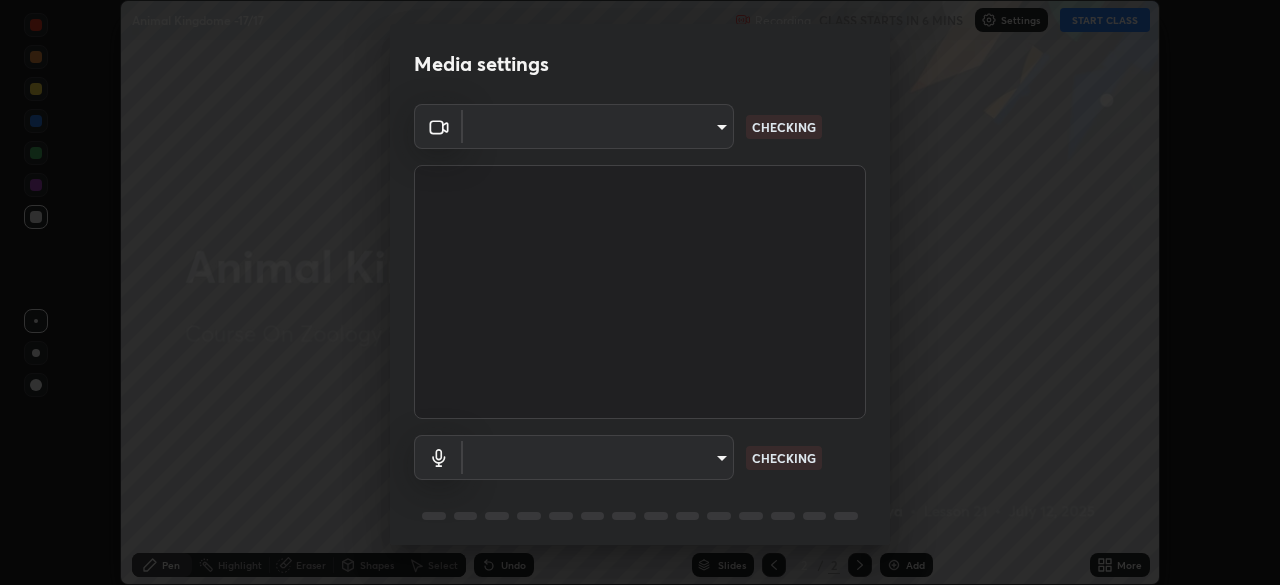 scroll, scrollTop: 0, scrollLeft: 0, axis: both 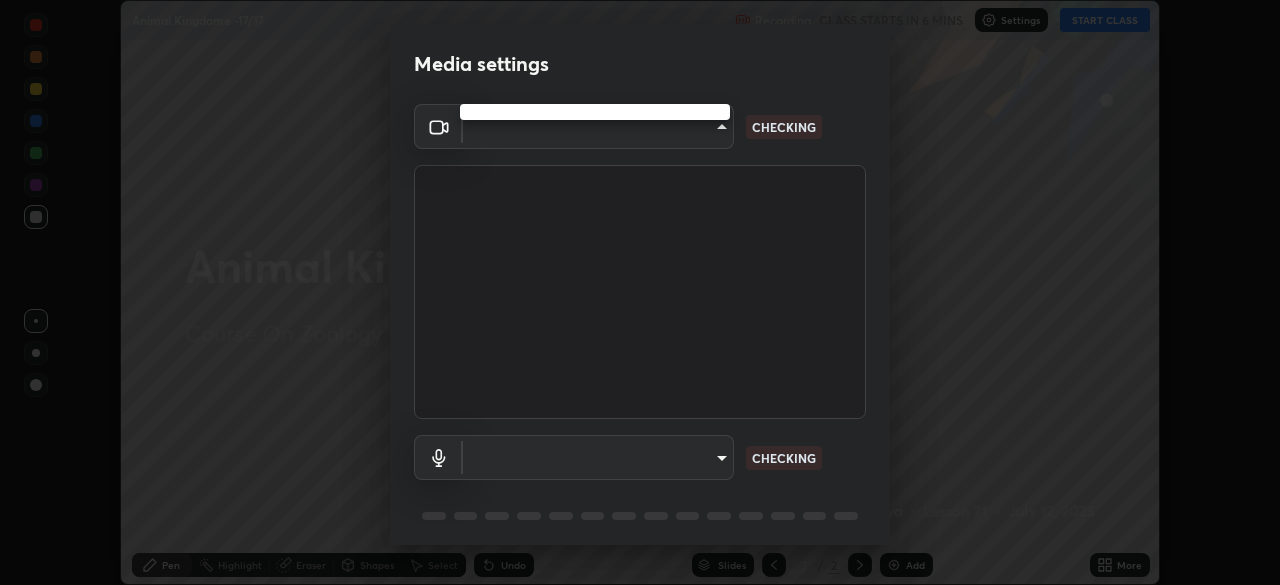 click at bounding box center [640, 292] 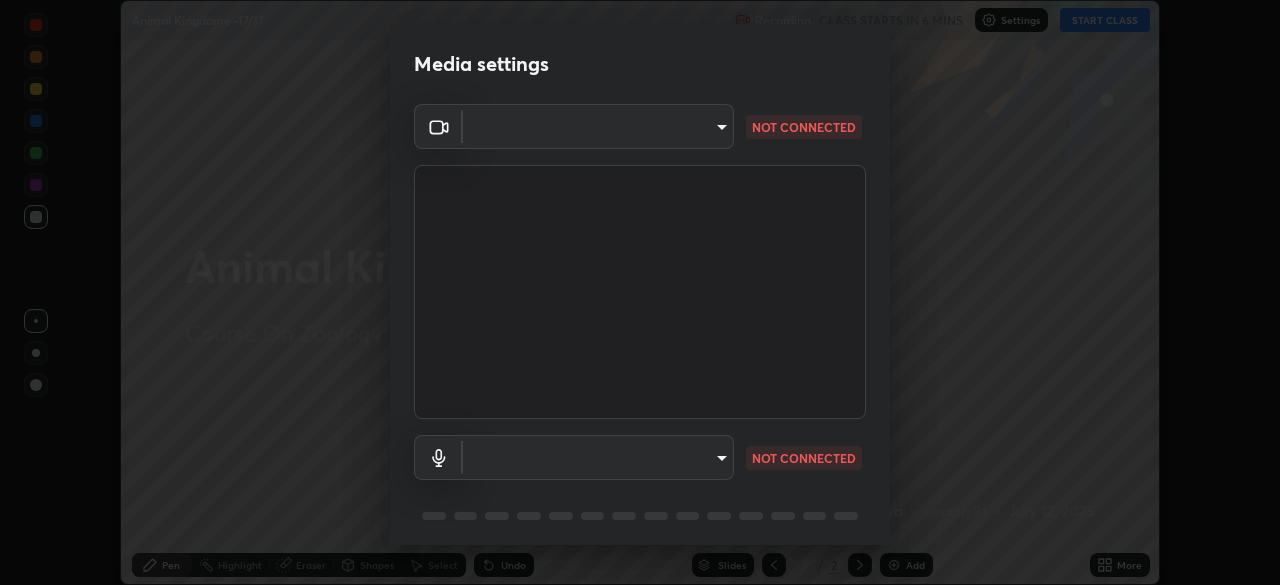 type on "7ed20a03b39d01afd00fe6dde055b912dfb1f922eeb2ba997ae65b2dd1e1ecbb" 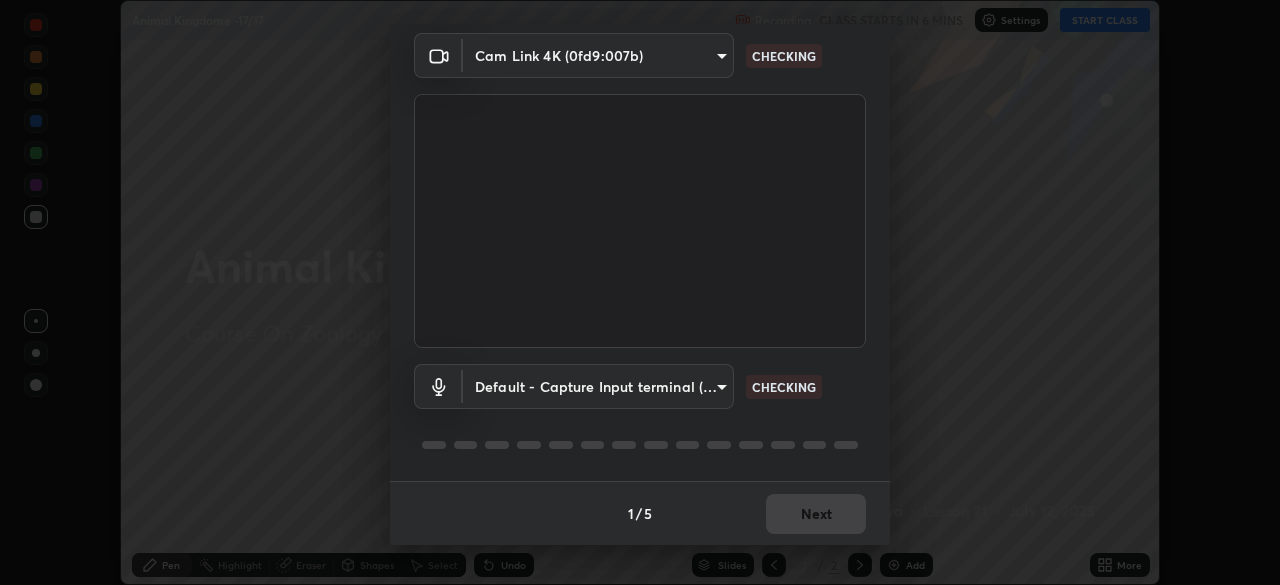 scroll, scrollTop: 70, scrollLeft: 0, axis: vertical 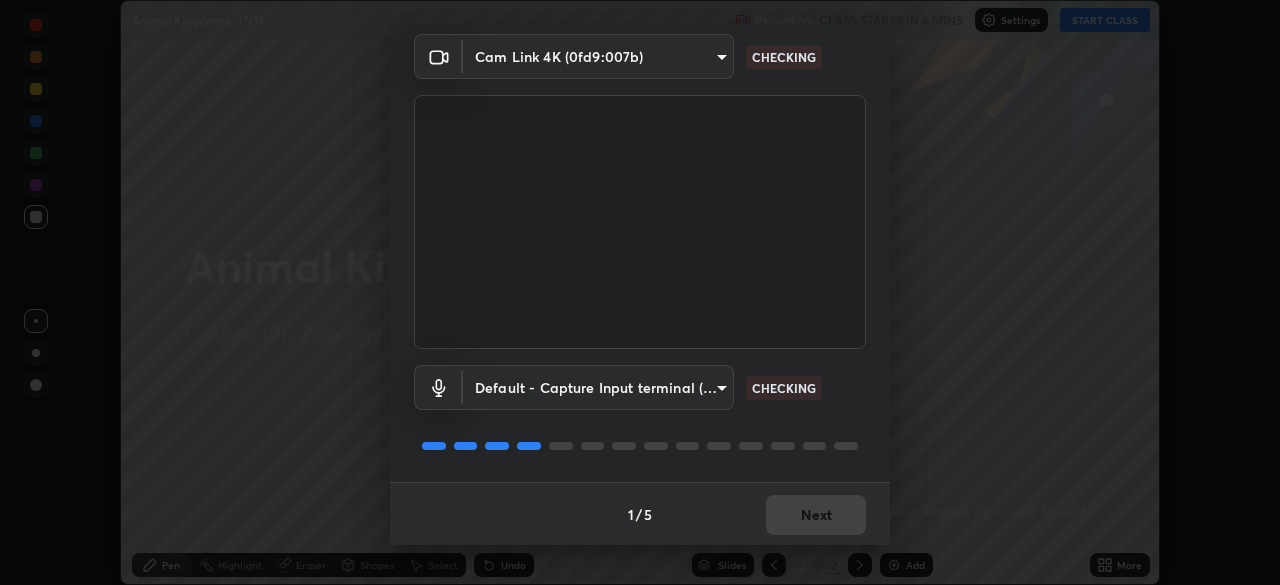 click on "Erase all Animal Kingdome -17/17 Recording CLASS STARTS IN 6 MINS Settings START CLASS Setting up your live class Animal Kingdome -17/17 • L21 of Course On Zoology for NEET Growth-3- 2027 [PERSON_NAME] [PERSON_NAME] Highlight Eraser Shapes Select Undo Slides 2 / 2 Add More No doubts shared Encourage your learners to ask a doubt for better clarity Report an issue Reason for reporting Buffering Chat not working Audio - Video sync issue Educator video quality low ​ Attach an image Report Media settings Cam Link 4K (0fd9:007b) 7ed20a03b39d01afd00fe6dde055b912dfb1f922eeb2ba997ae65b2dd1e1ecbb CHECKING Default - Capture Input terminal (Digital Array MIC) default CHECKING 1 / 5 Next" at bounding box center [640, 292] 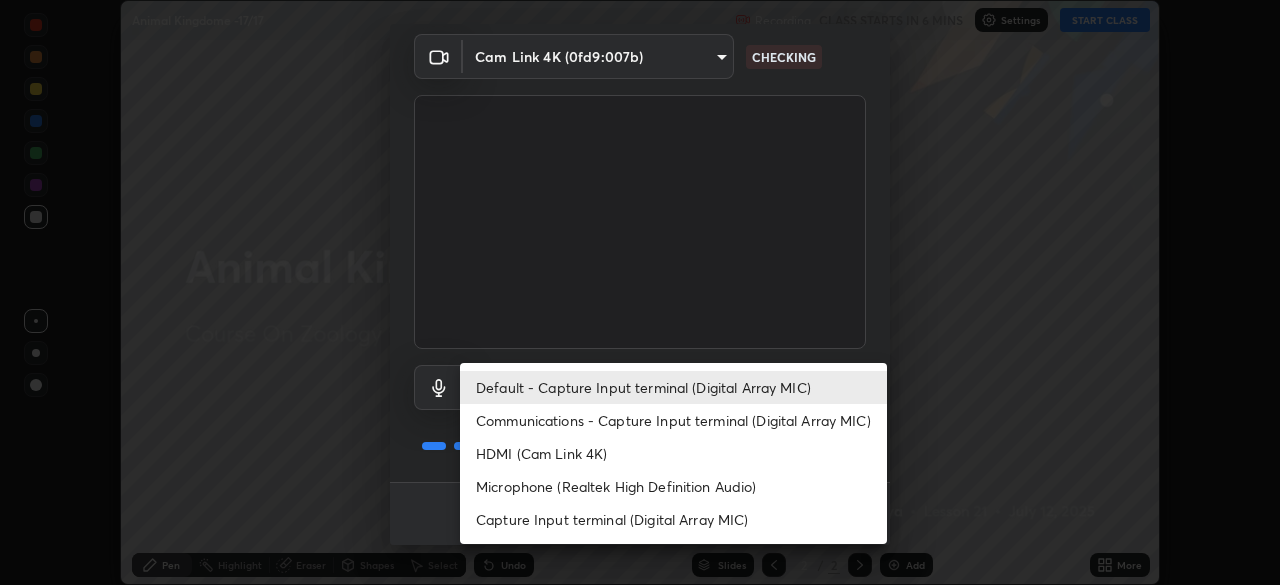 click on "HDMI (Cam Link 4K)" at bounding box center (673, 453) 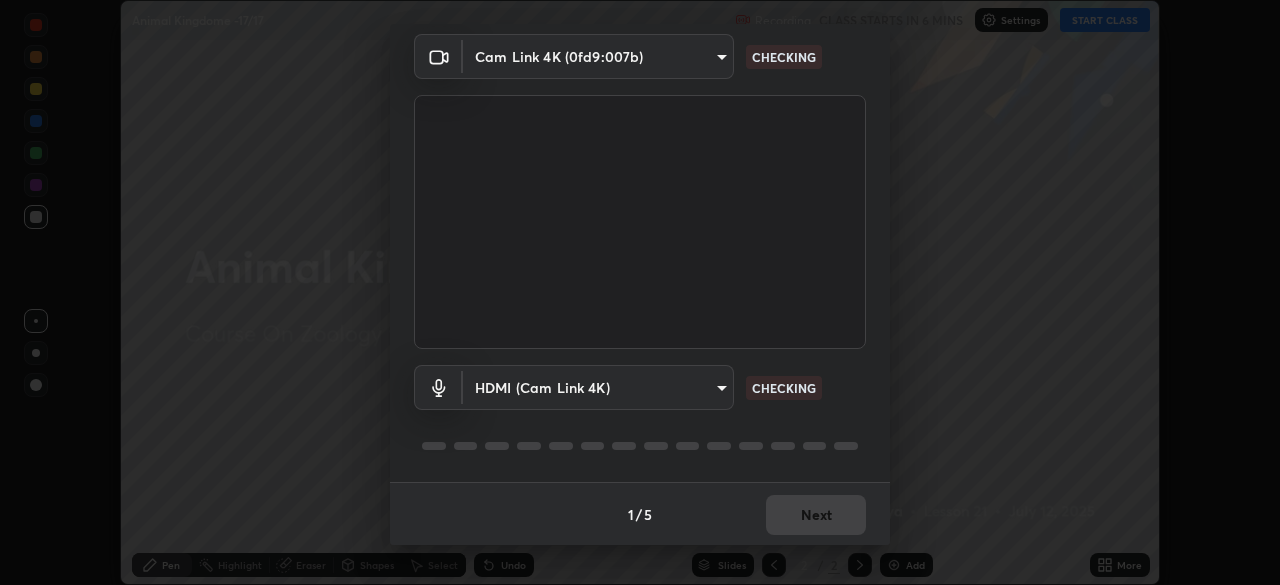 scroll, scrollTop: 71, scrollLeft: 0, axis: vertical 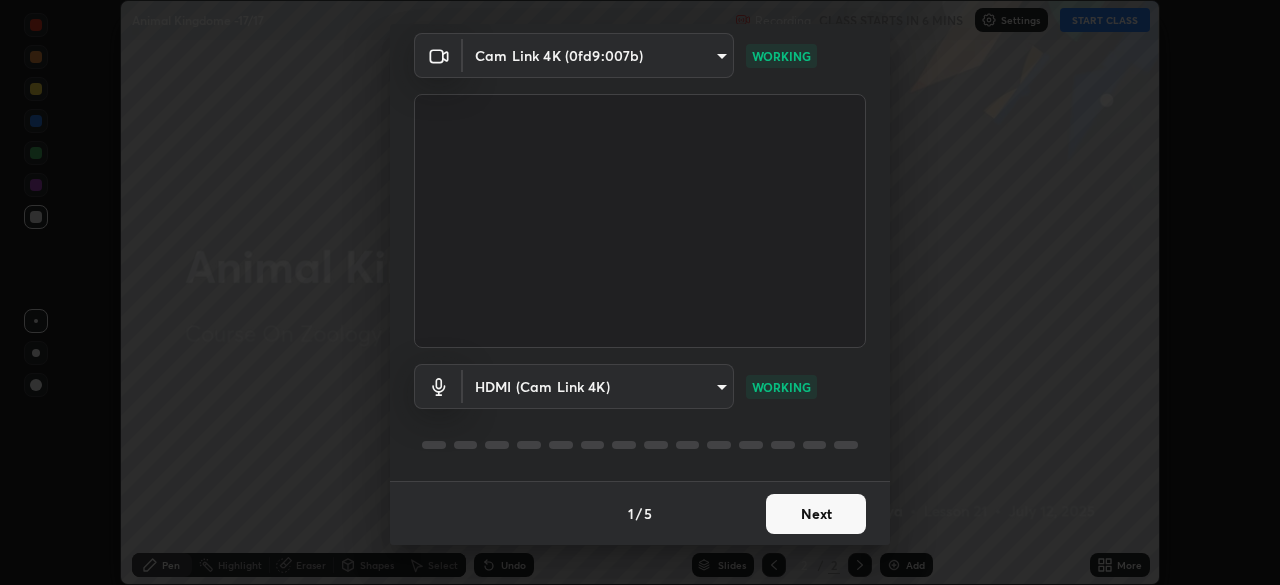 click on "Next" at bounding box center [816, 514] 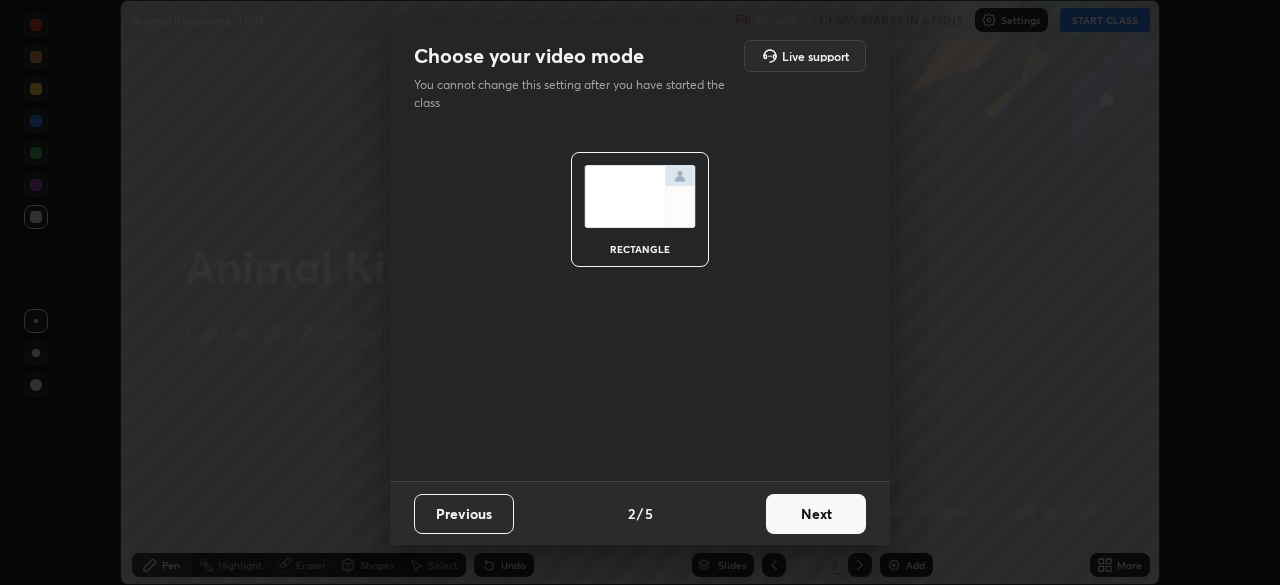 click on "Next" at bounding box center [816, 514] 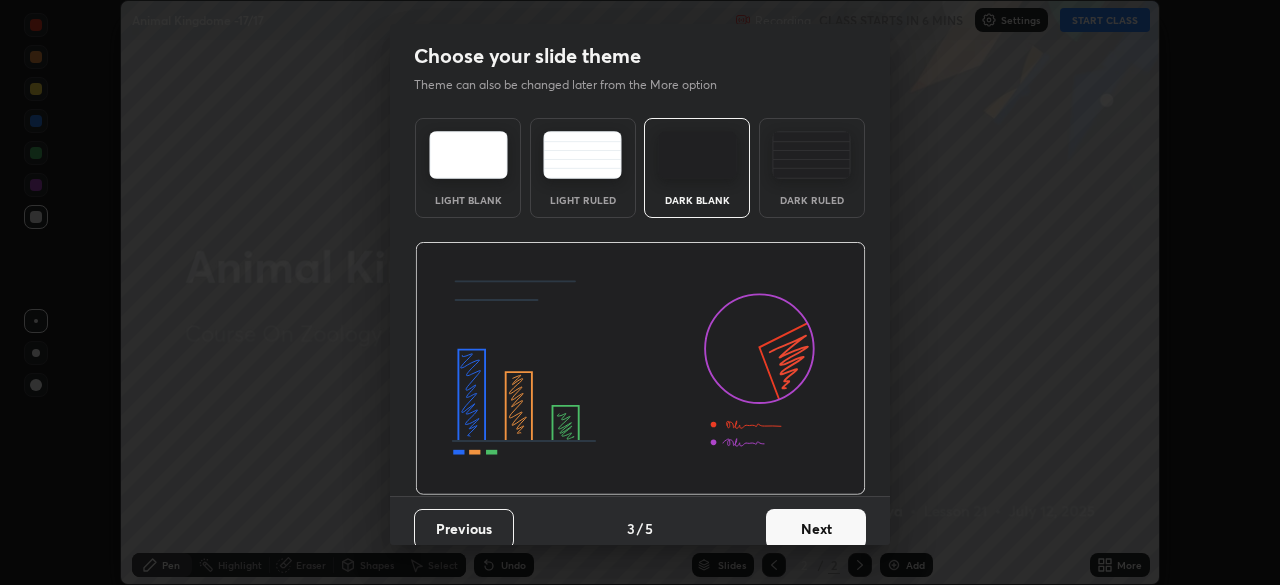 click on "Next" at bounding box center [816, 529] 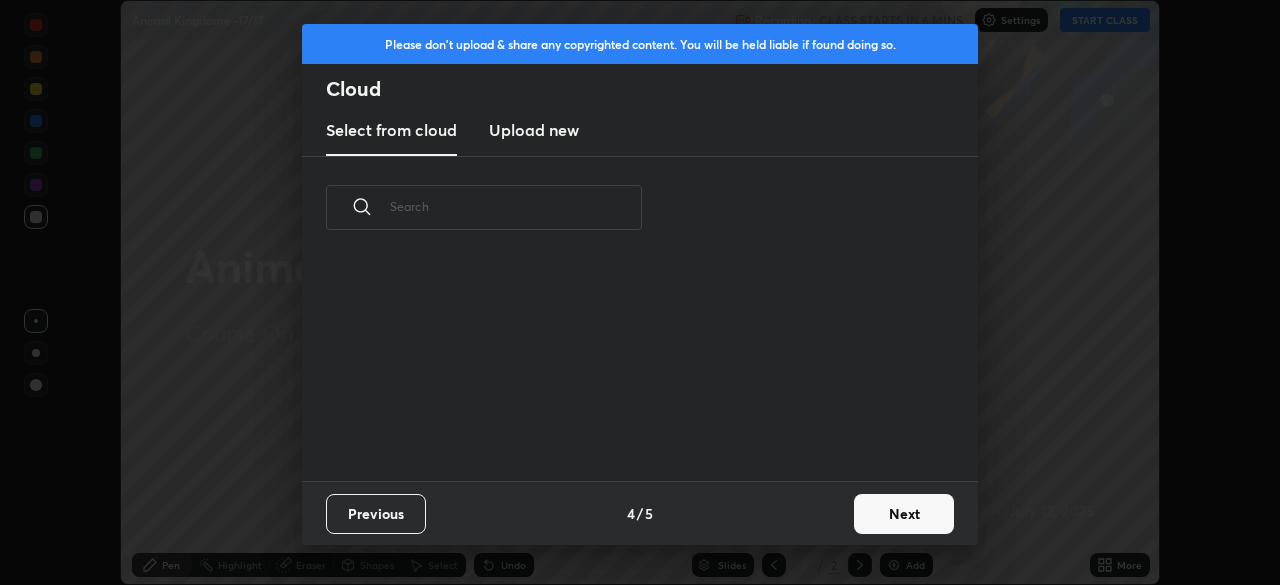 click on "Next" at bounding box center [904, 514] 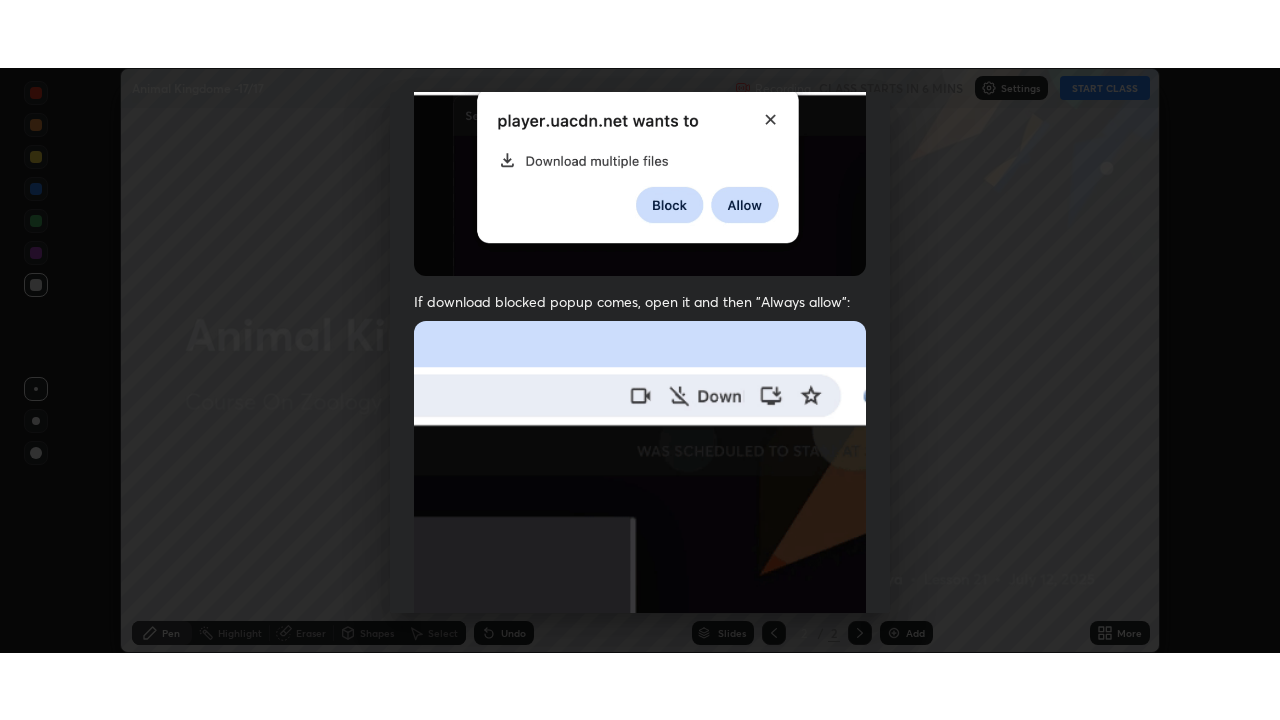 scroll, scrollTop: 479, scrollLeft: 0, axis: vertical 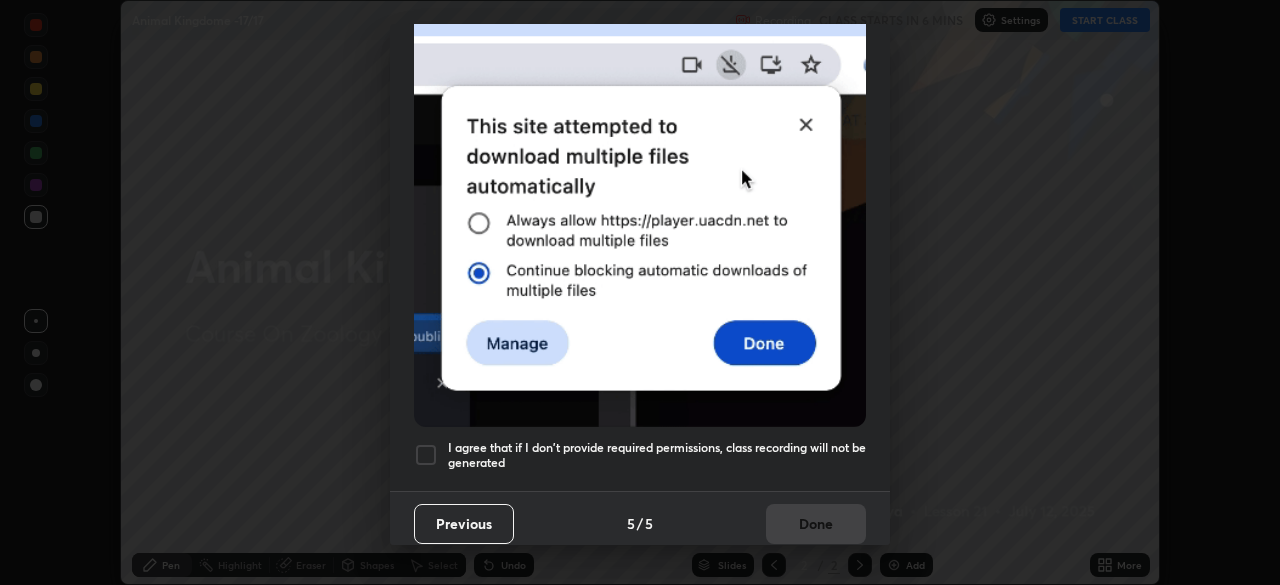 click at bounding box center [426, 455] 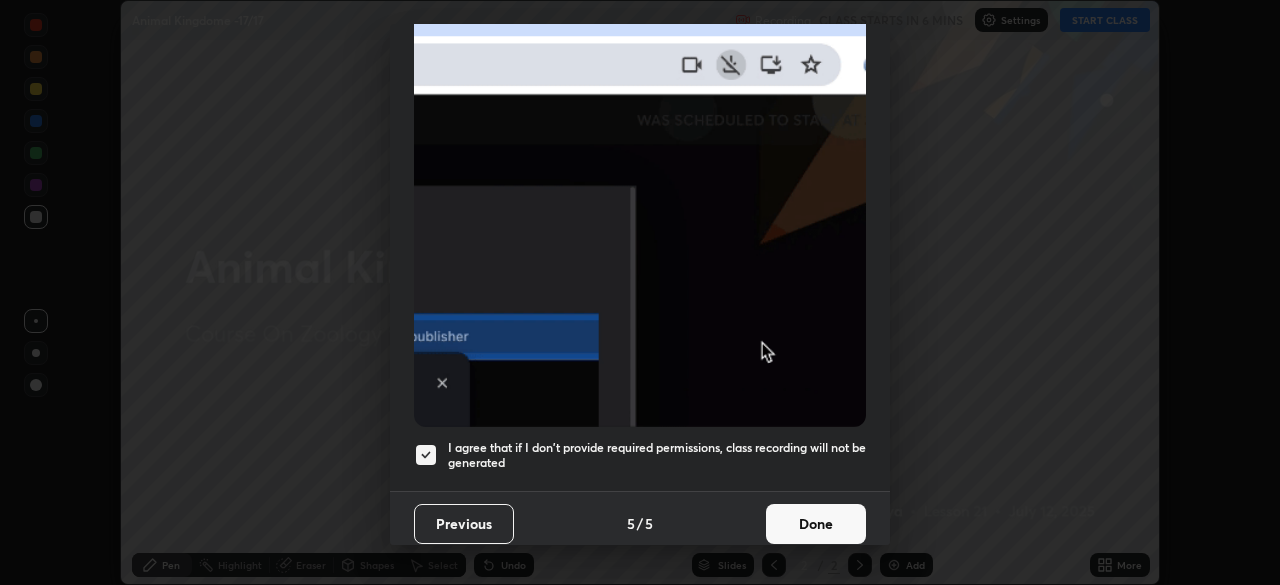 click on "Done" at bounding box center [816, 524] 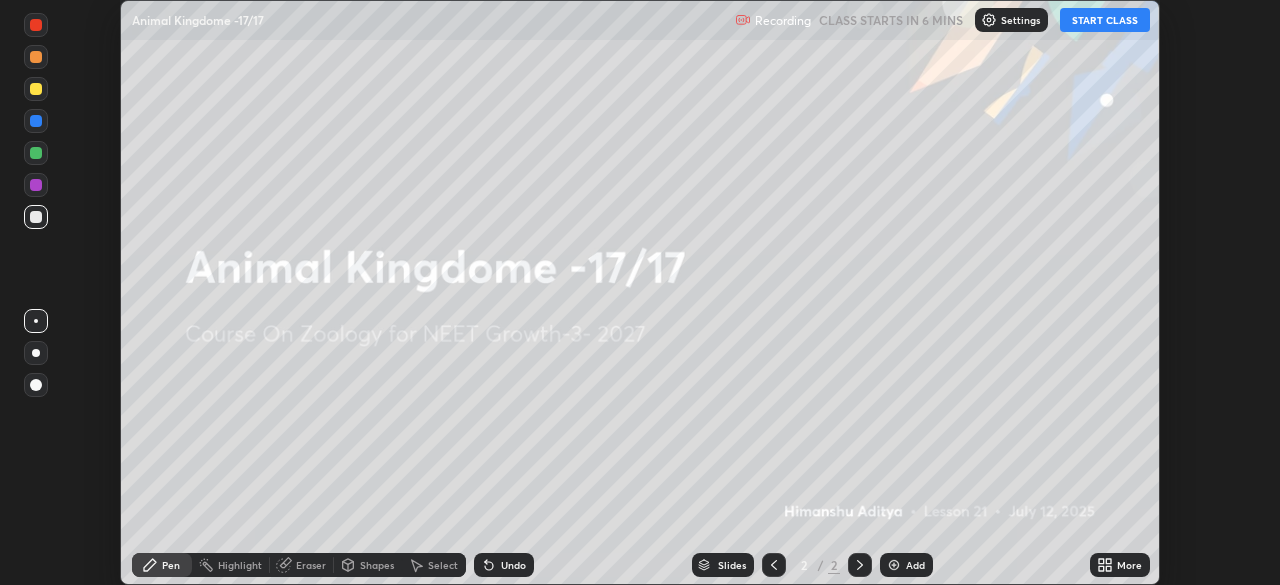click 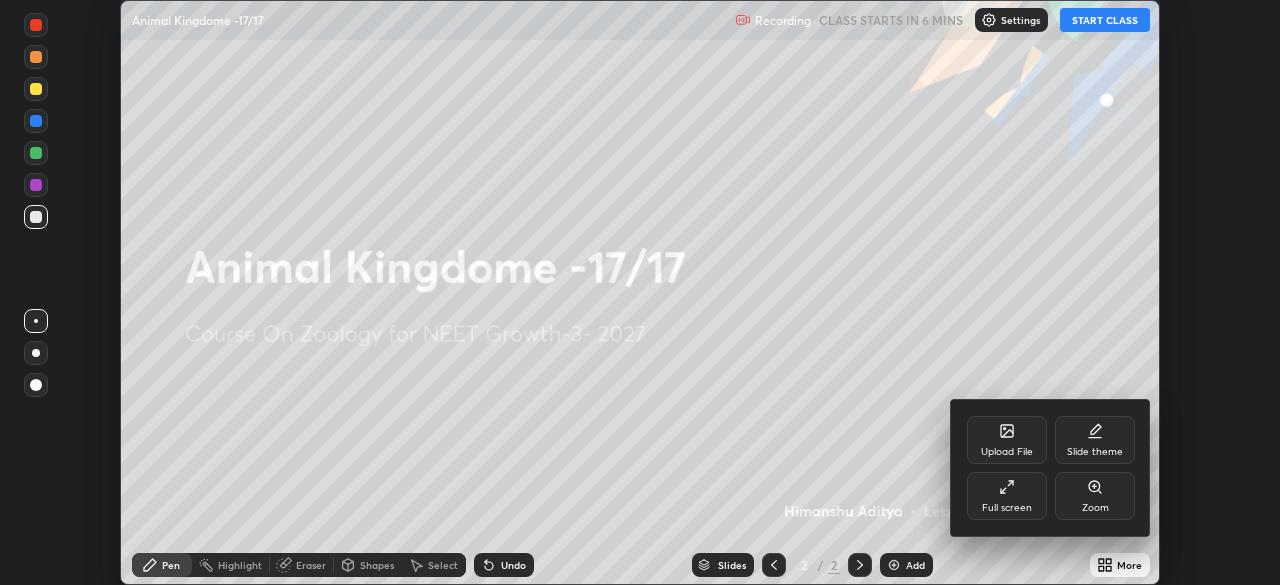 click on "Full screen" at bounding box center [1007, 496] 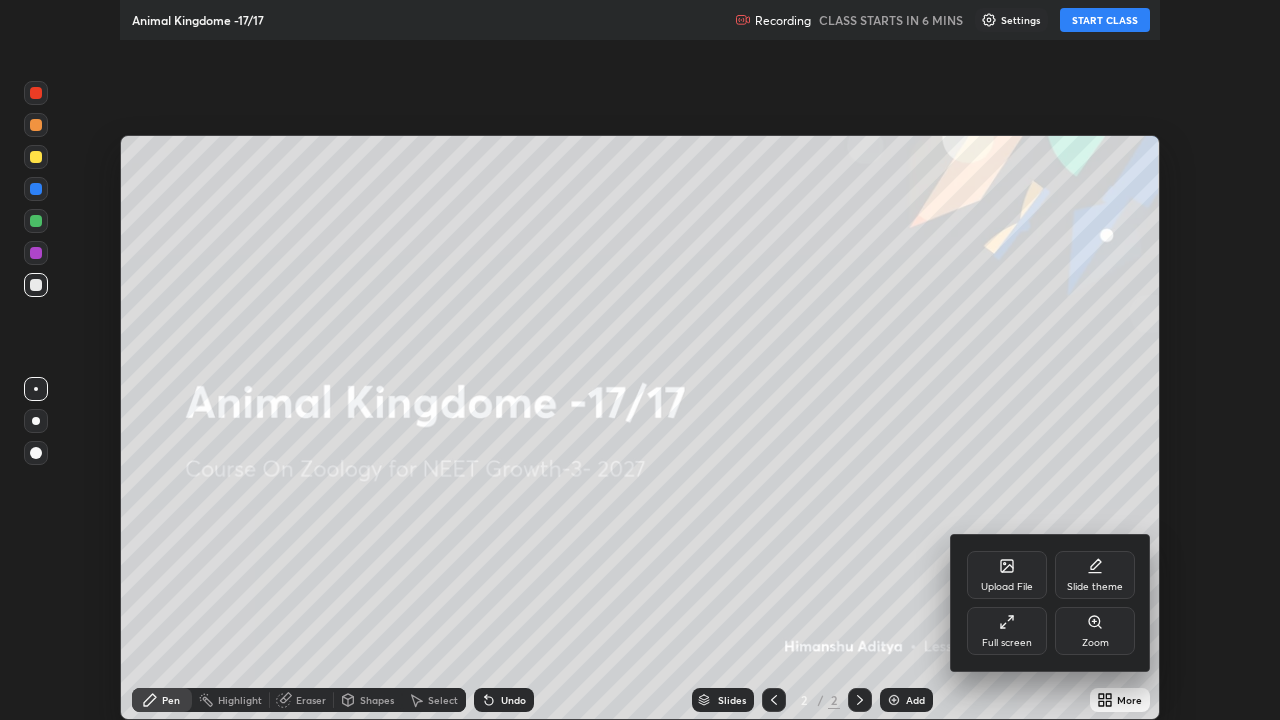 scroll, scrollTop: 99280, scrollLeft: 98720, axis: both 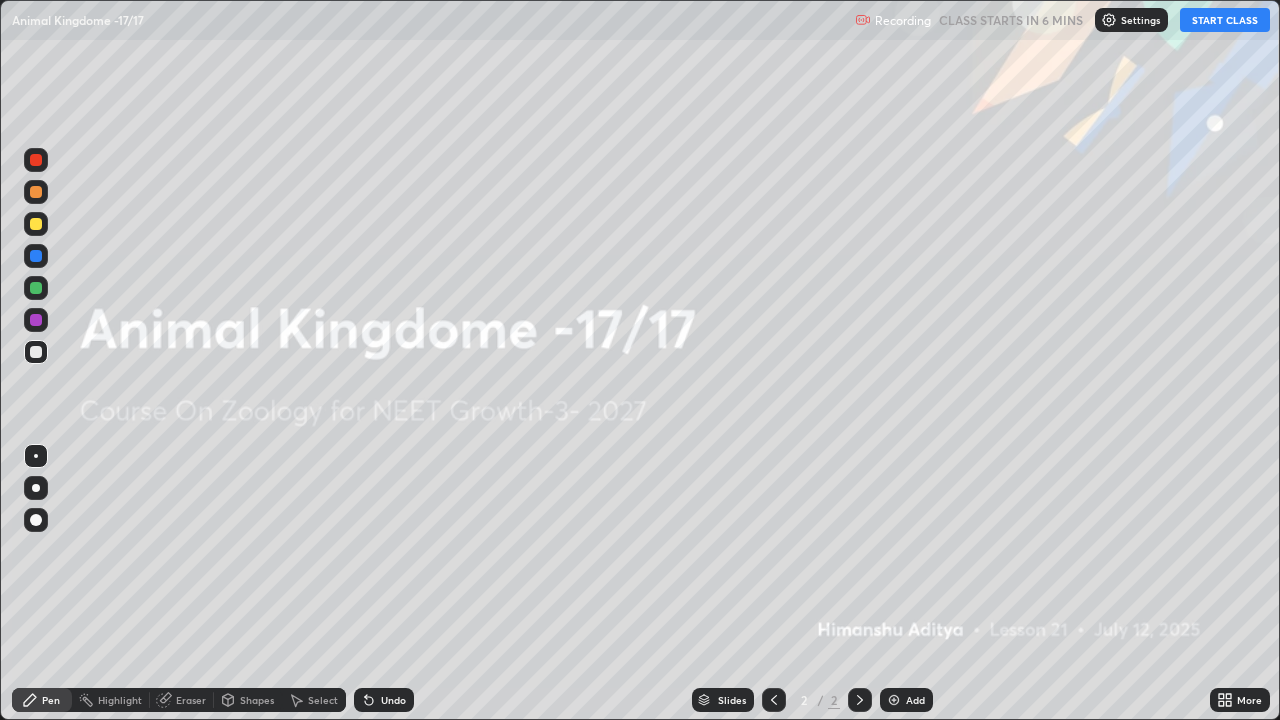 click on "Settings" at bounding box center [1131, 20] 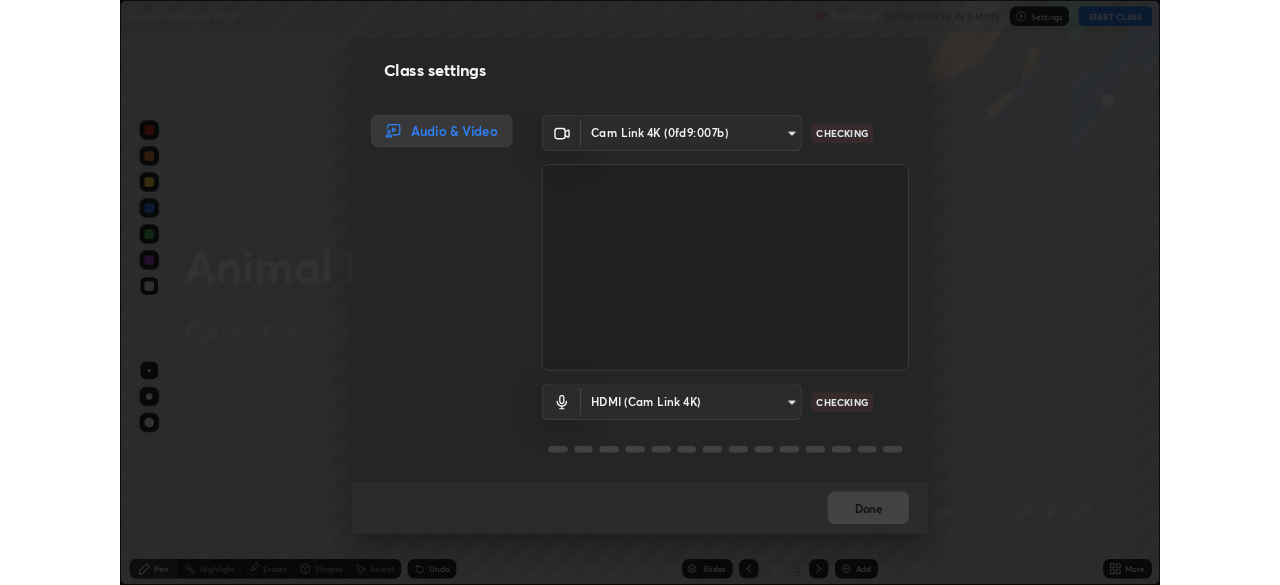 scroll, scrollTop: 2, scrollLeft: 0, axis: vertical 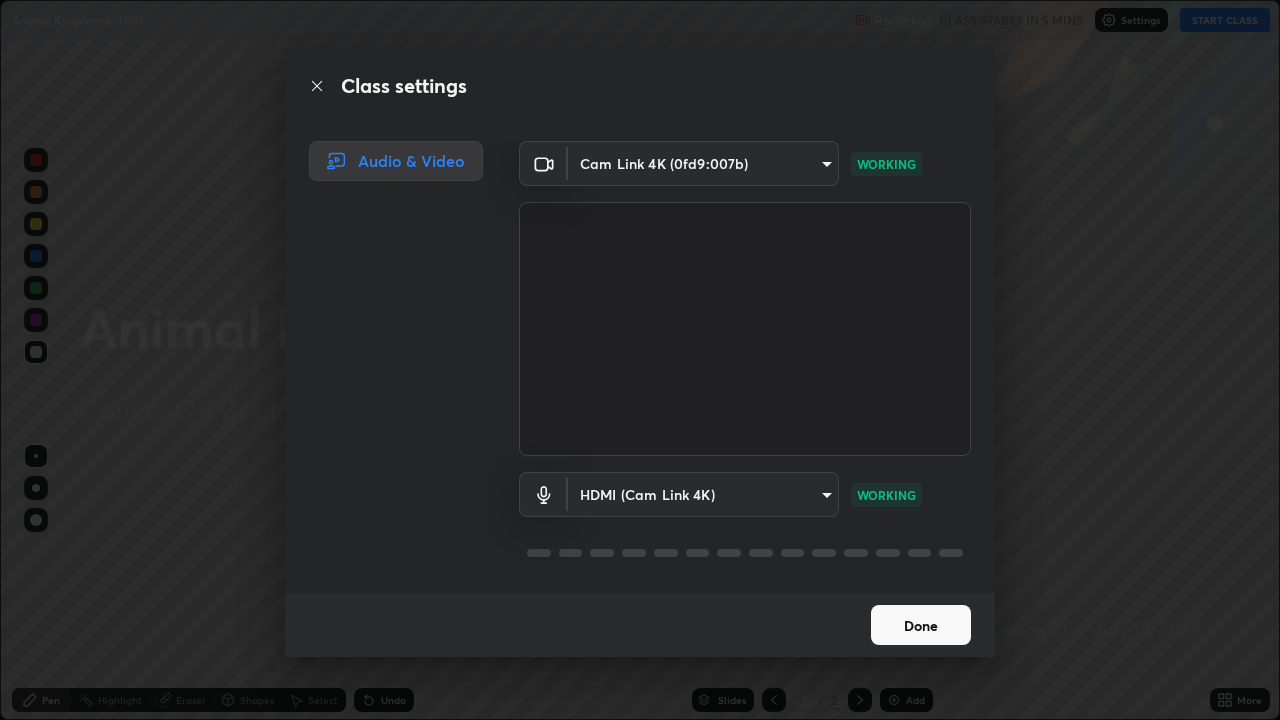 click on "Done" at bounding box center (921, 625) 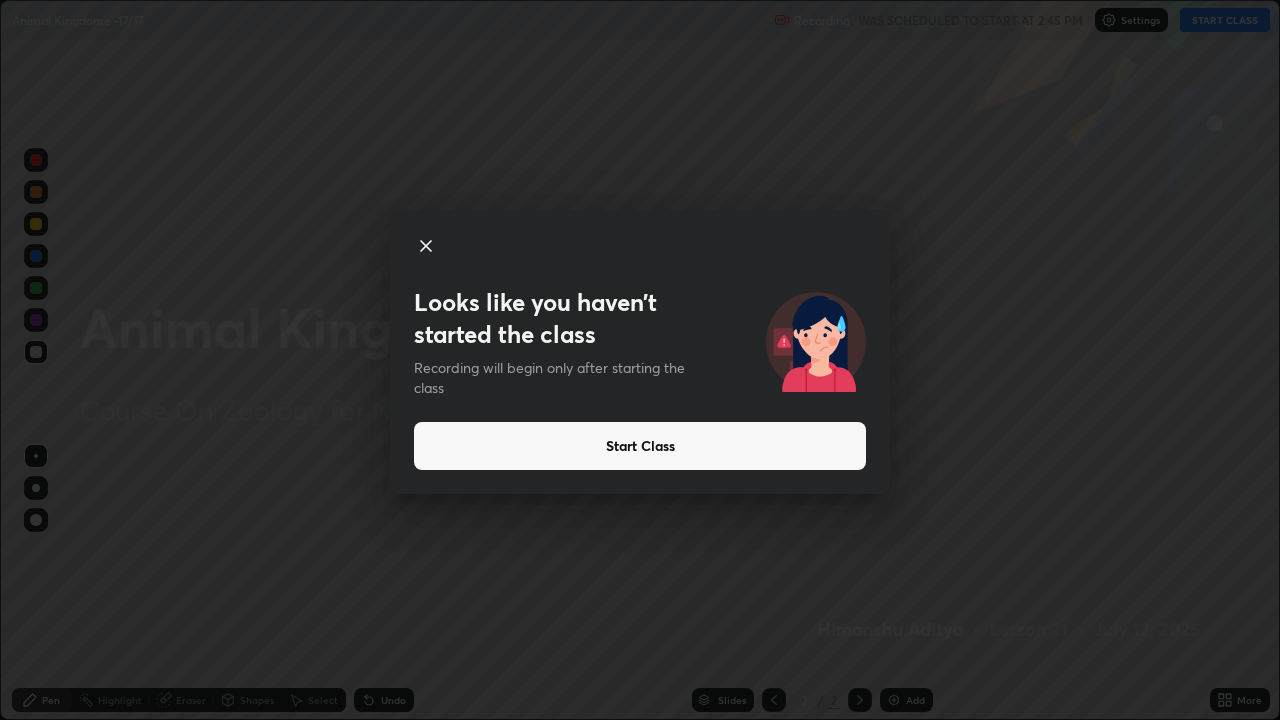 click 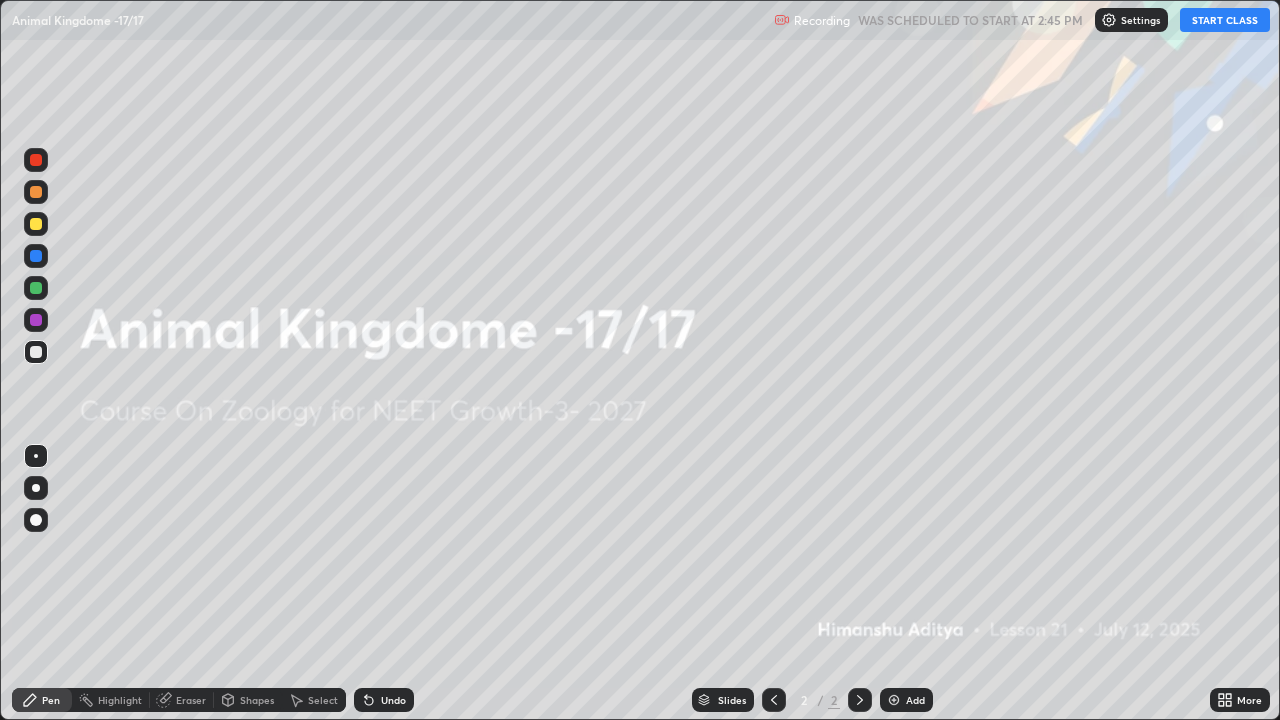 click 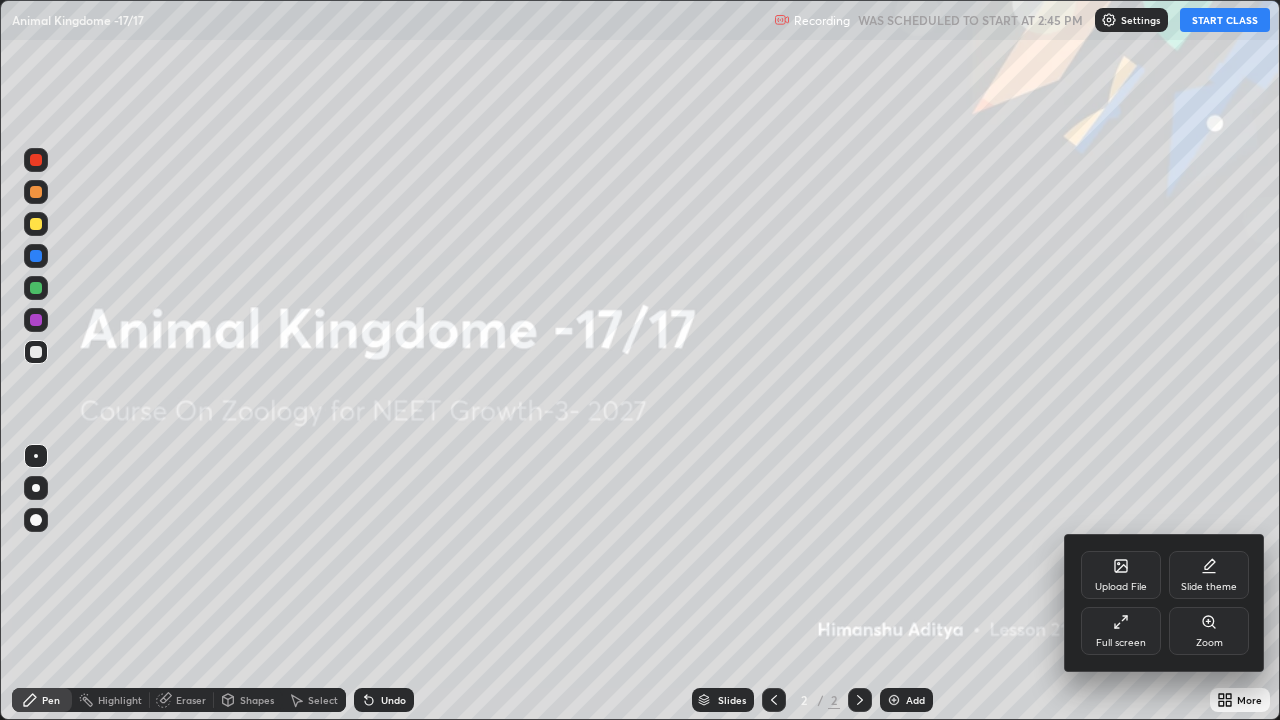 click on "Full screen" at bounding box center [1121, 631] 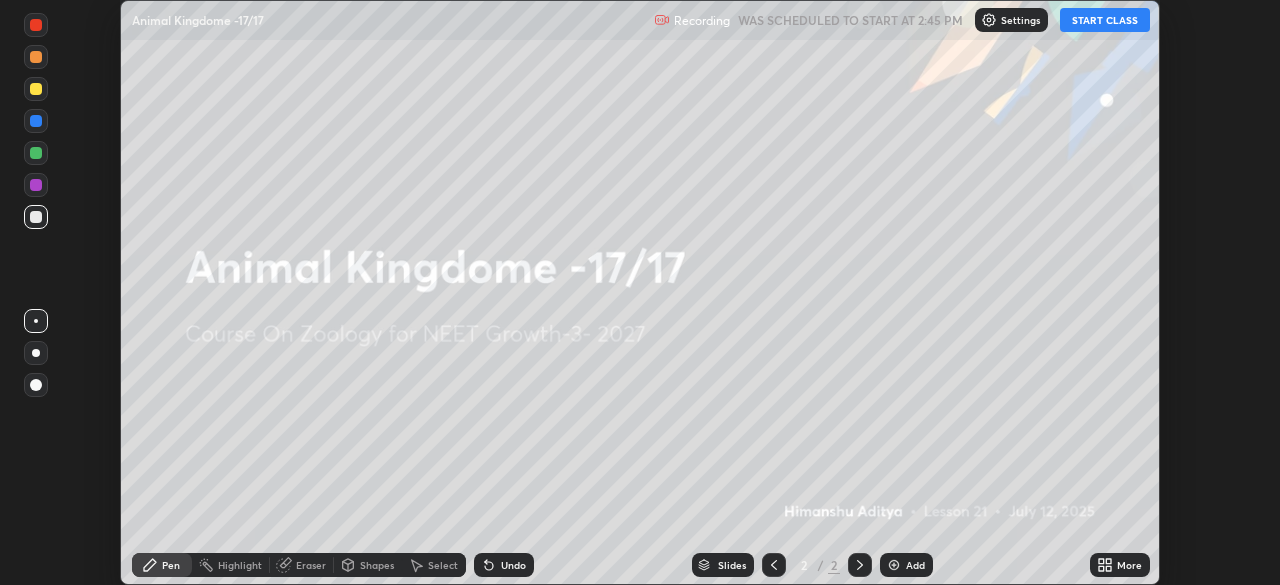 scroll, scrollTop: 585, scrollLeft: 1280, axis: both 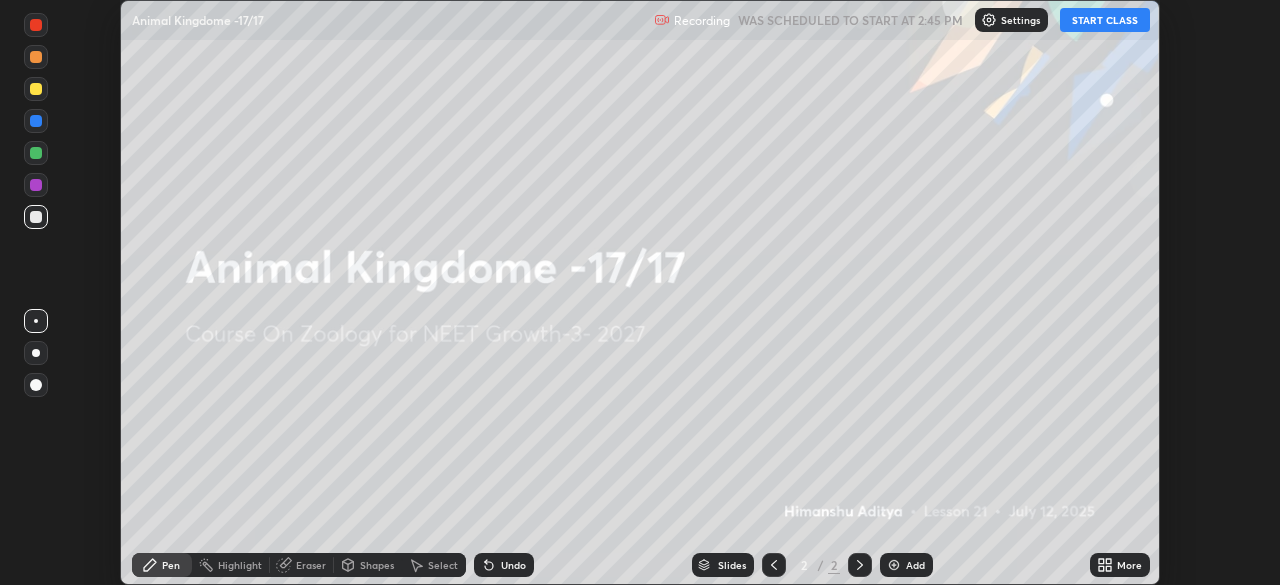 click 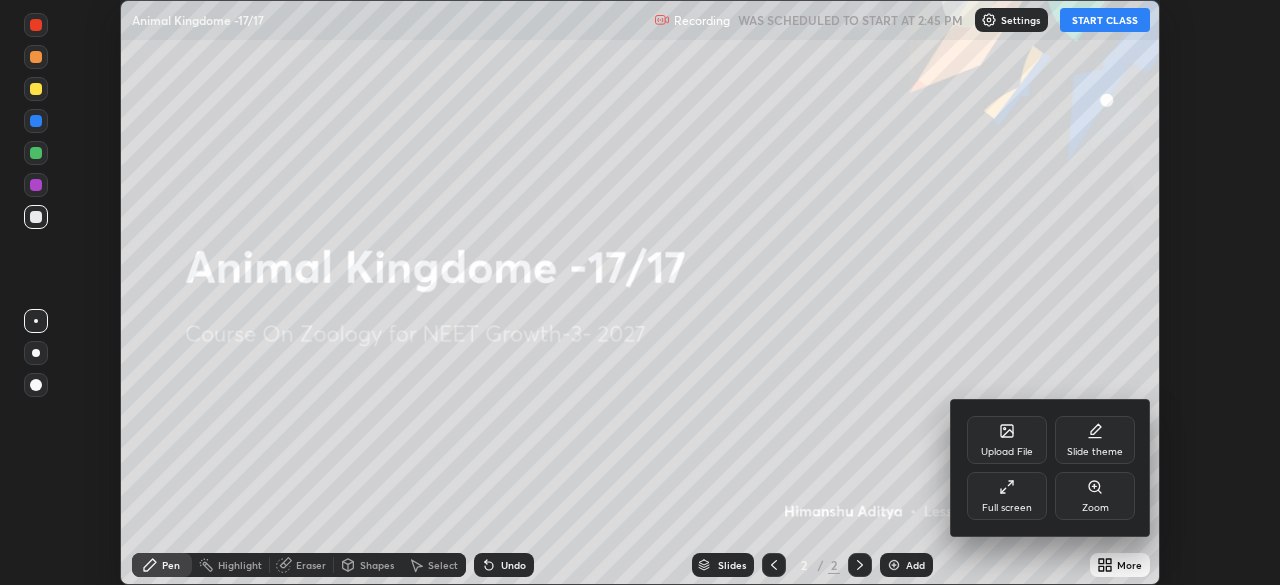 click on "Upload File" at bounding box center [1007, 452] 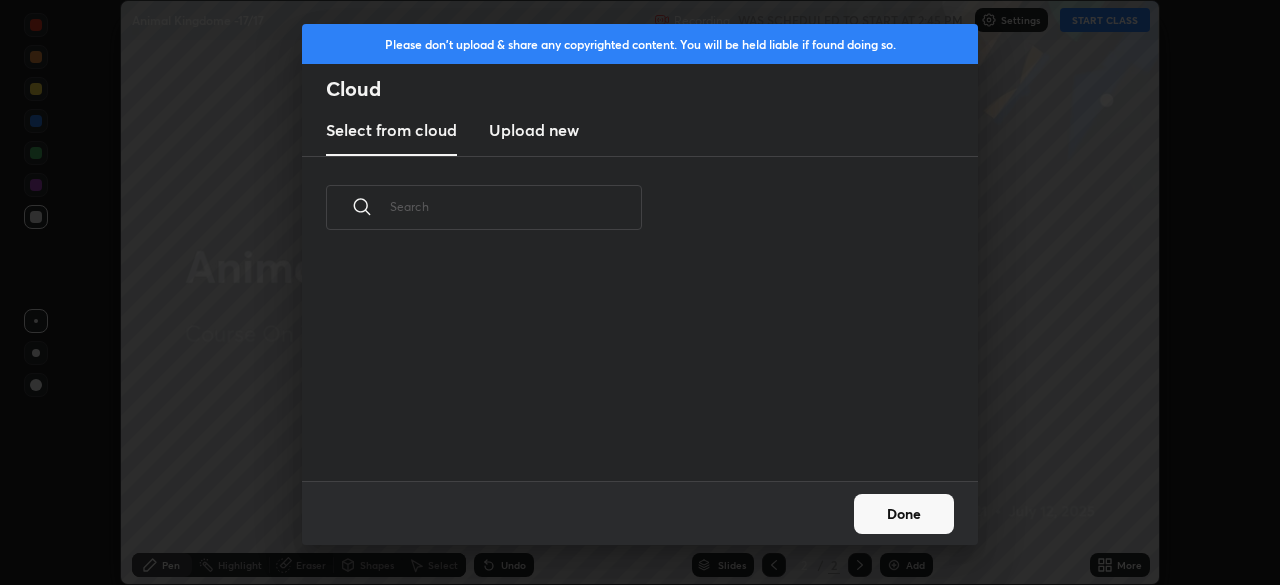 scroll, scrollTop: 7, scrollLeft: 11, axis: both 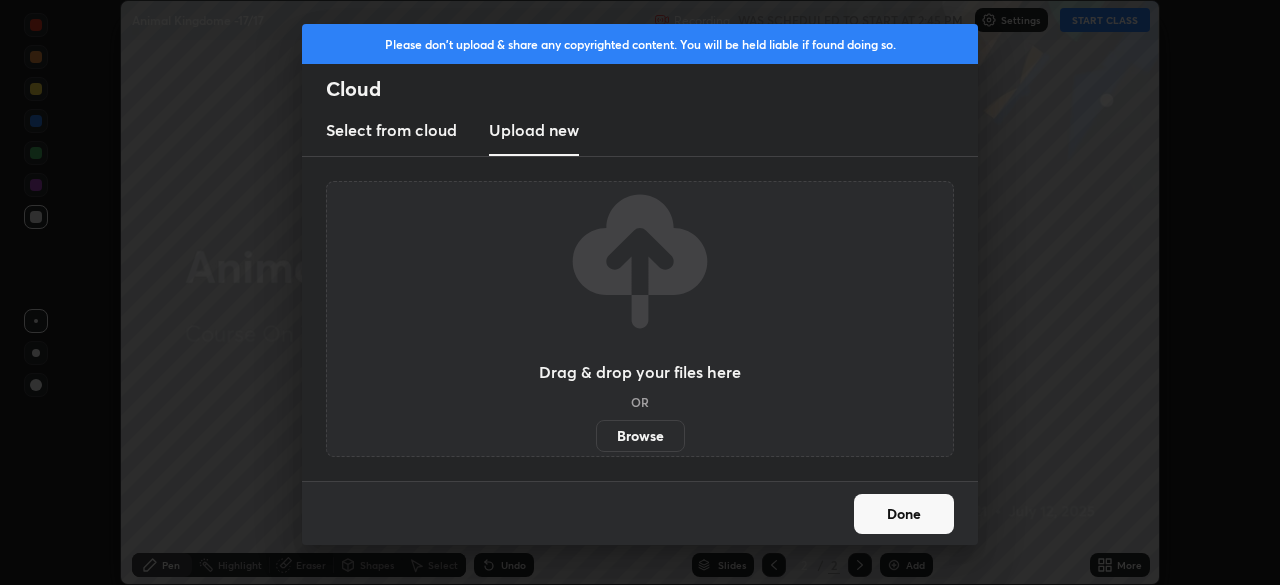 click on "Browse" at bounding box center (640, 436) 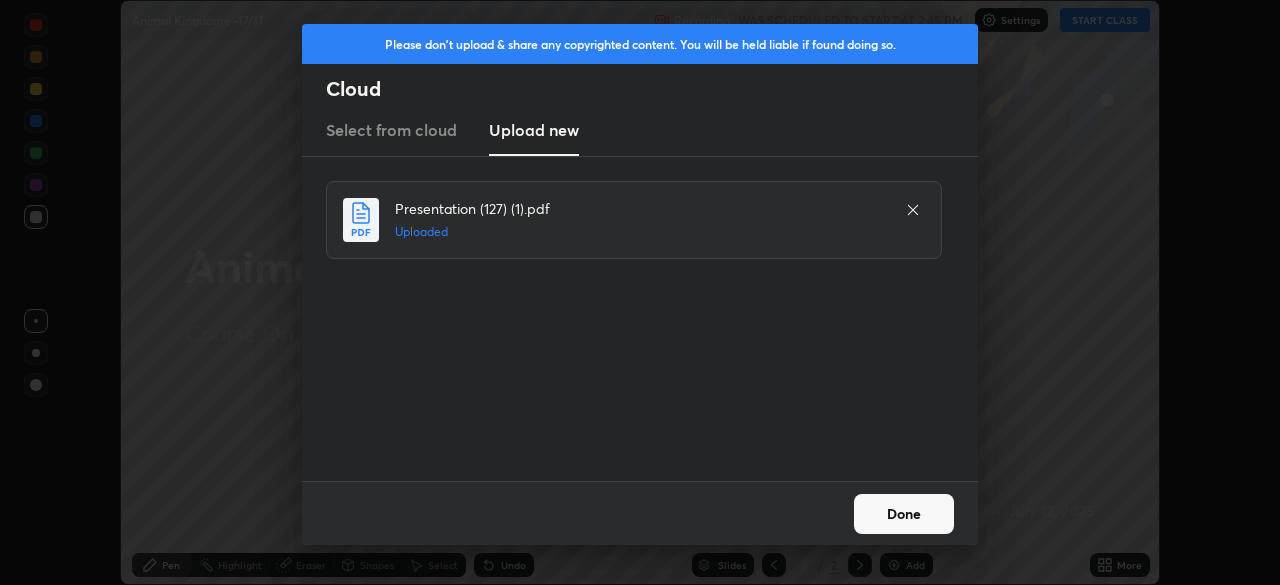click on "Done" at bounding box center (904, 514) 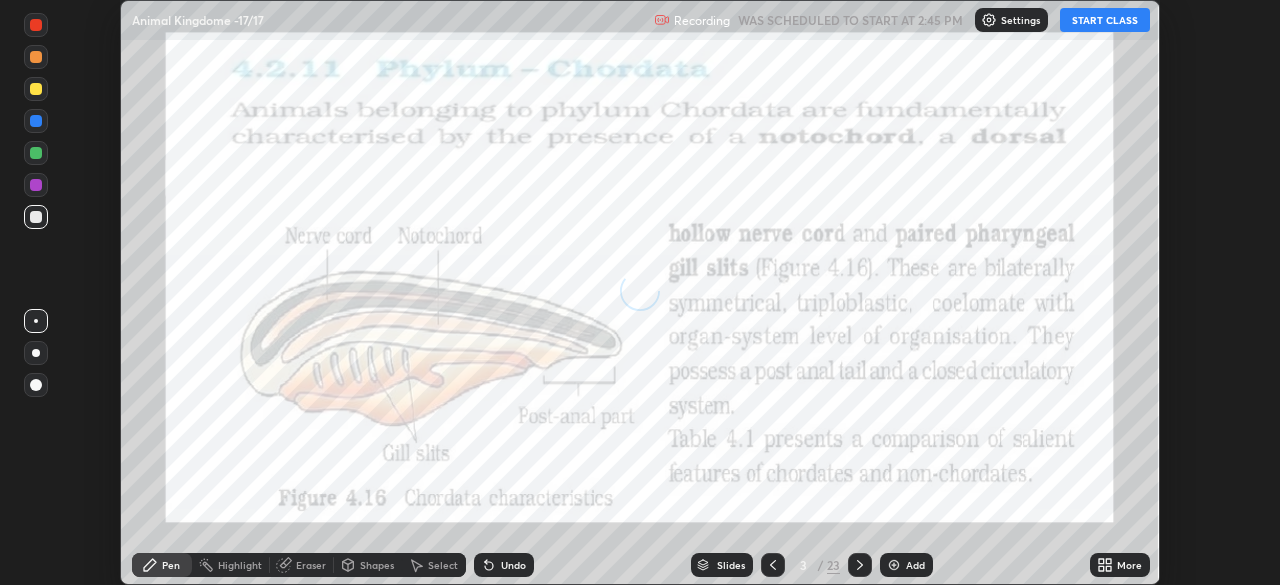click 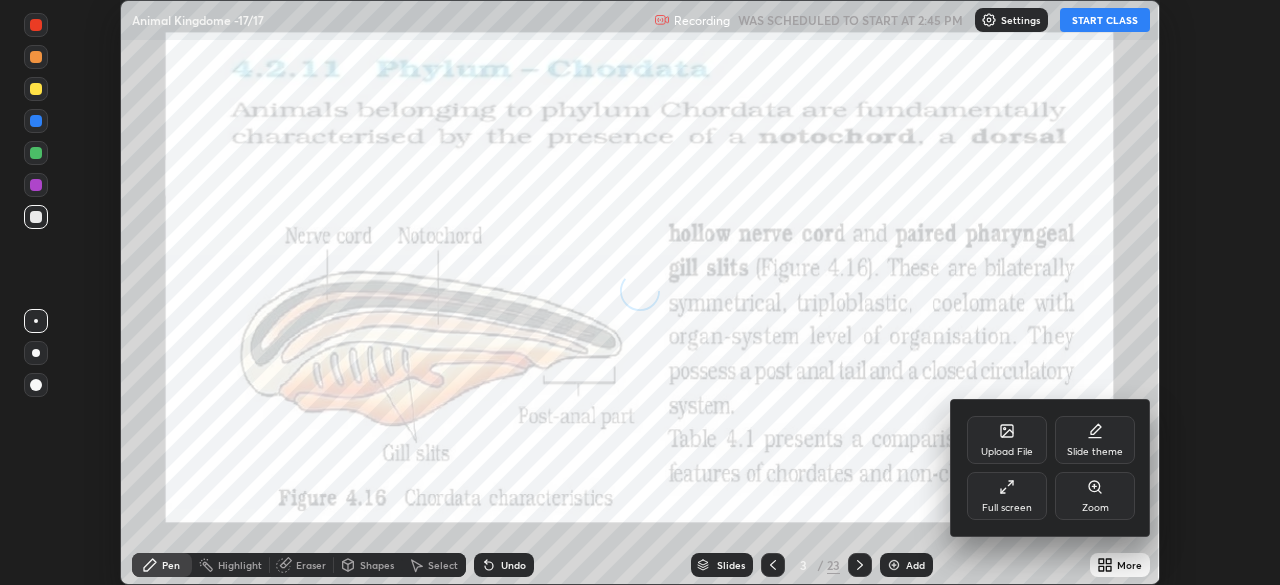 click on "Full screen" at bounding box center [1007, 496] 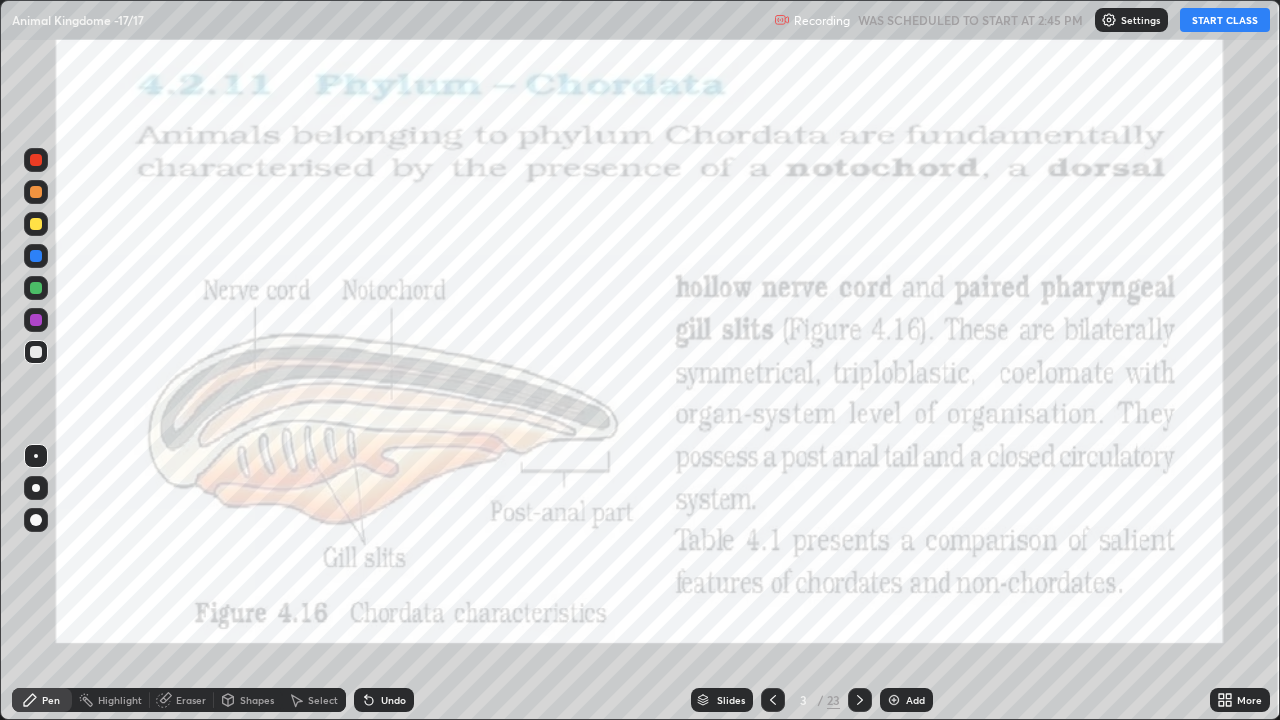 scroll, scrollTop: 99280, scrollLeft: 98720, axis: both 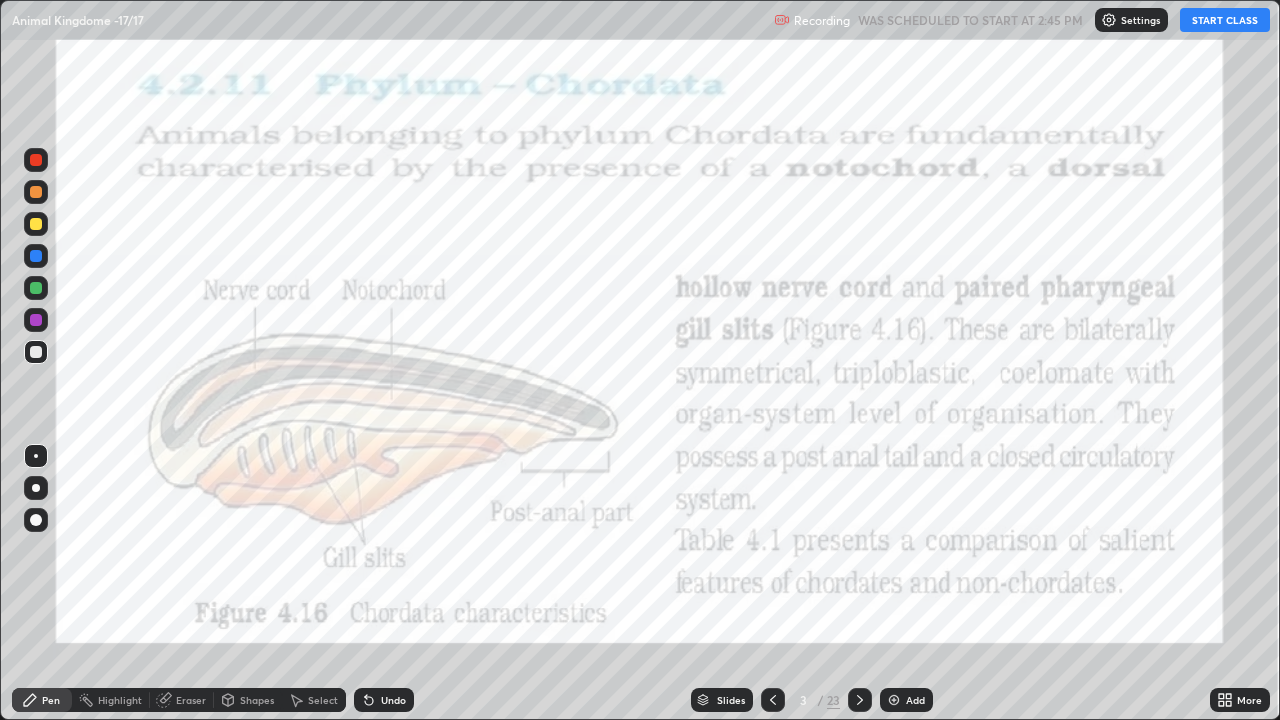 click 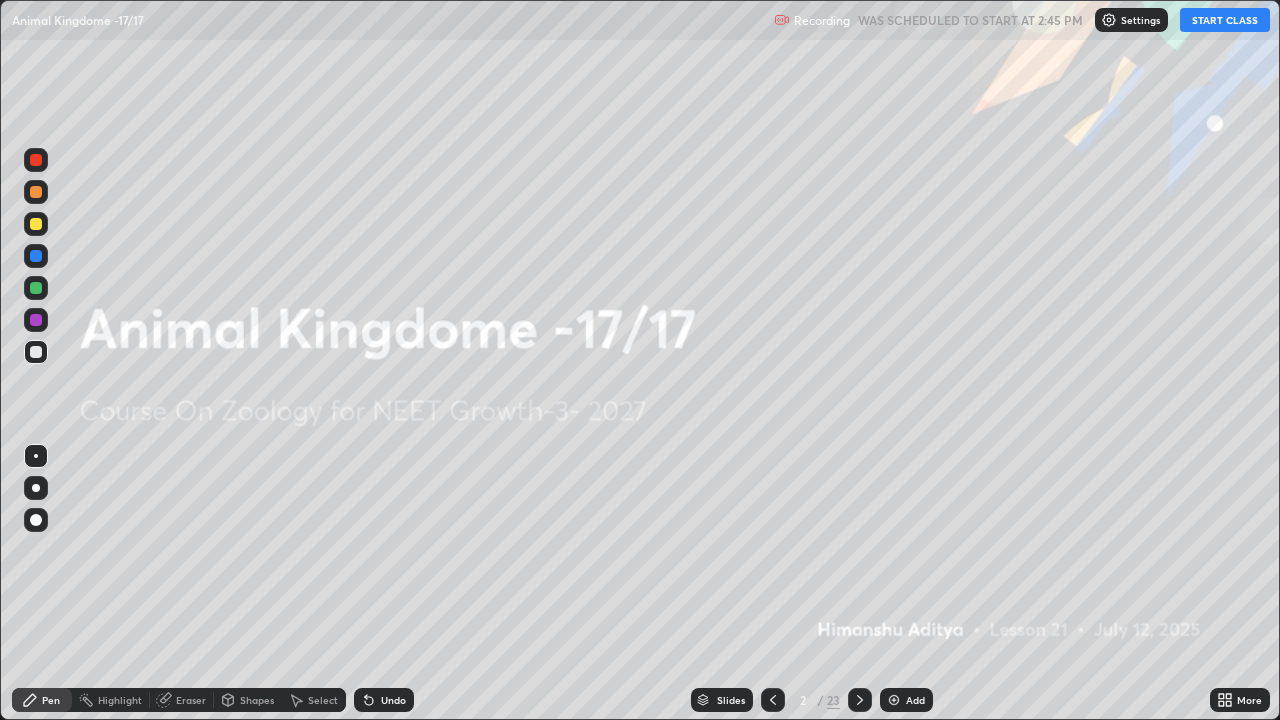 click on "START CLASS" at bounding box center [1225, 20] 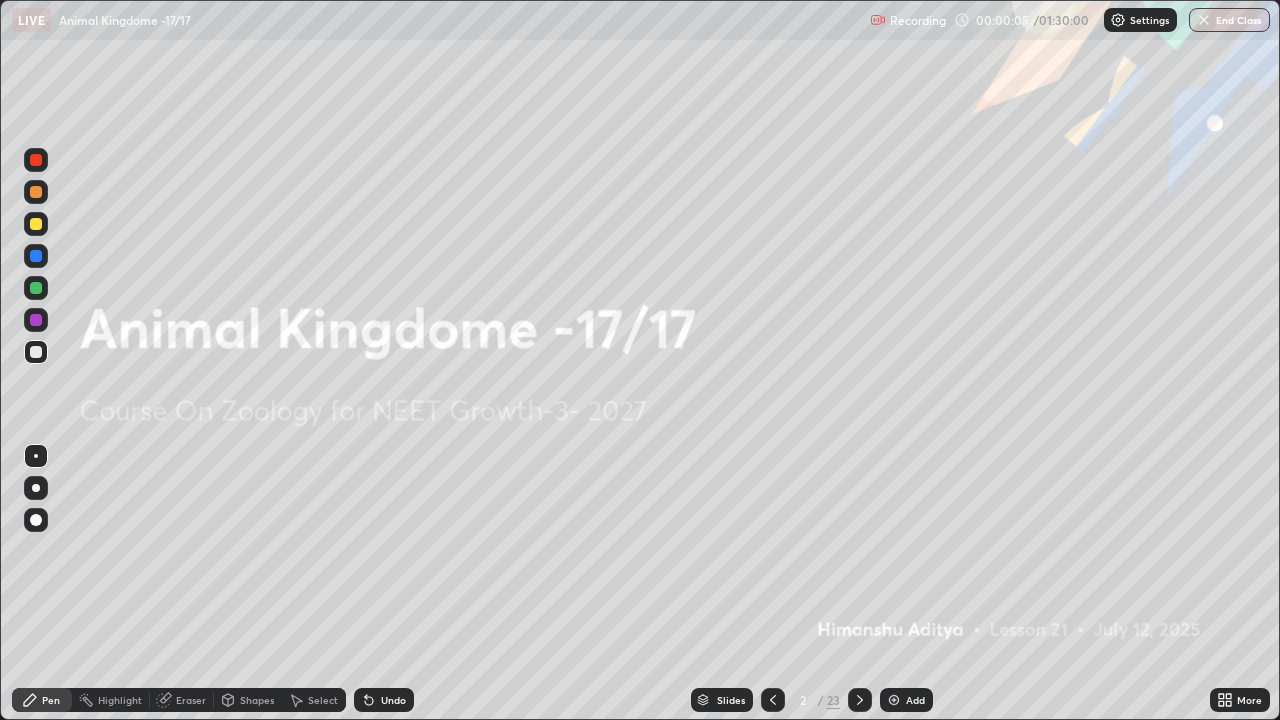 click at bounding box center (36, 520) 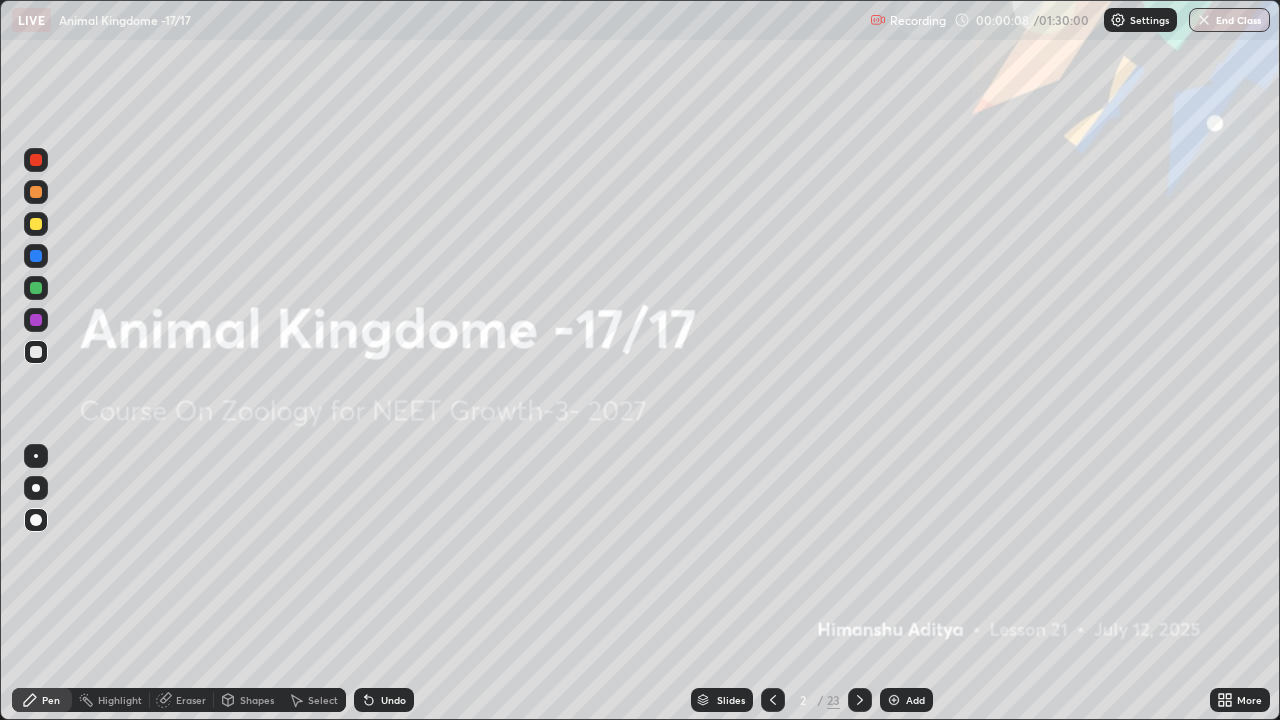 click 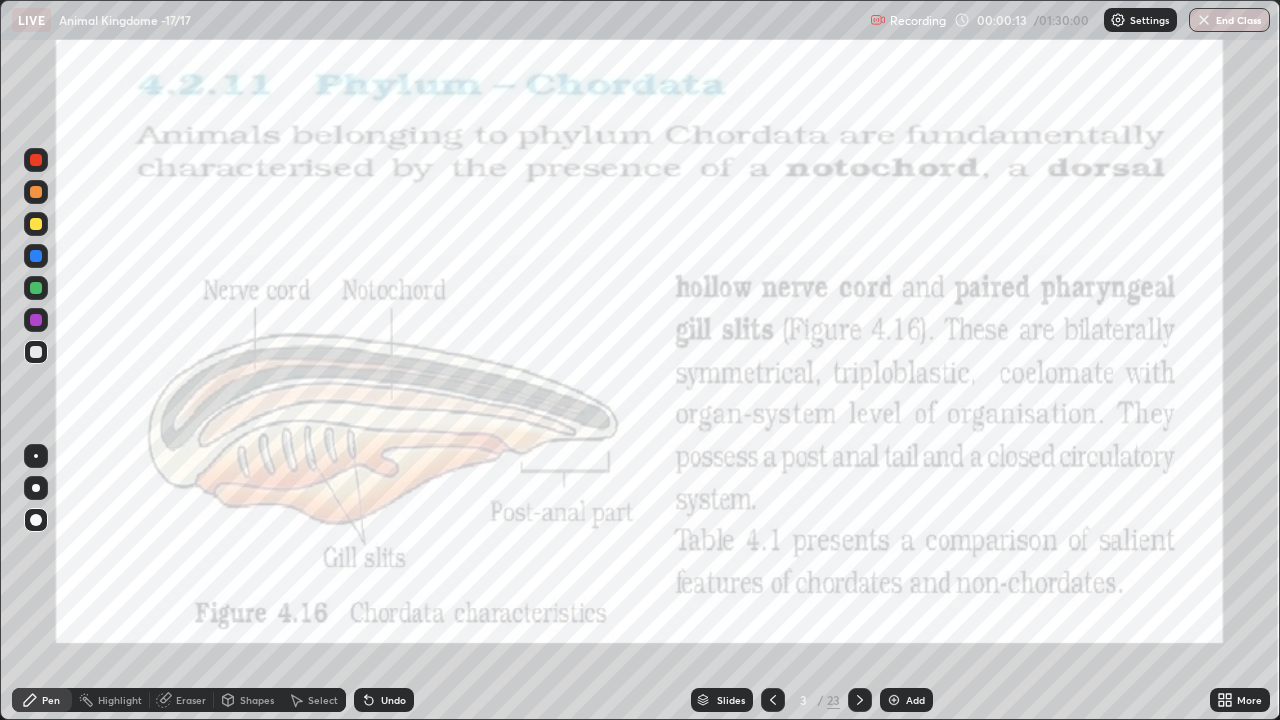 click 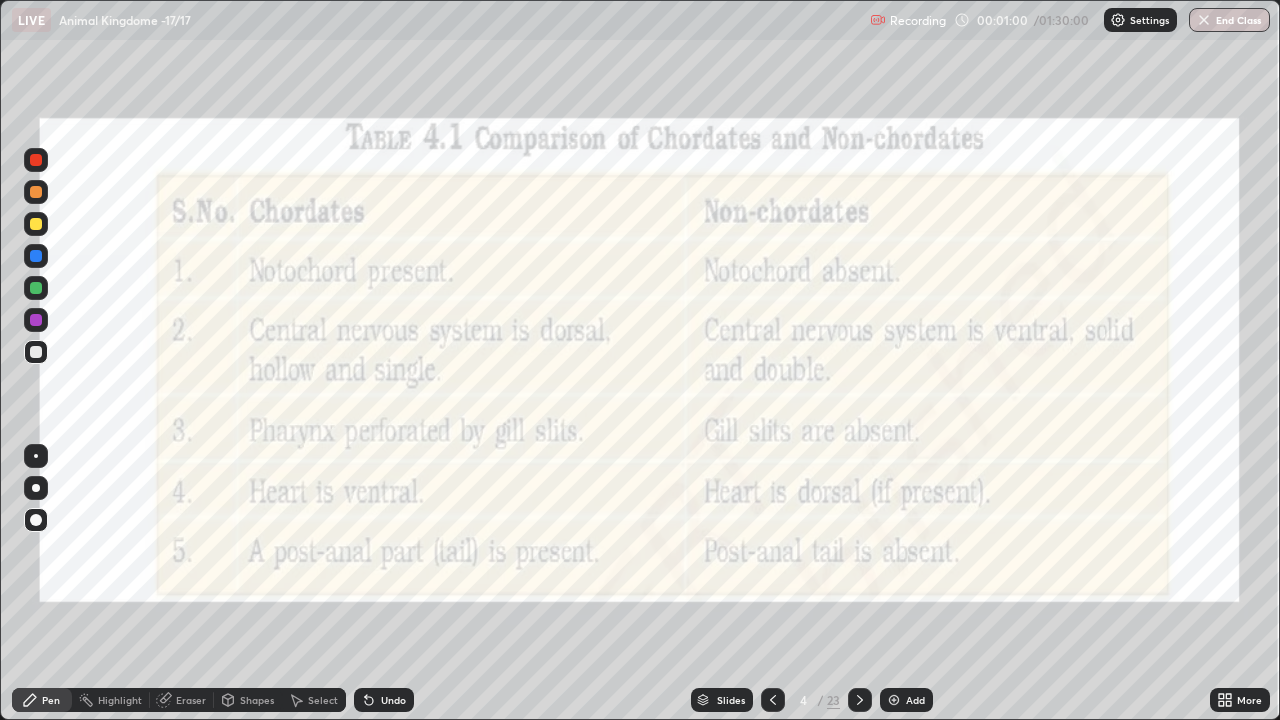 click on "Slides" at bounding box center (731, 700) 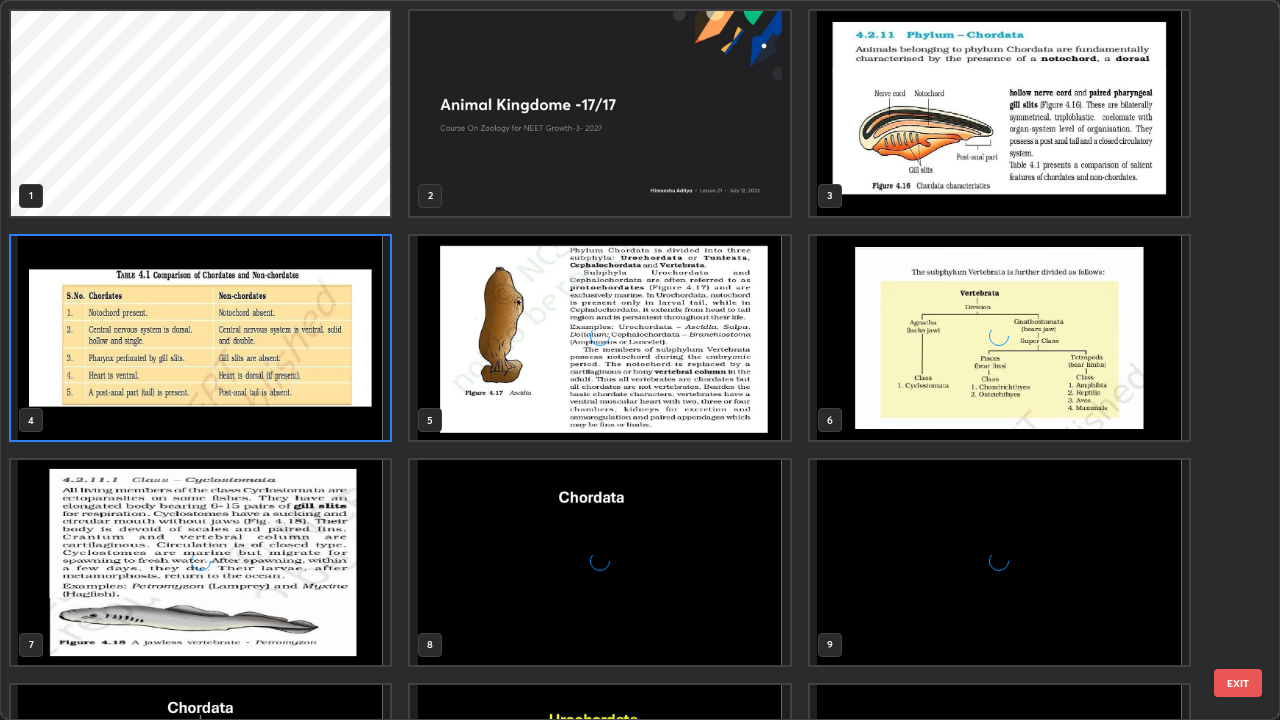 scroll, scrollTop: 7, scrollLeft: 11, axis: both 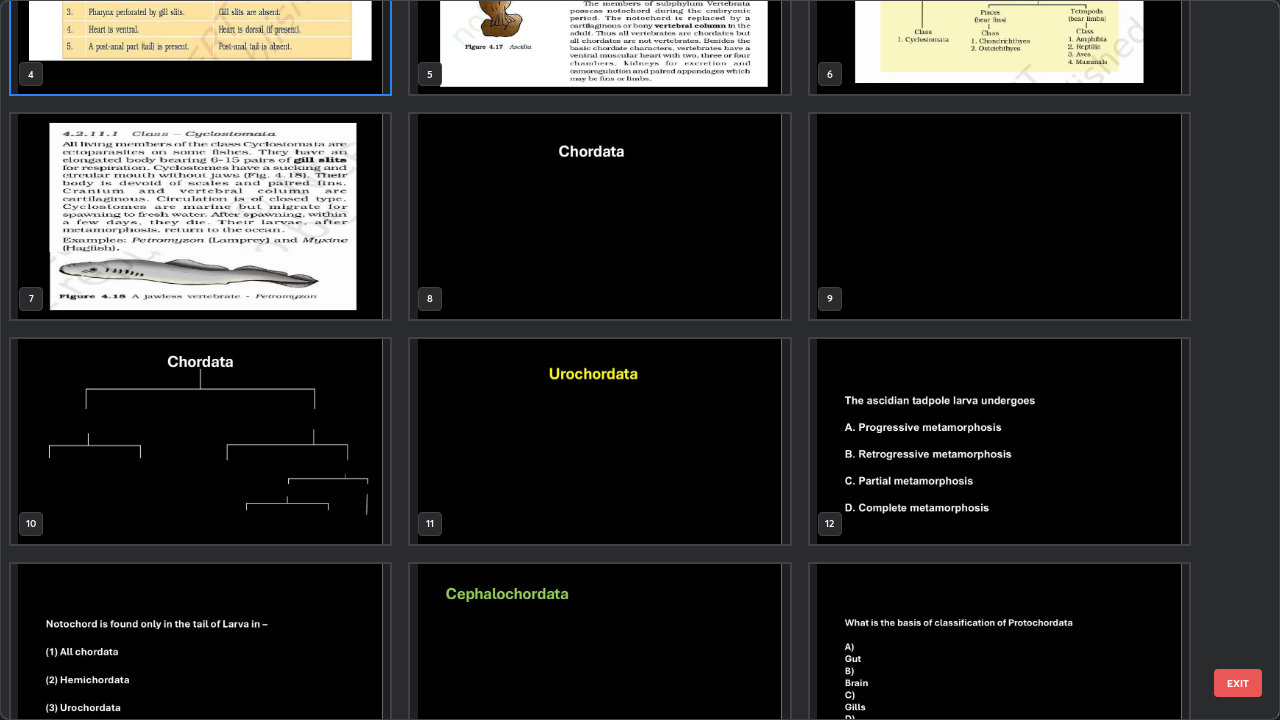 click at bounding box center [200, 441] 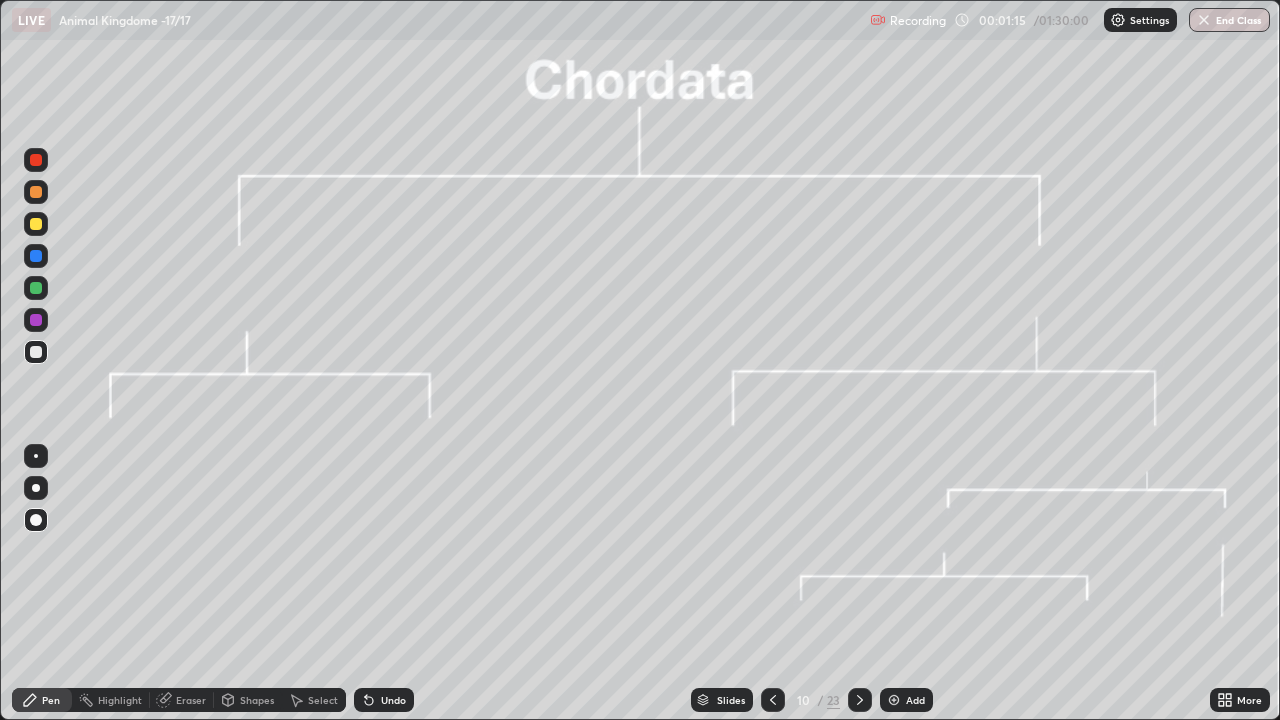 click at bounding box center [36, 224] 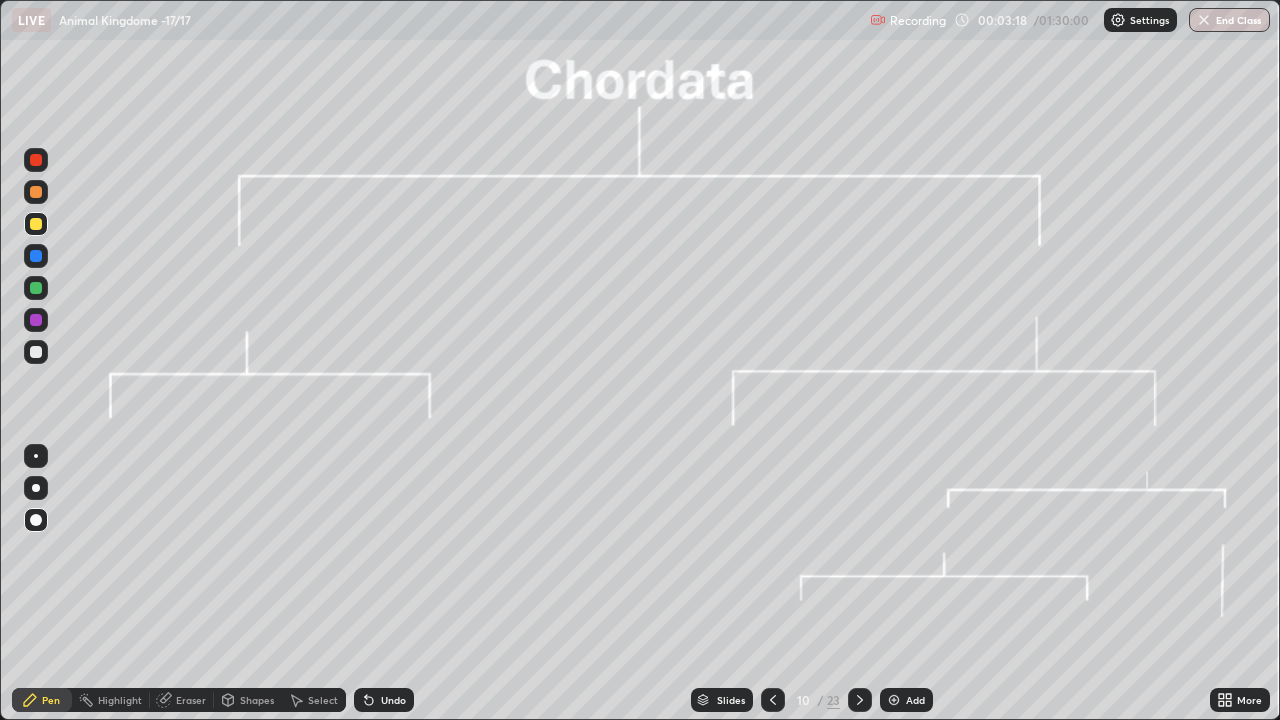 click at bounding box center [894, 700] 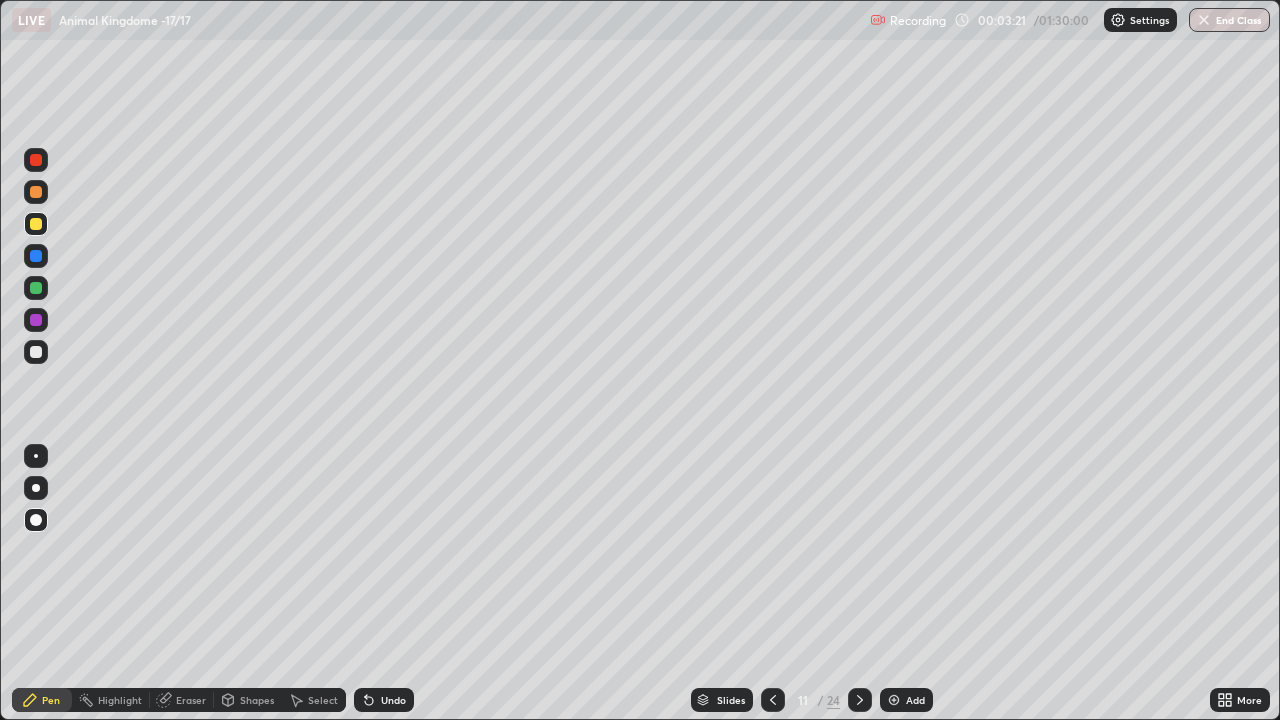 click at bounding box center [36, 352] 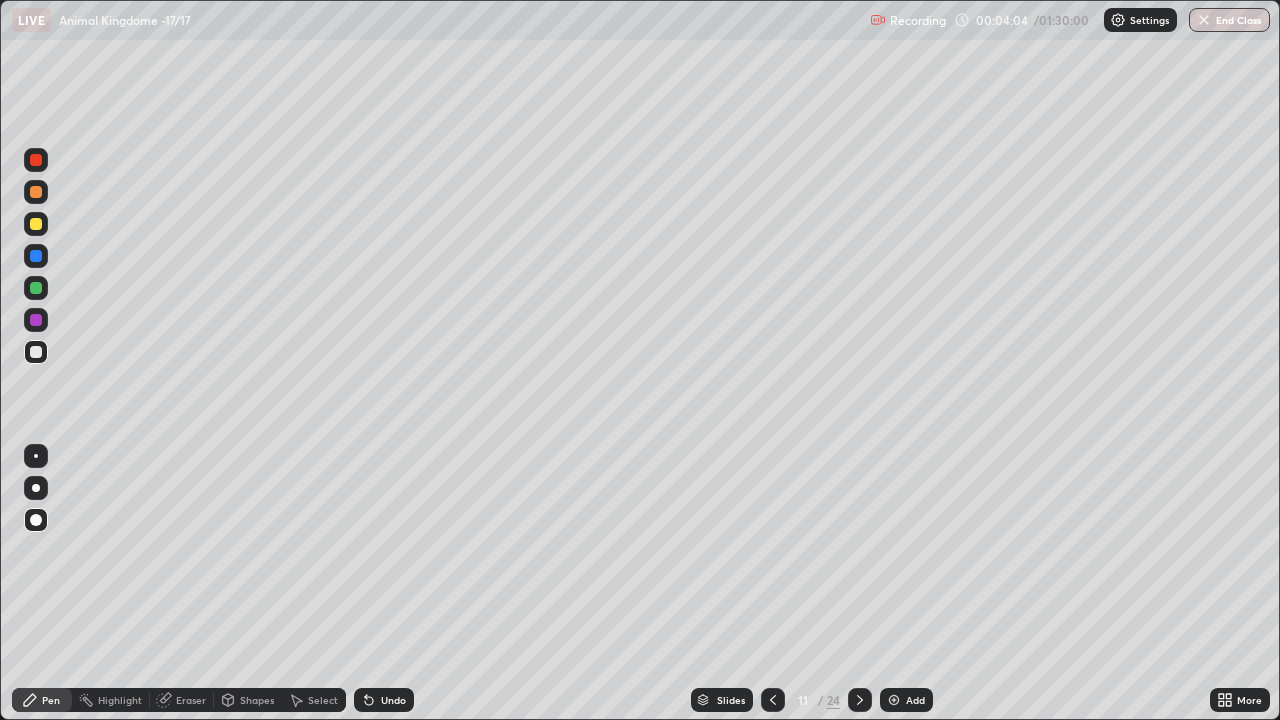 click at bounding box center (36, 256) 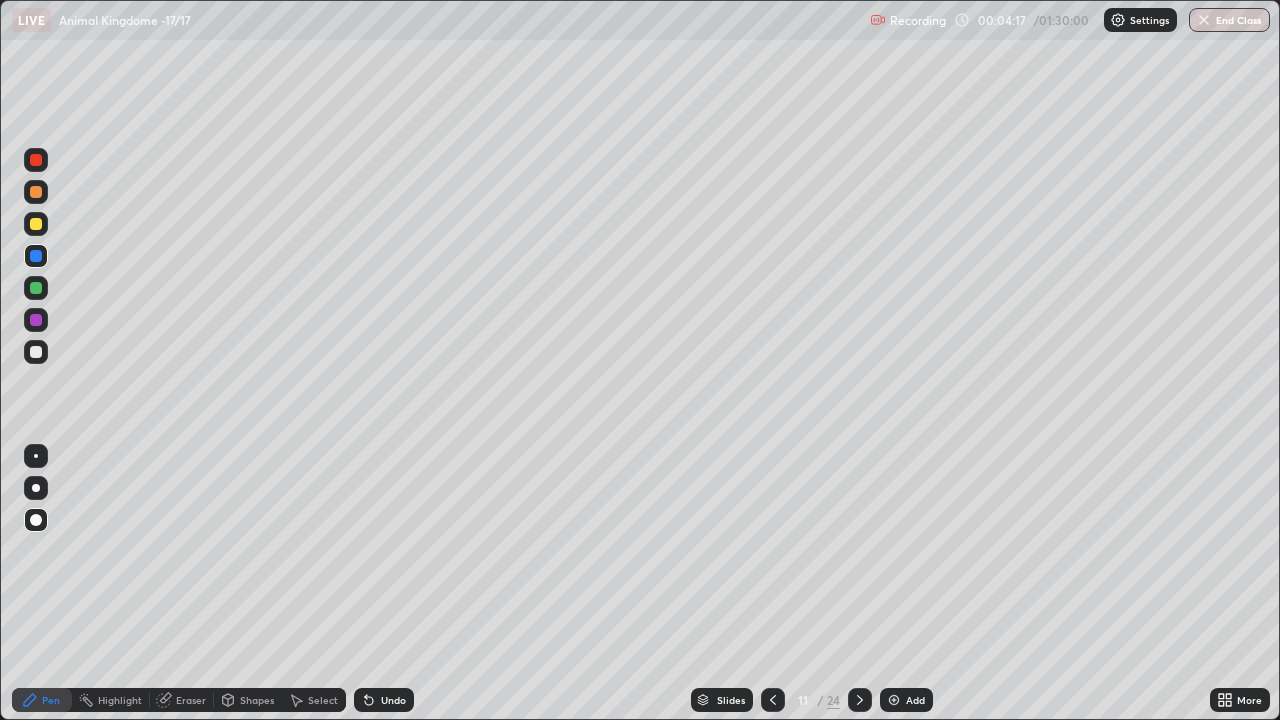 click on "Shapes" at bounding box center [257, 700] 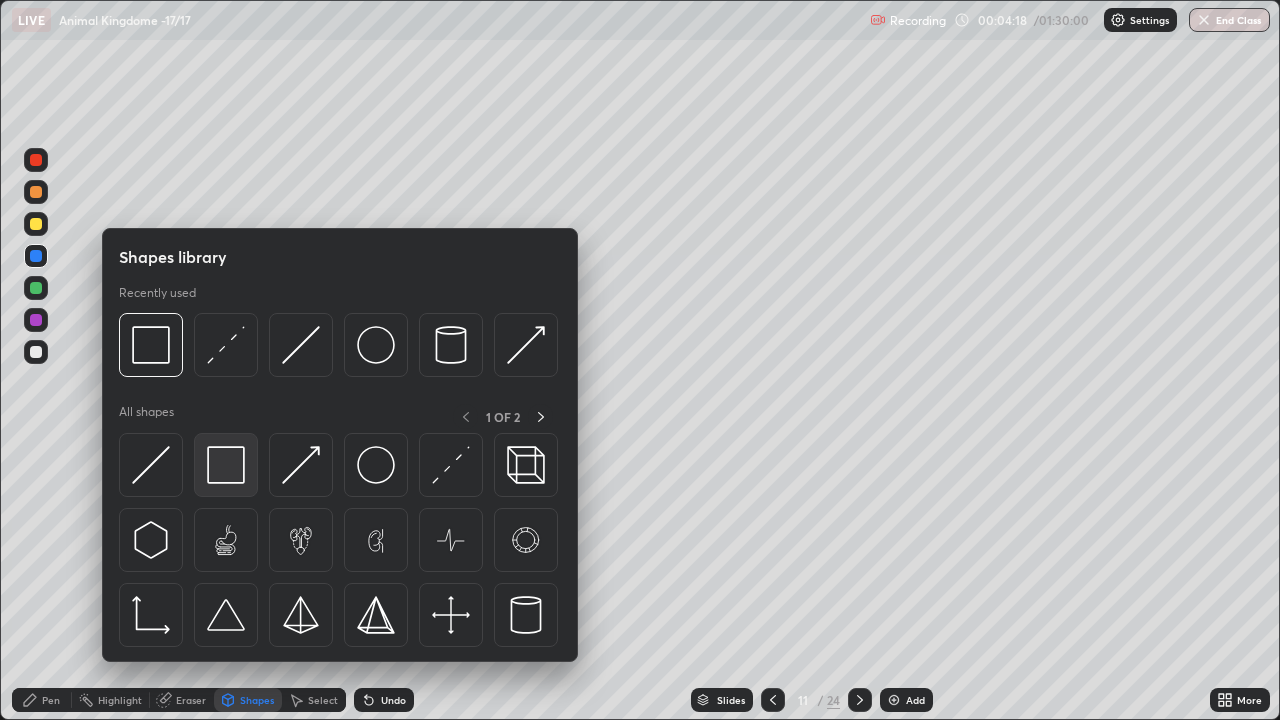 click at bounding box center (226, 465) 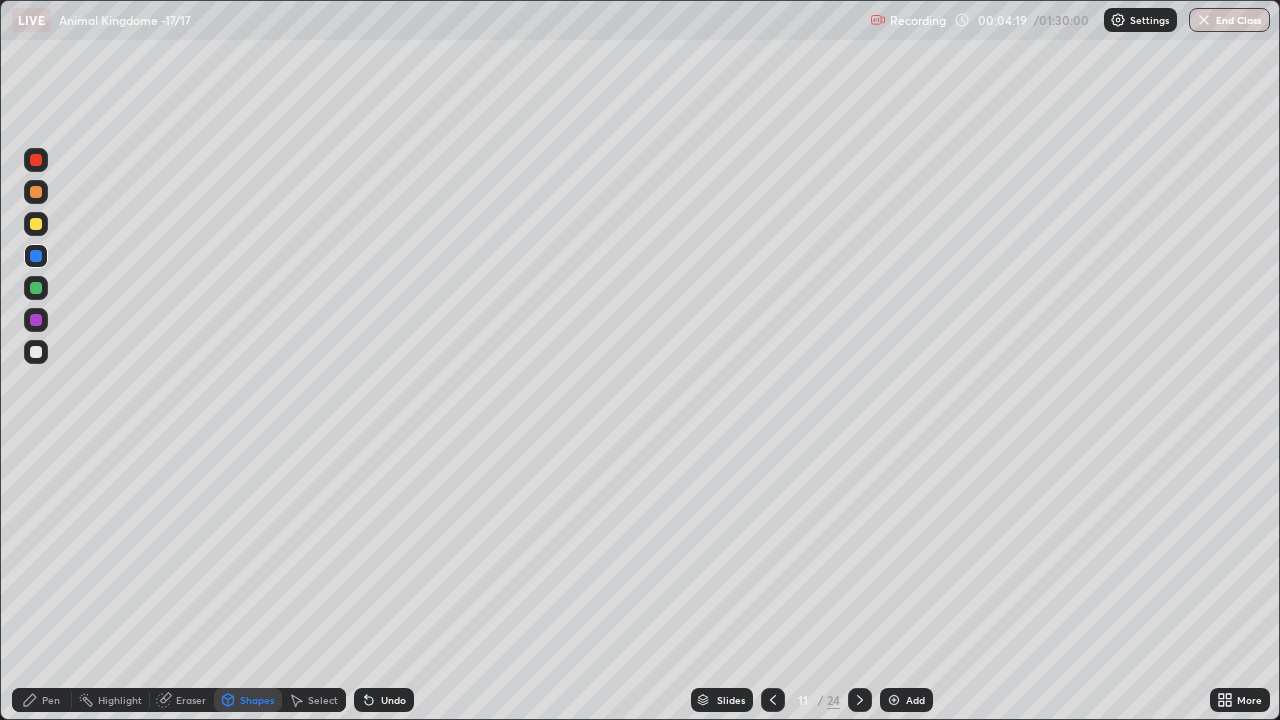 click at bounding box center [36, 288] 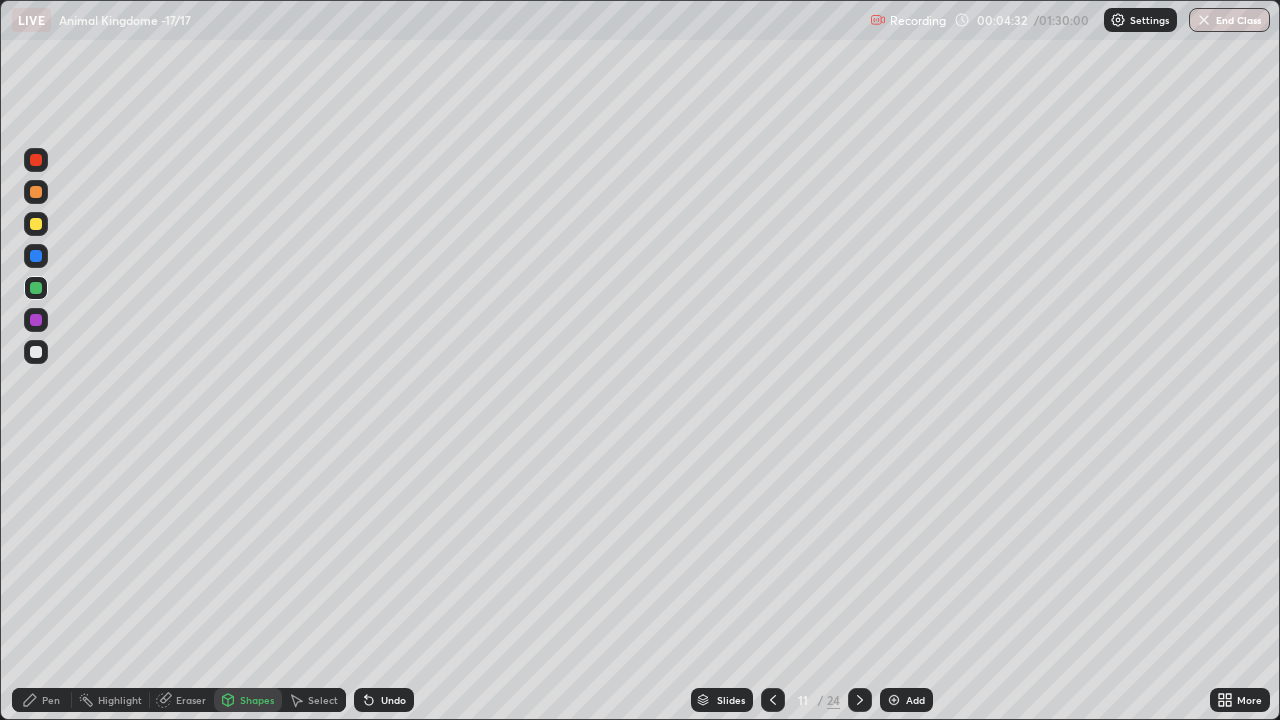 click on "Undo" at bounding box center (384, 700) 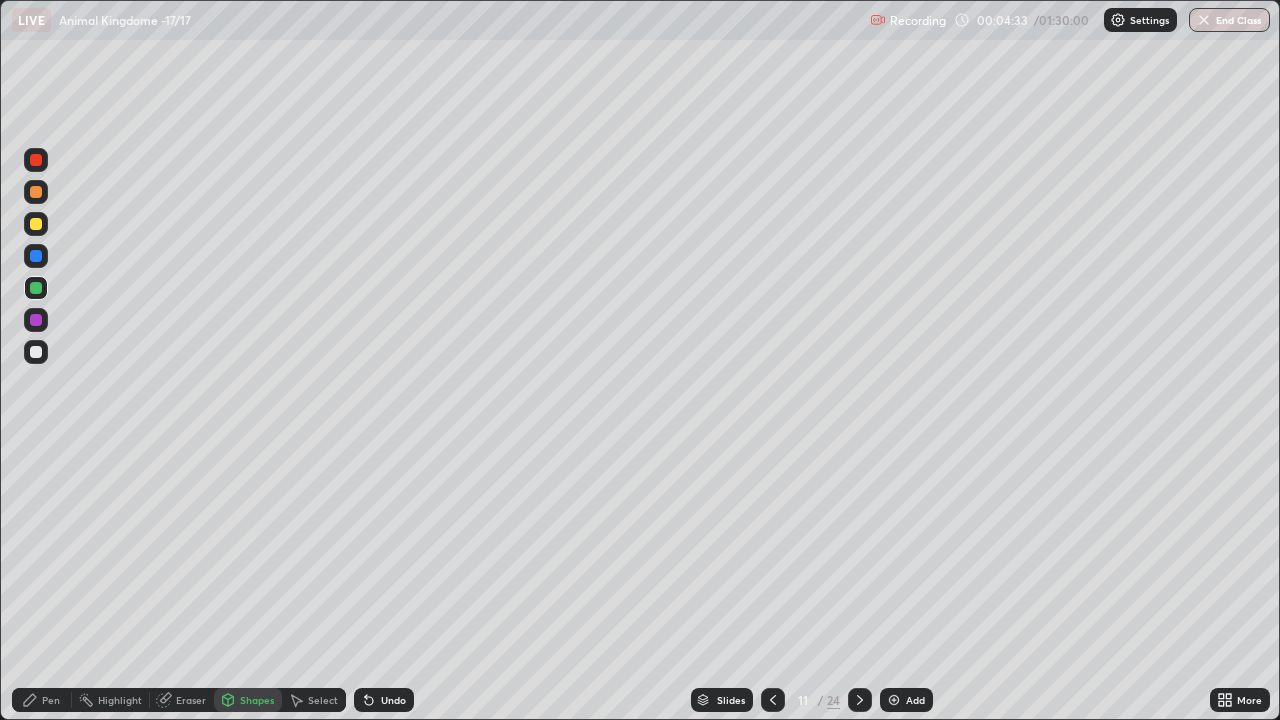 click on "Pen" at bounding box center [42, 700] 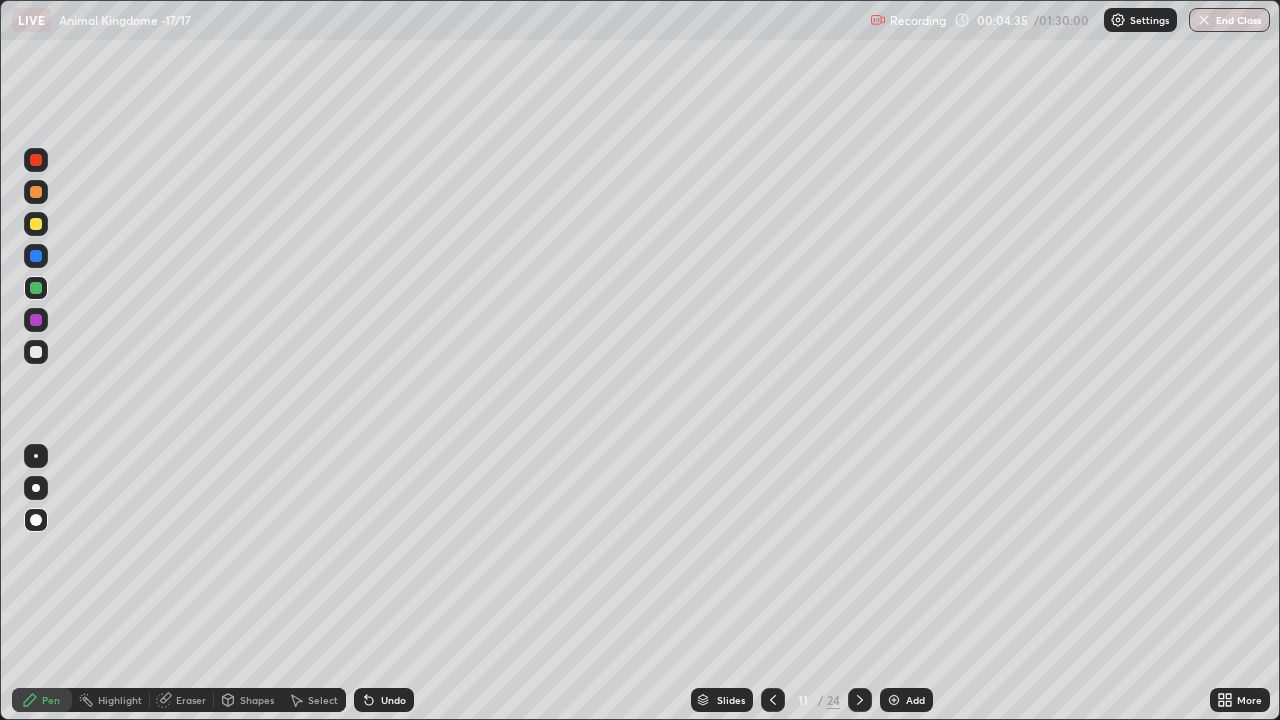 click at bounding box center [36, 352] 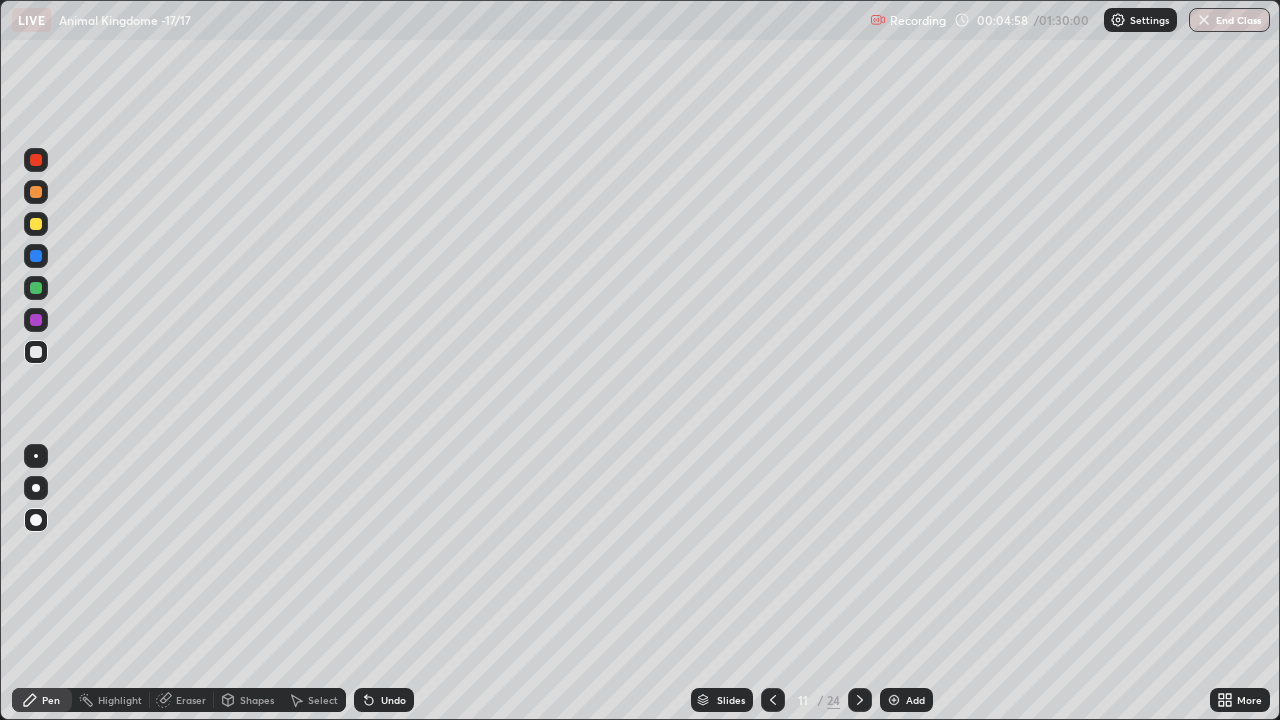 click on "Select" at bounding box center [323, 700] 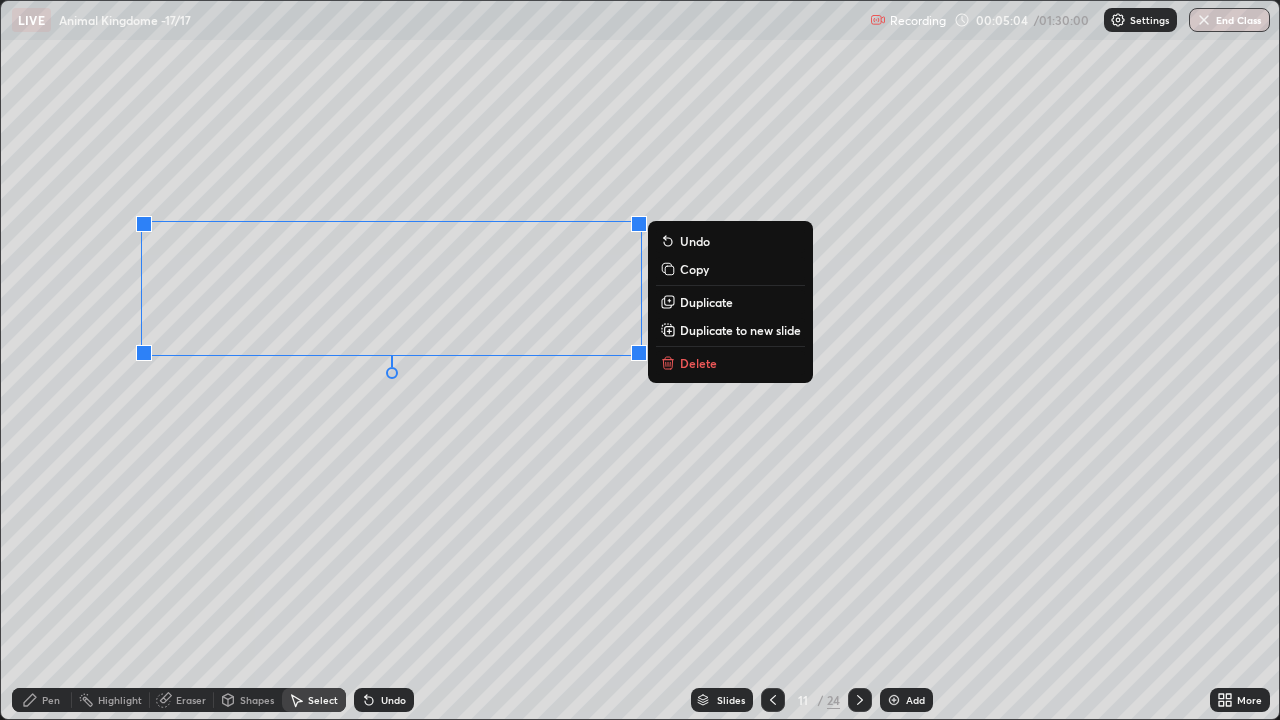 click 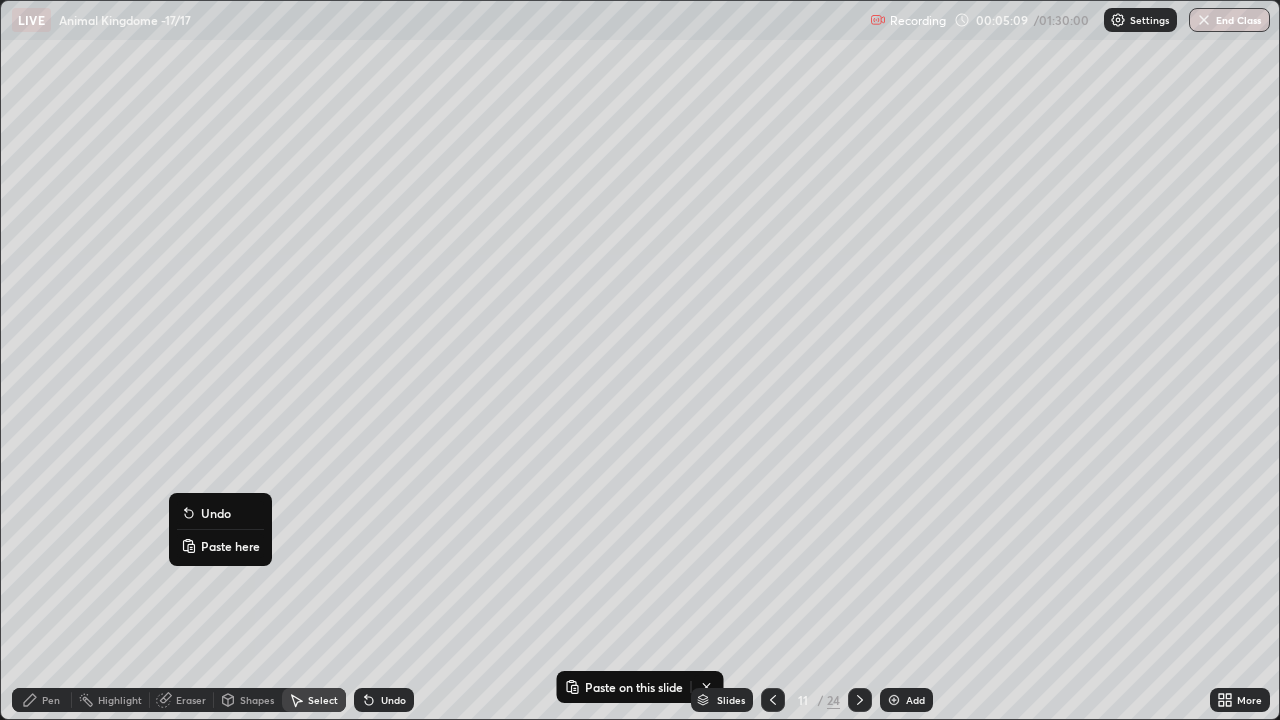 click on "Paste here" at bounding box center [230, 546] 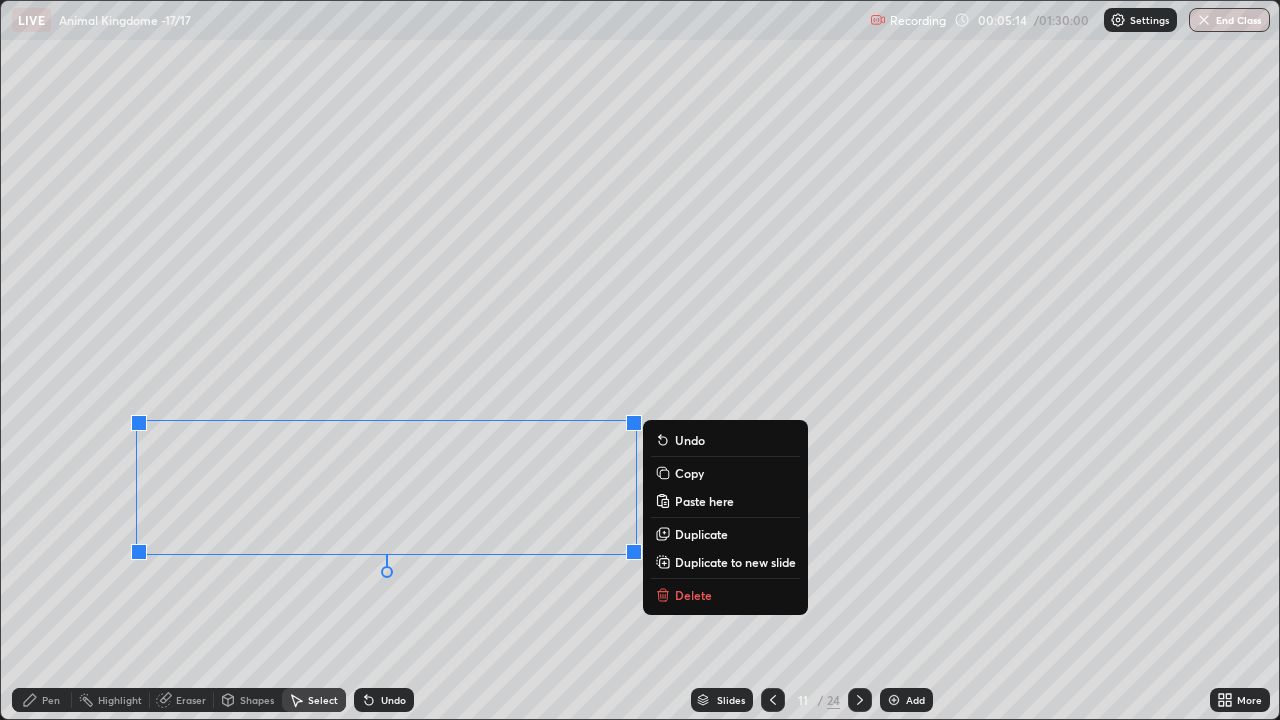 click on "Pen" at bounding box center [42, 700] 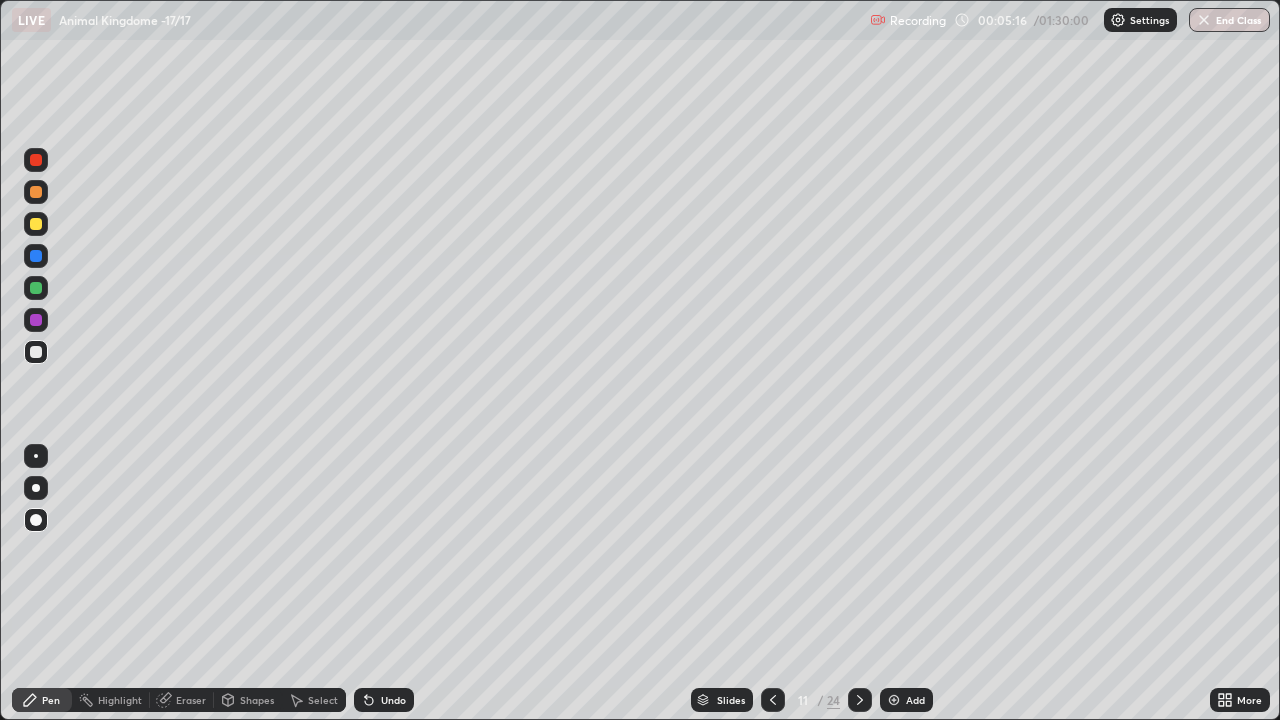 click at bounding box center [36, 288] 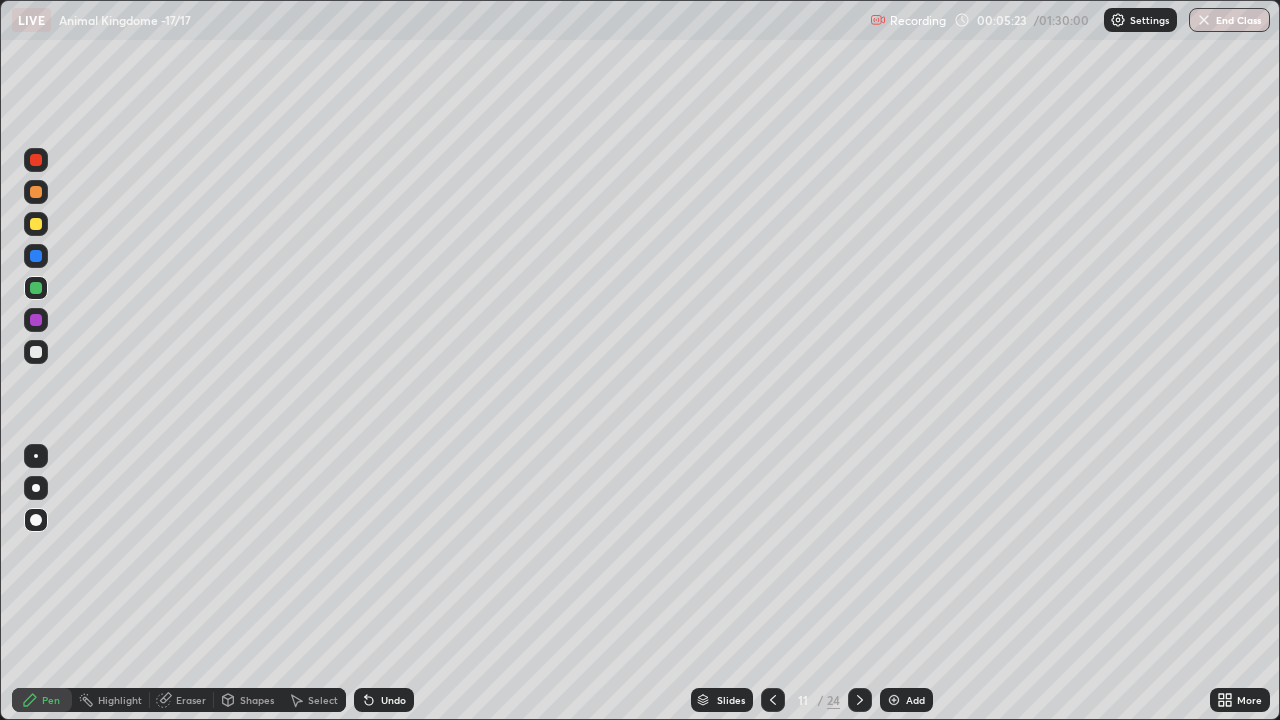 click at bounding box center (36, 352) 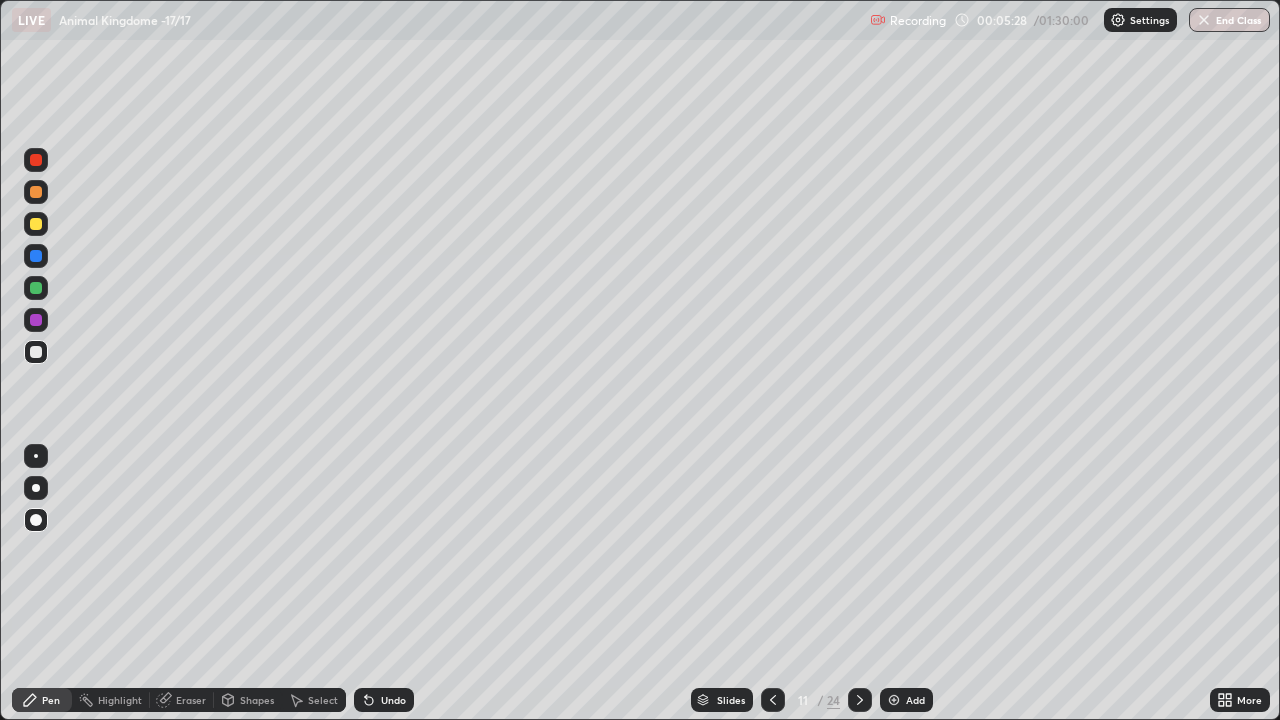 click on "Shapes" at bounding box center (257, 700) 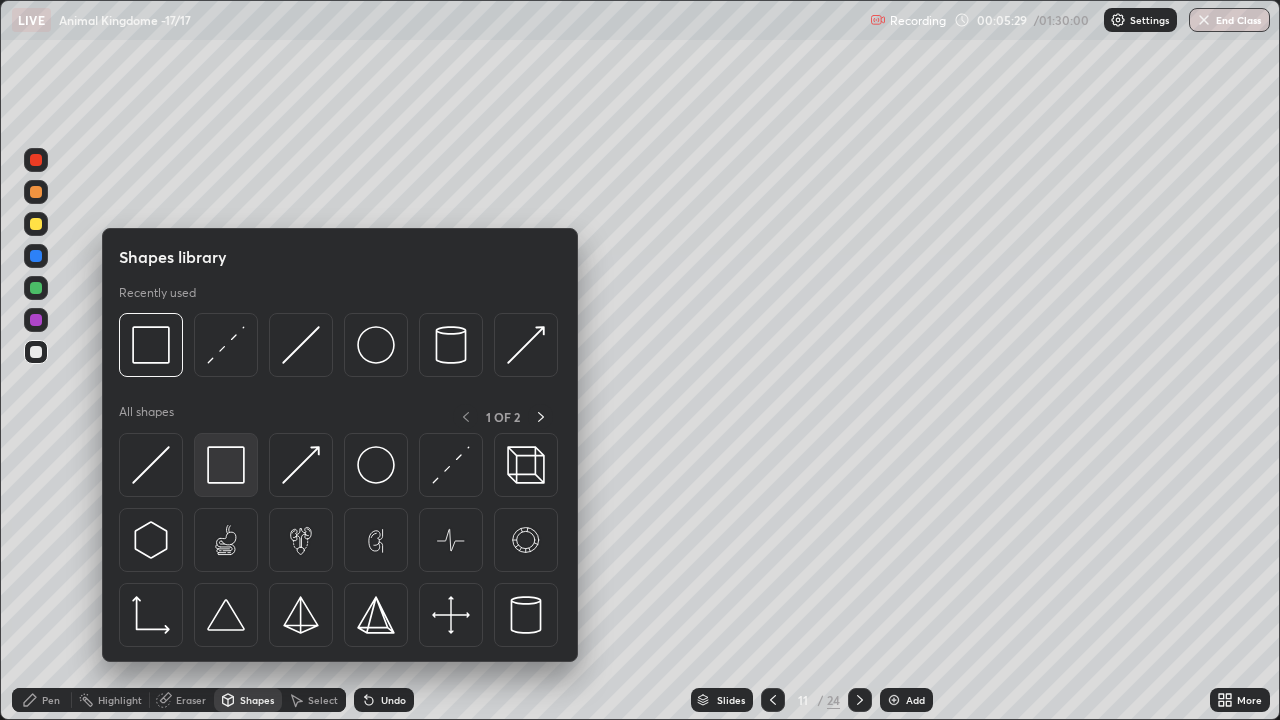 click at bounding box center [226, 465] 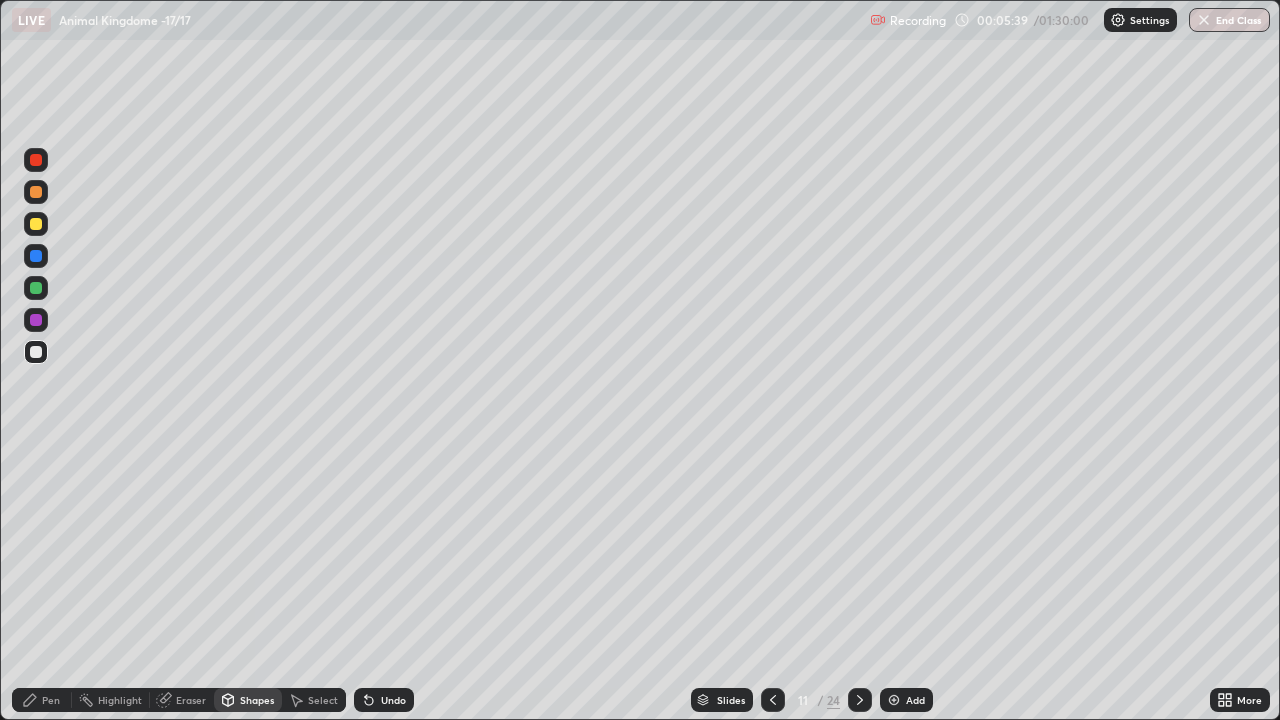 click at bounding box center [36, 288] 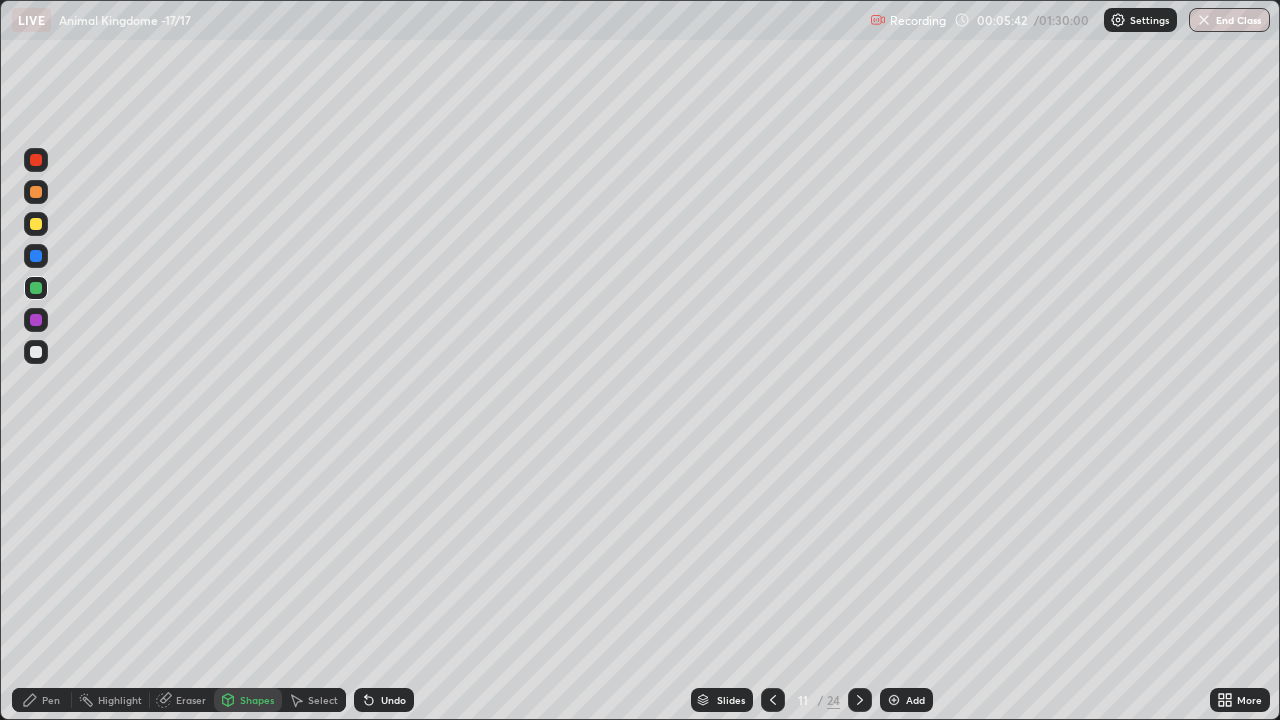 click on "Undo" at bounding box center (393, 700) 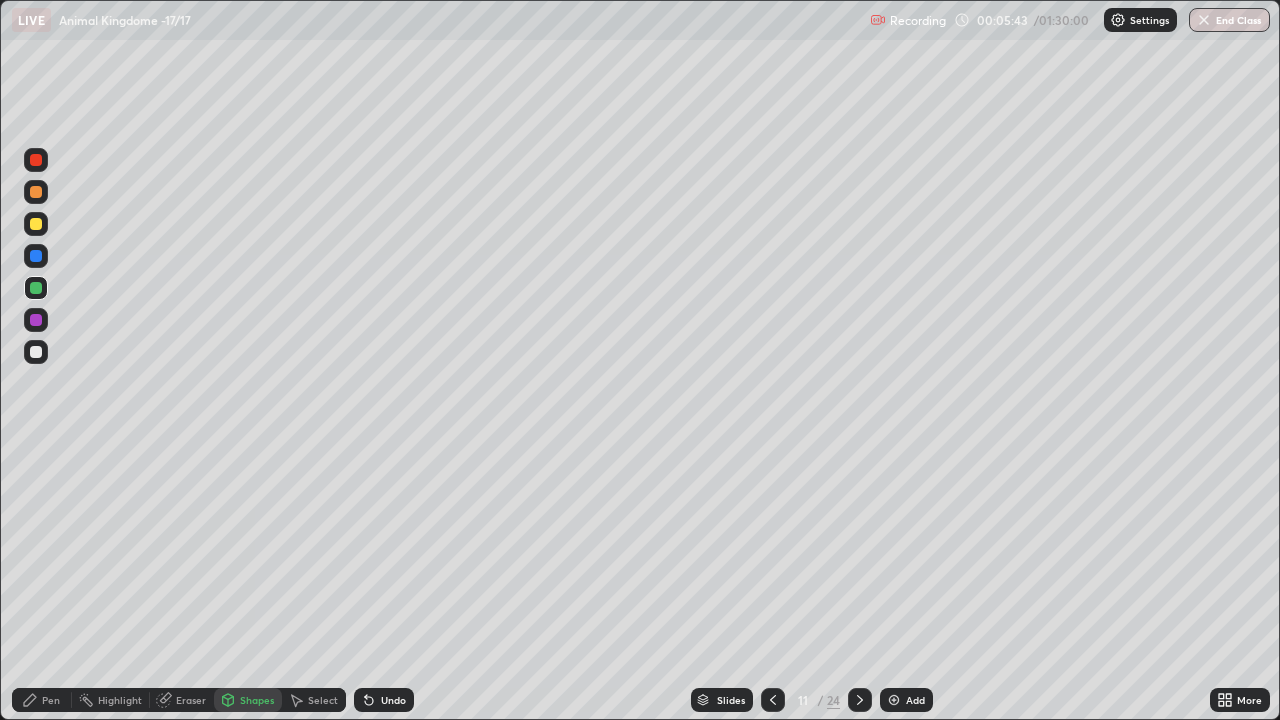 click 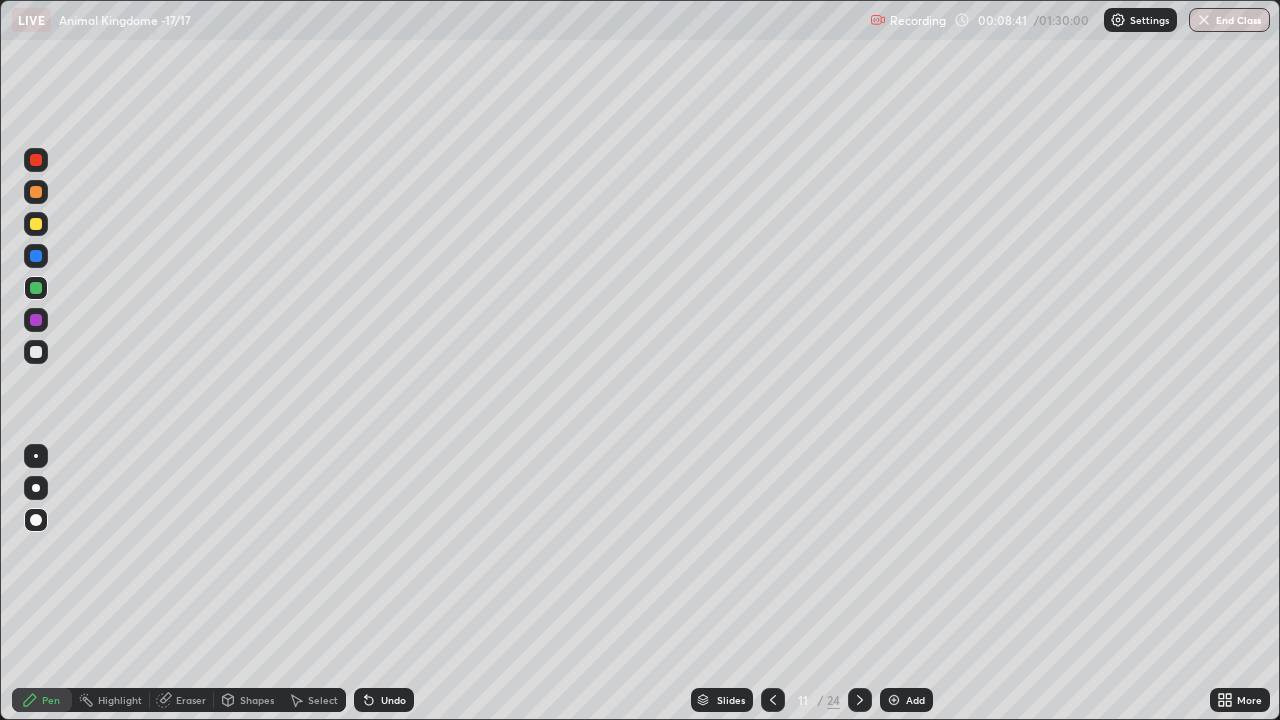 click 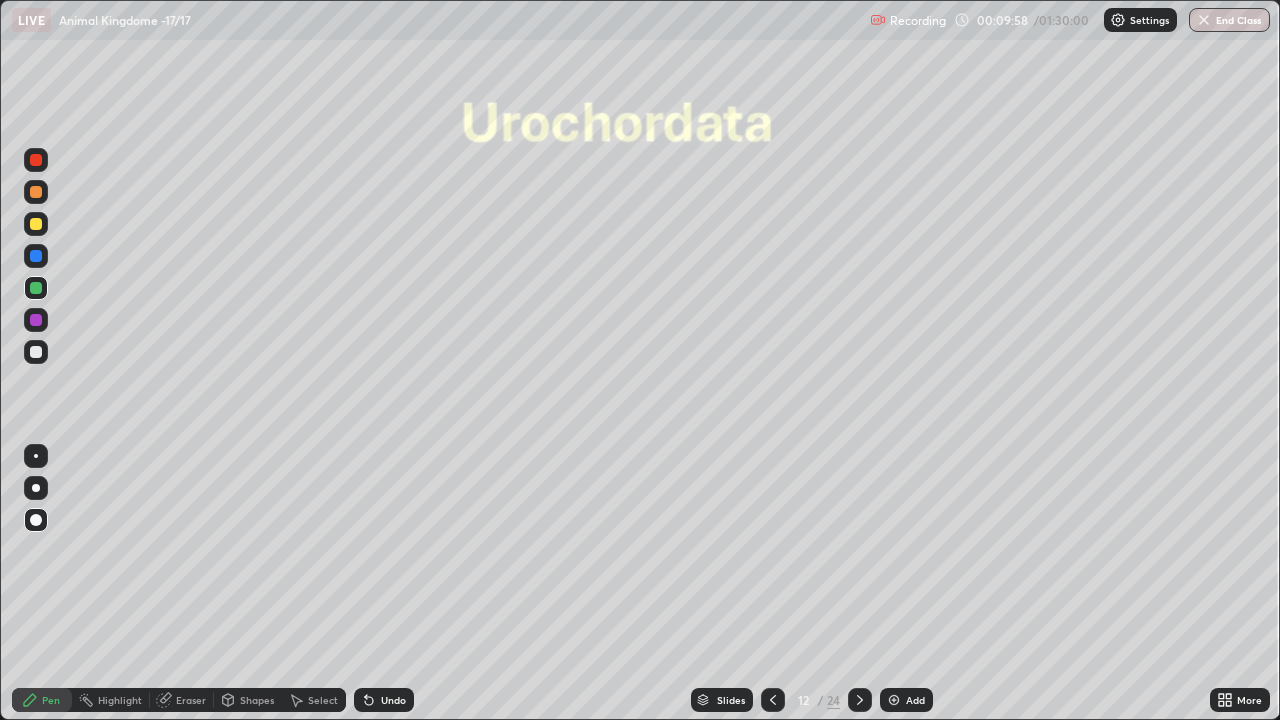 click at bounding box center (36, 224) 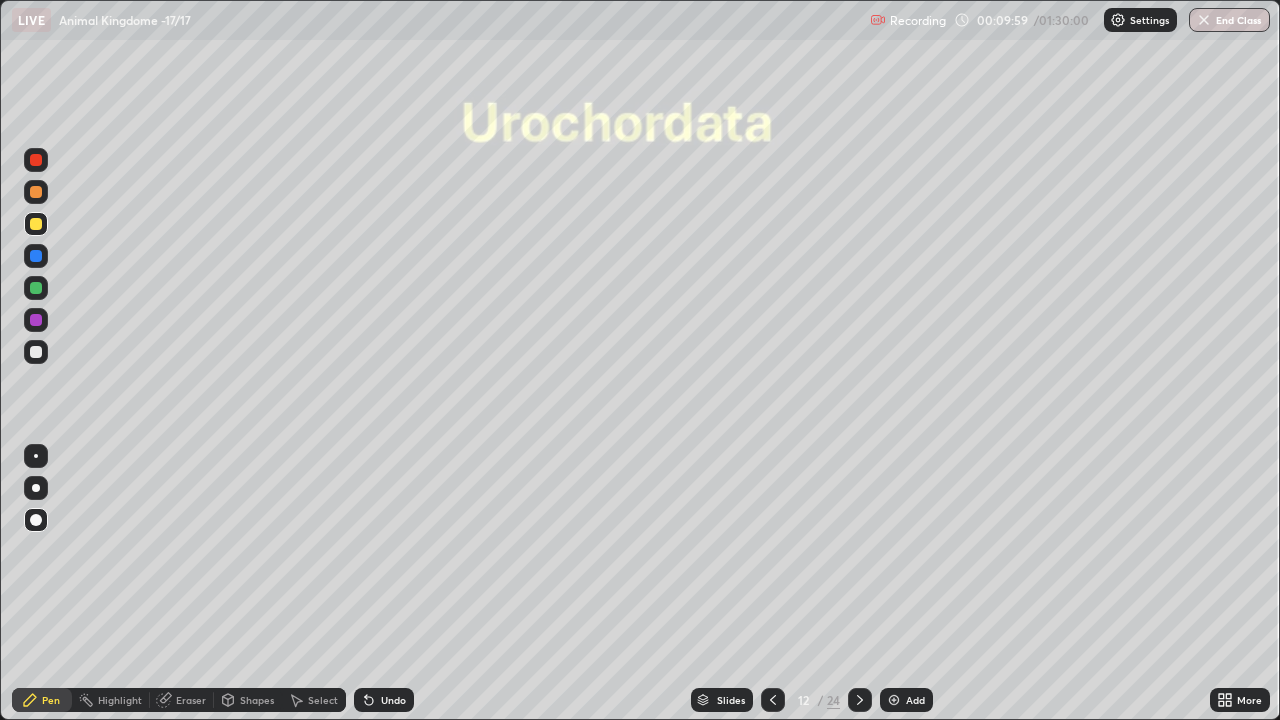 click 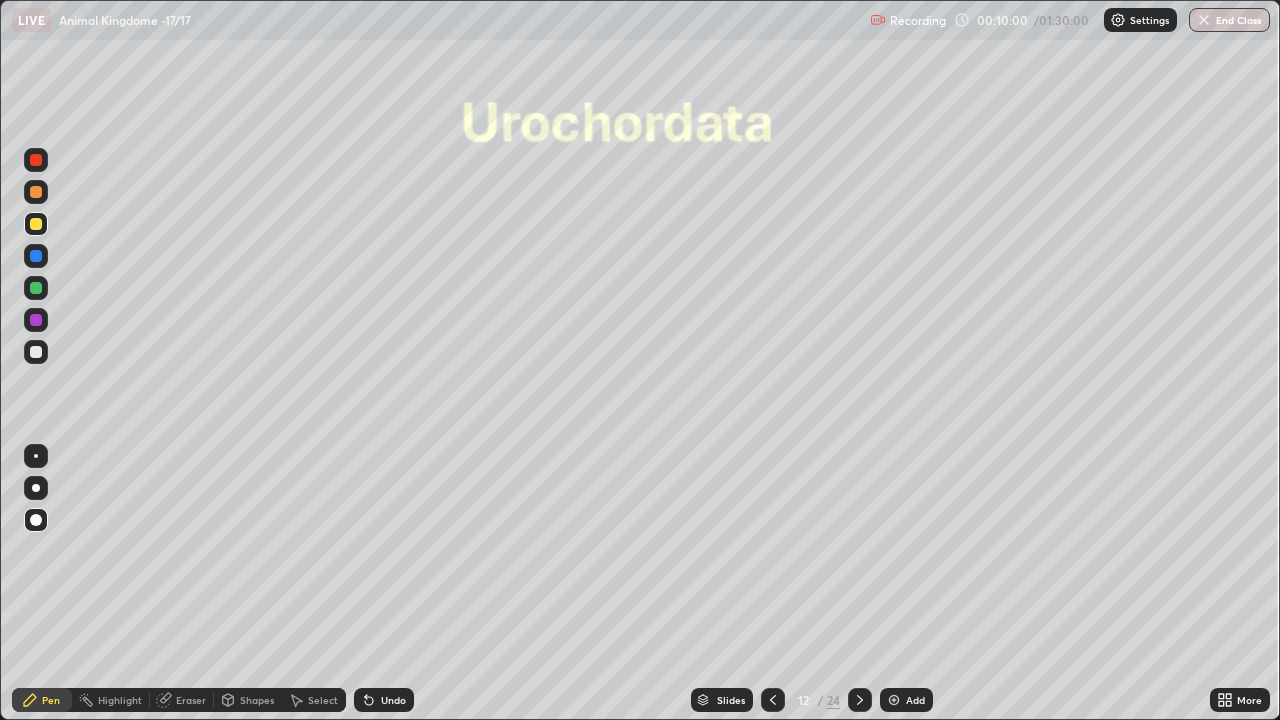 click 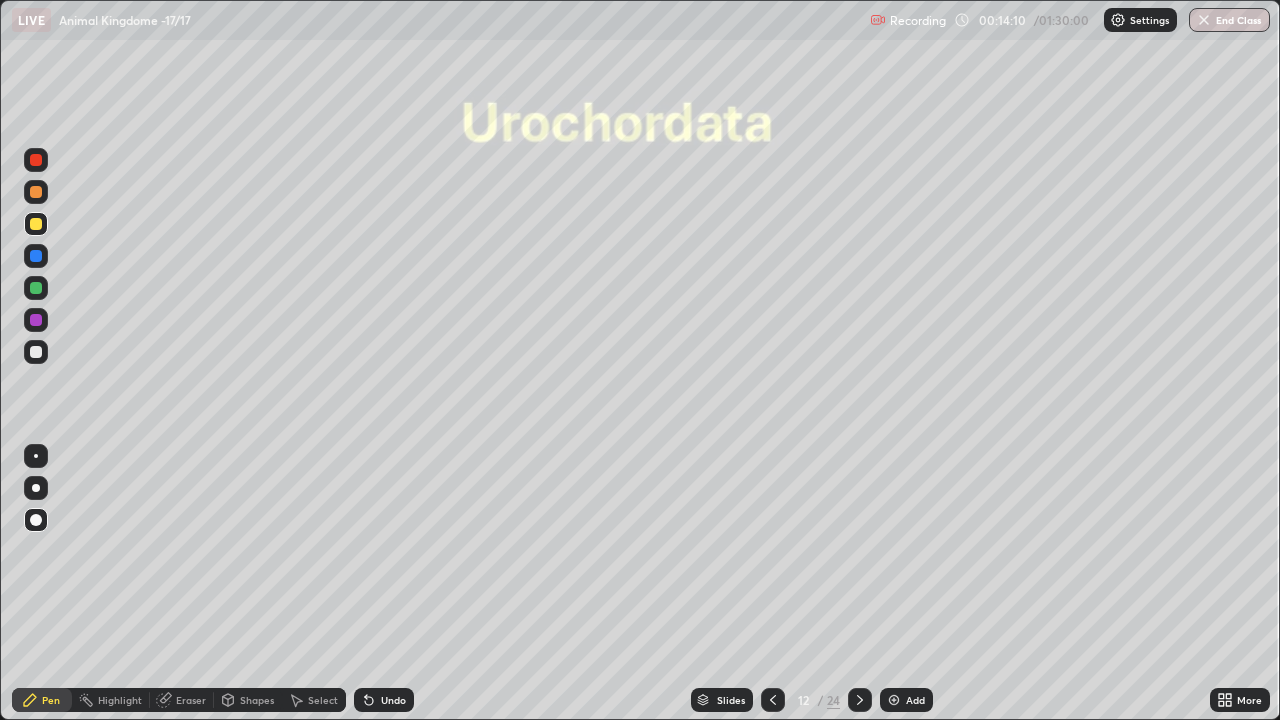 click at bounding box center [36, 352] 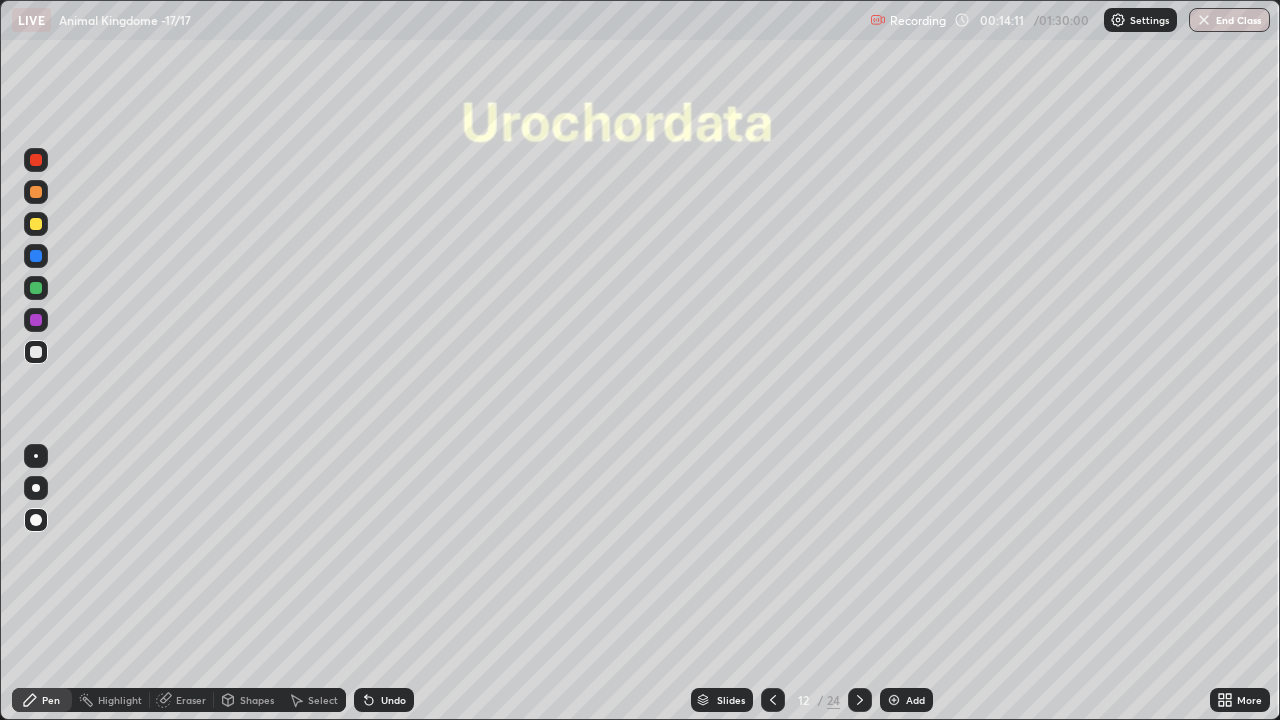 click on "Pen" at bounding box center [51, 700] 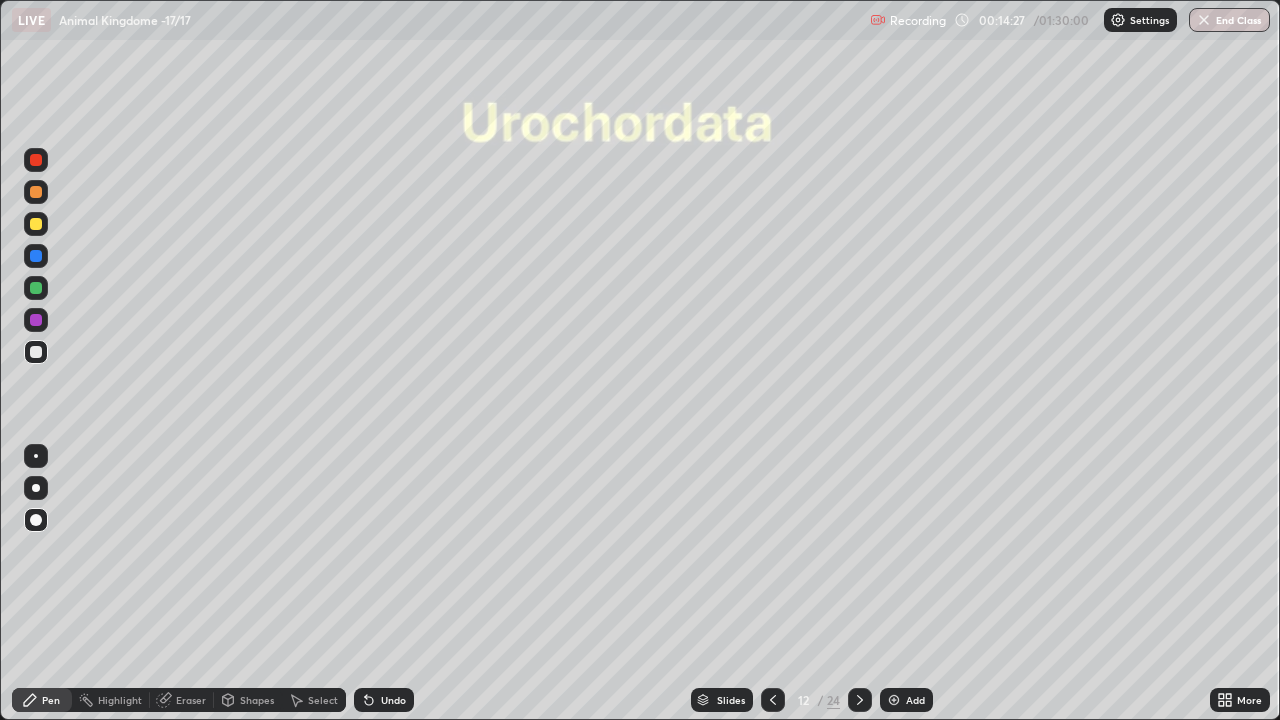 click at bounding box center (36, 288) 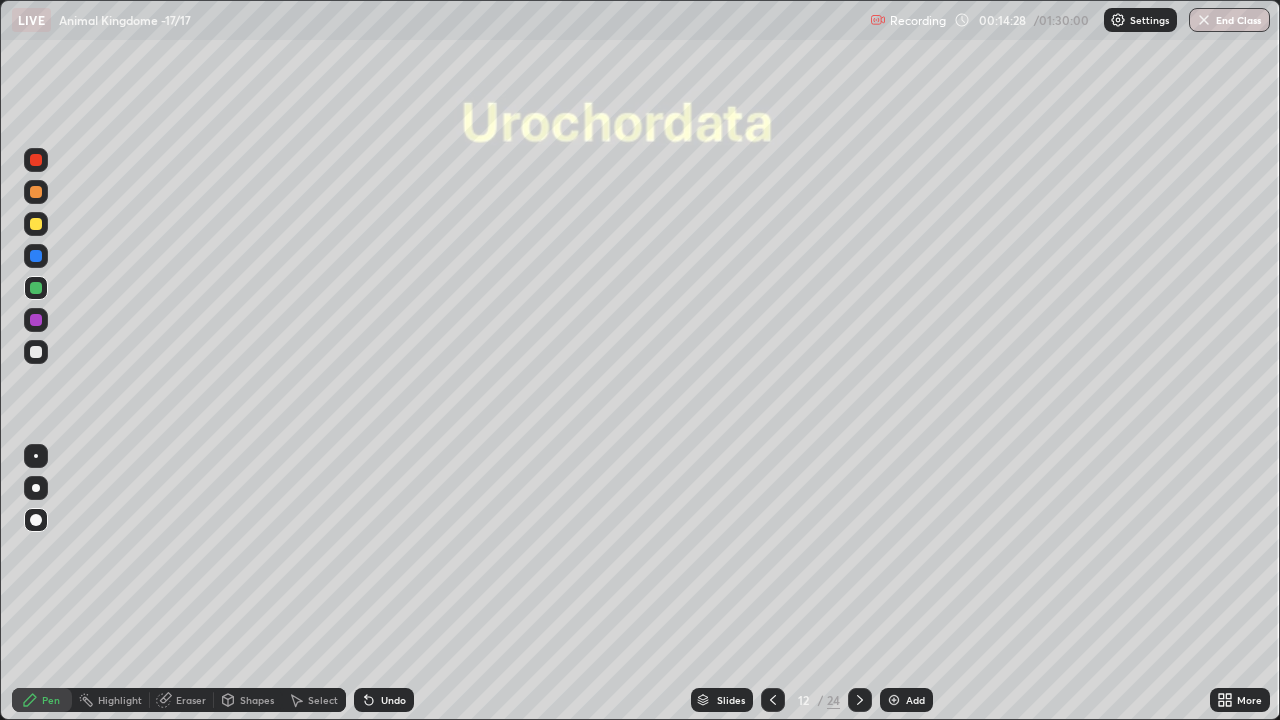 click on "Highlight" at bounding box center [120, 700] 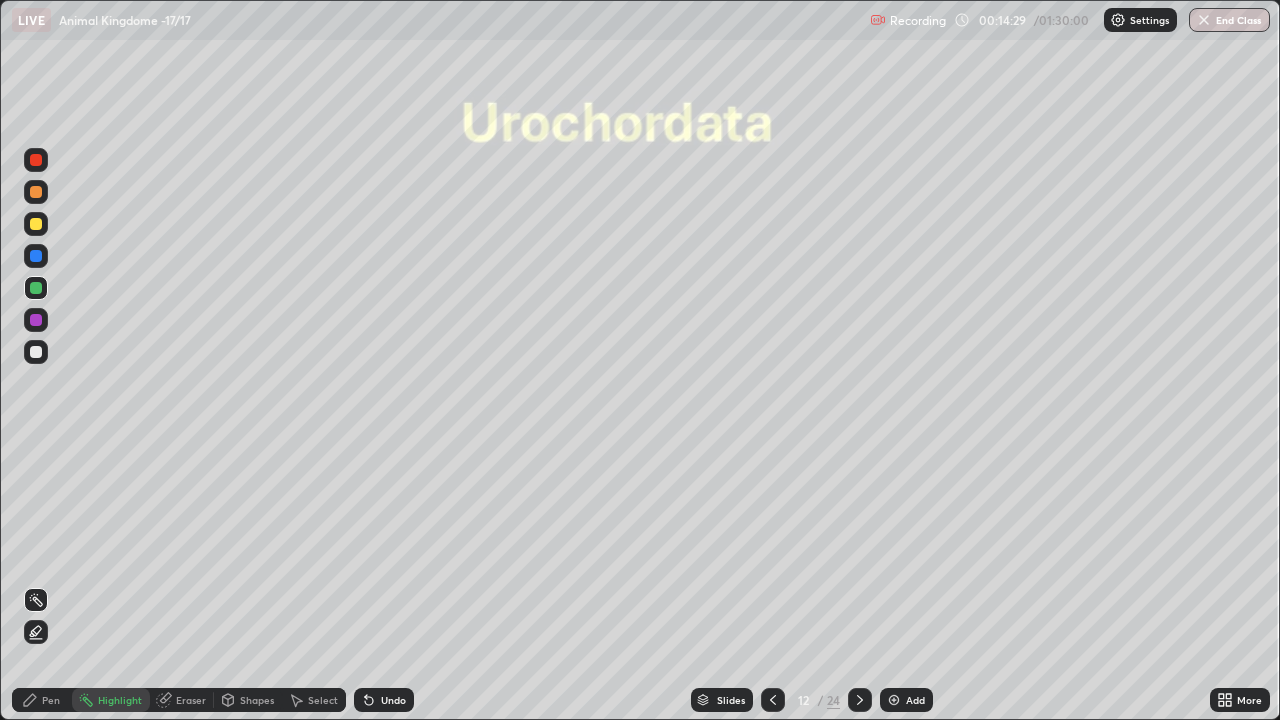 click 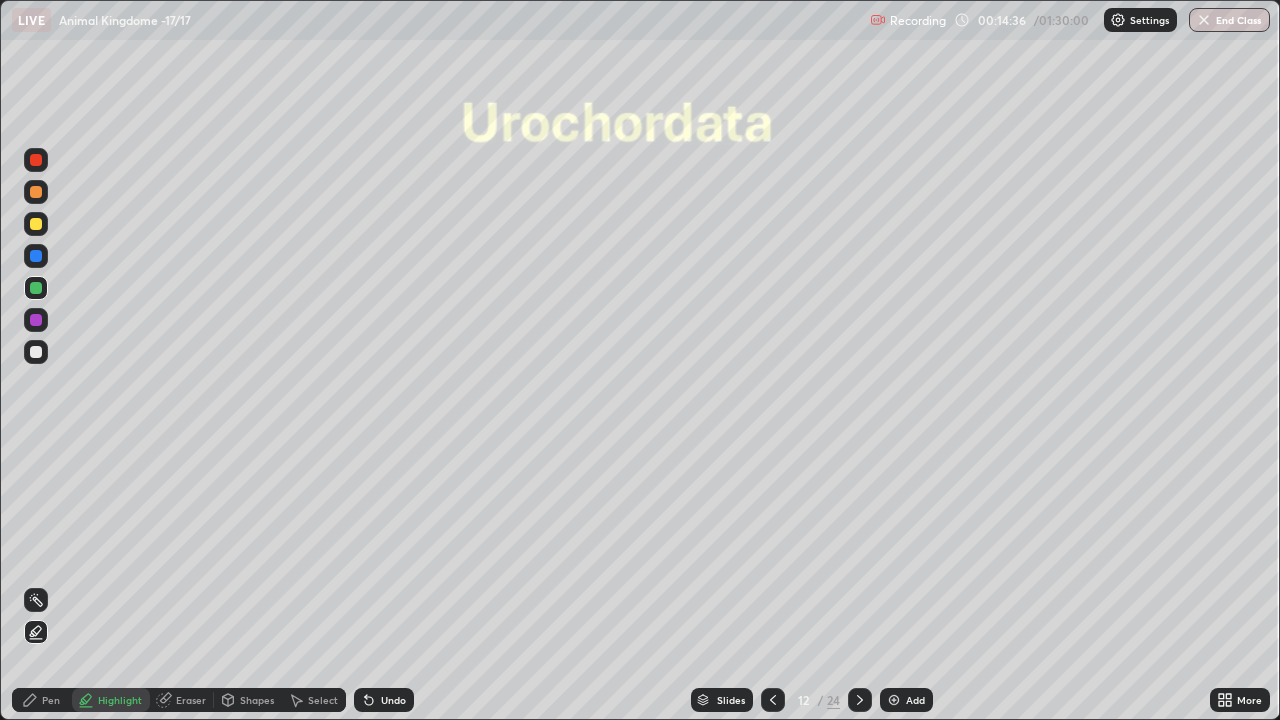 click on "Pen" at bounding box center (51, 700) 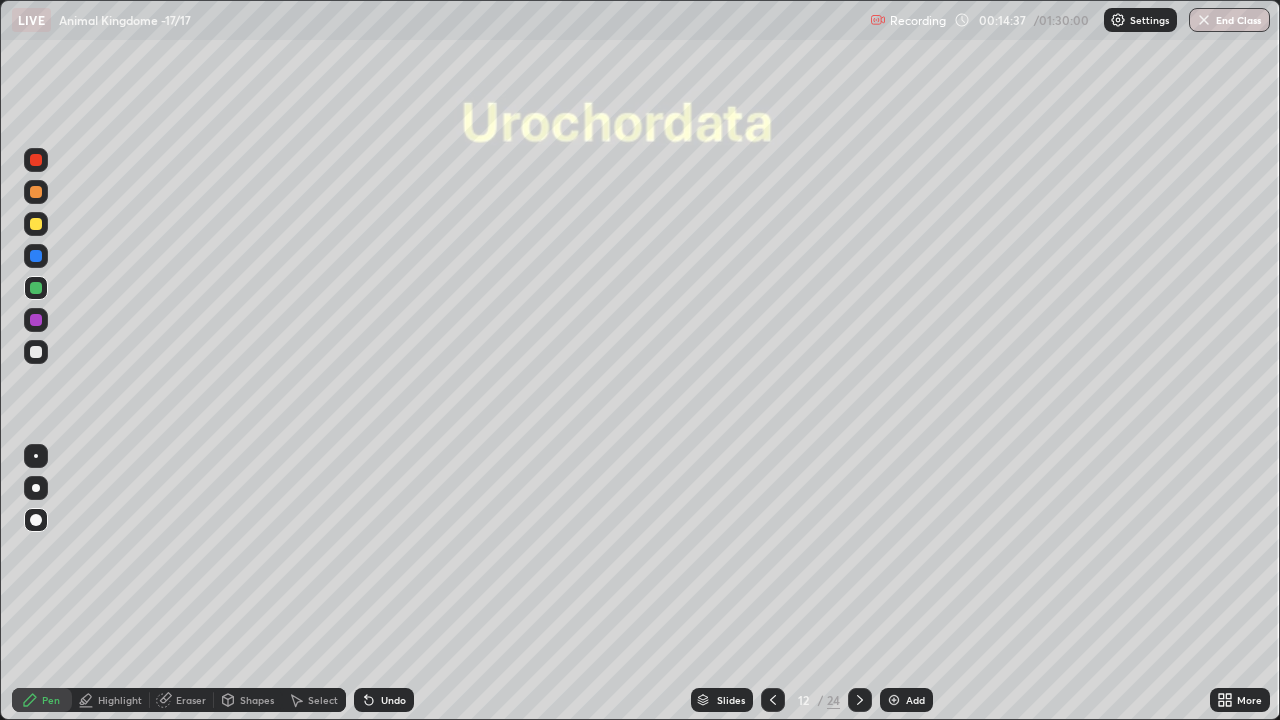 click at bounding box center (36, 352) 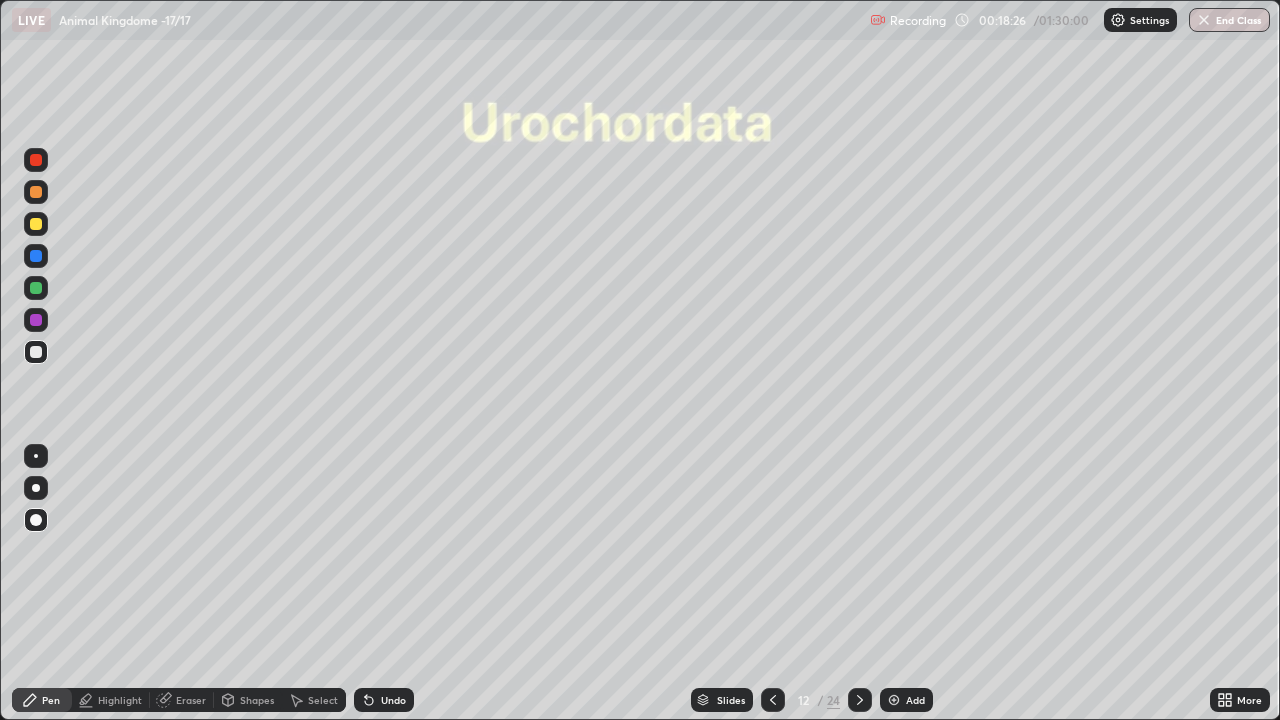click at bounding box center (36, 488) 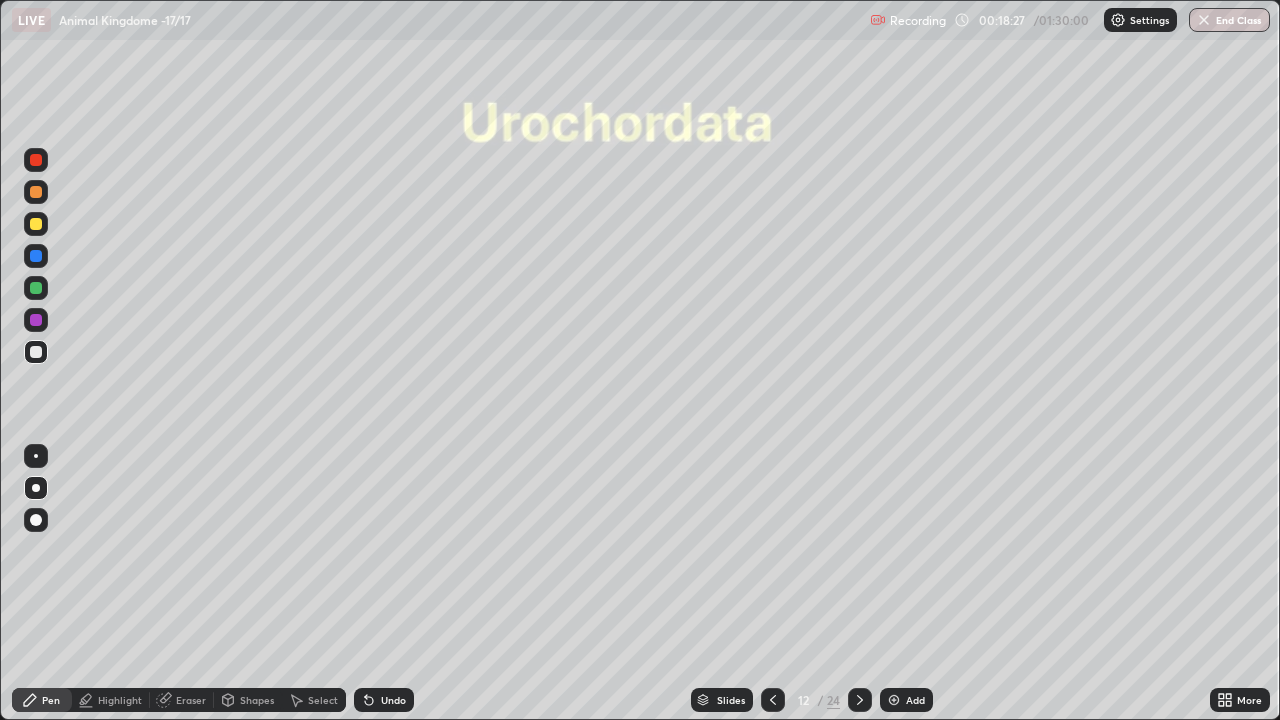 click on "Pen" at bounding box center (51, 700) 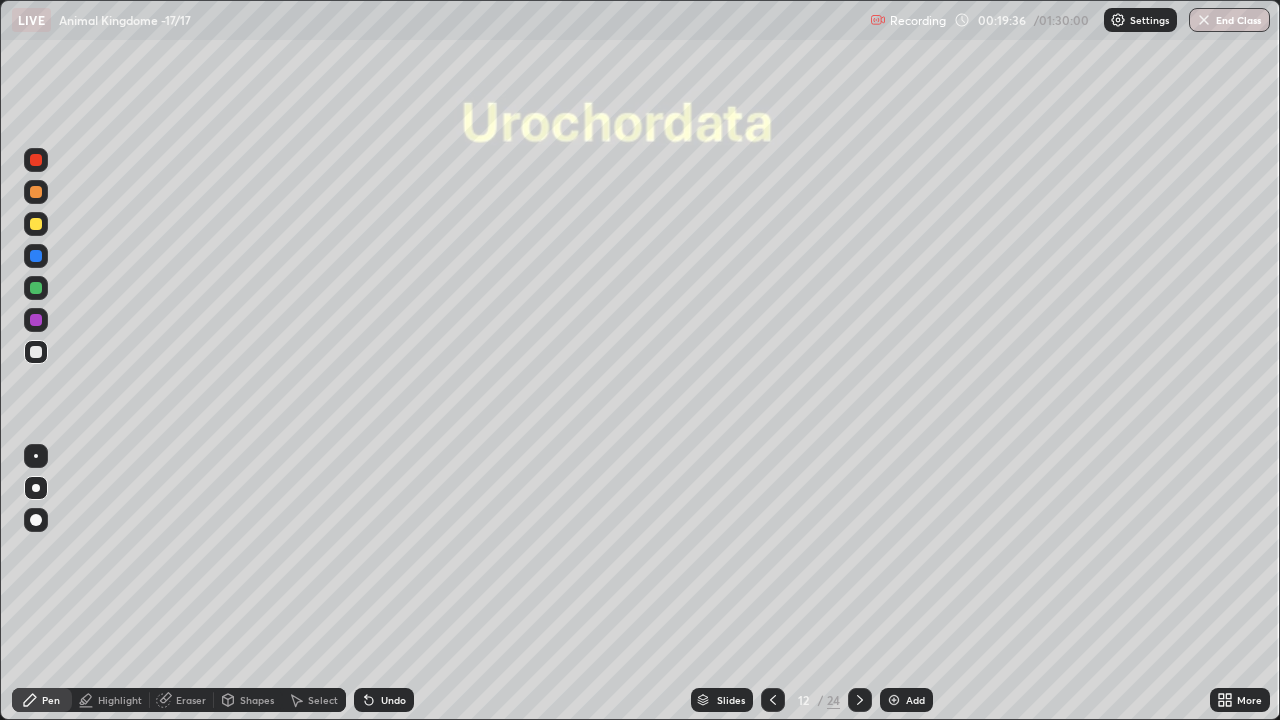 click 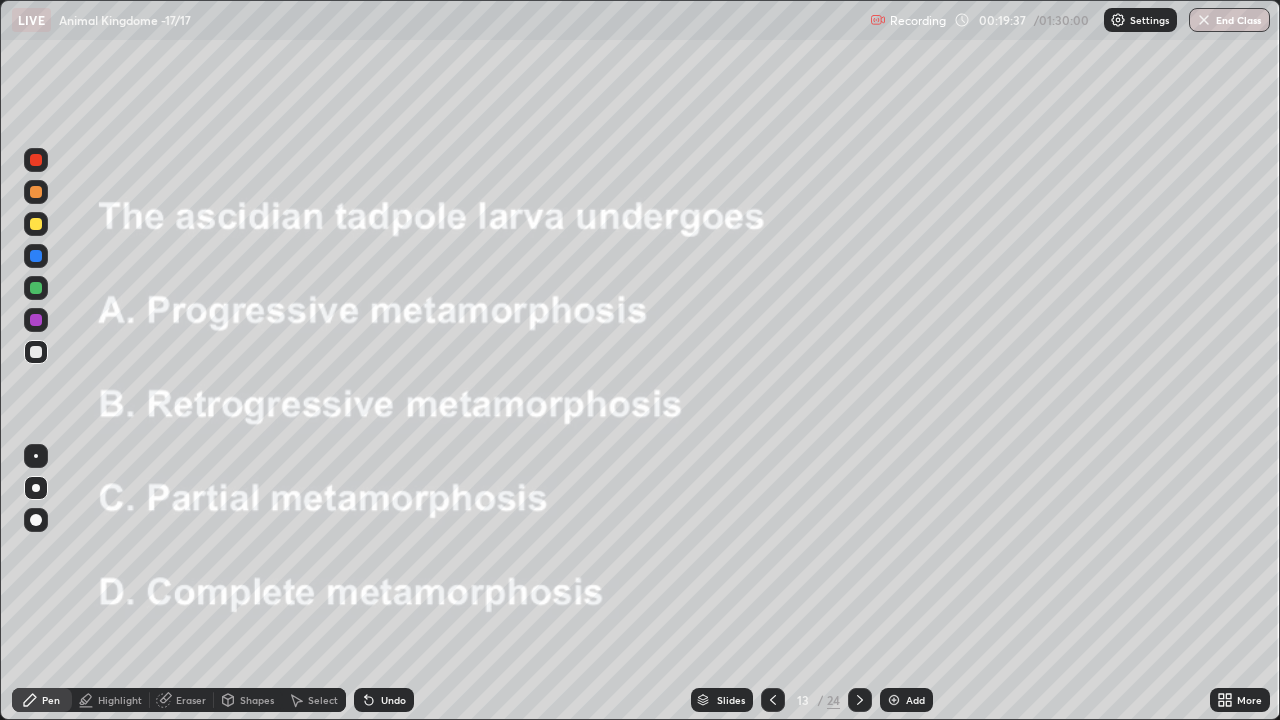 click 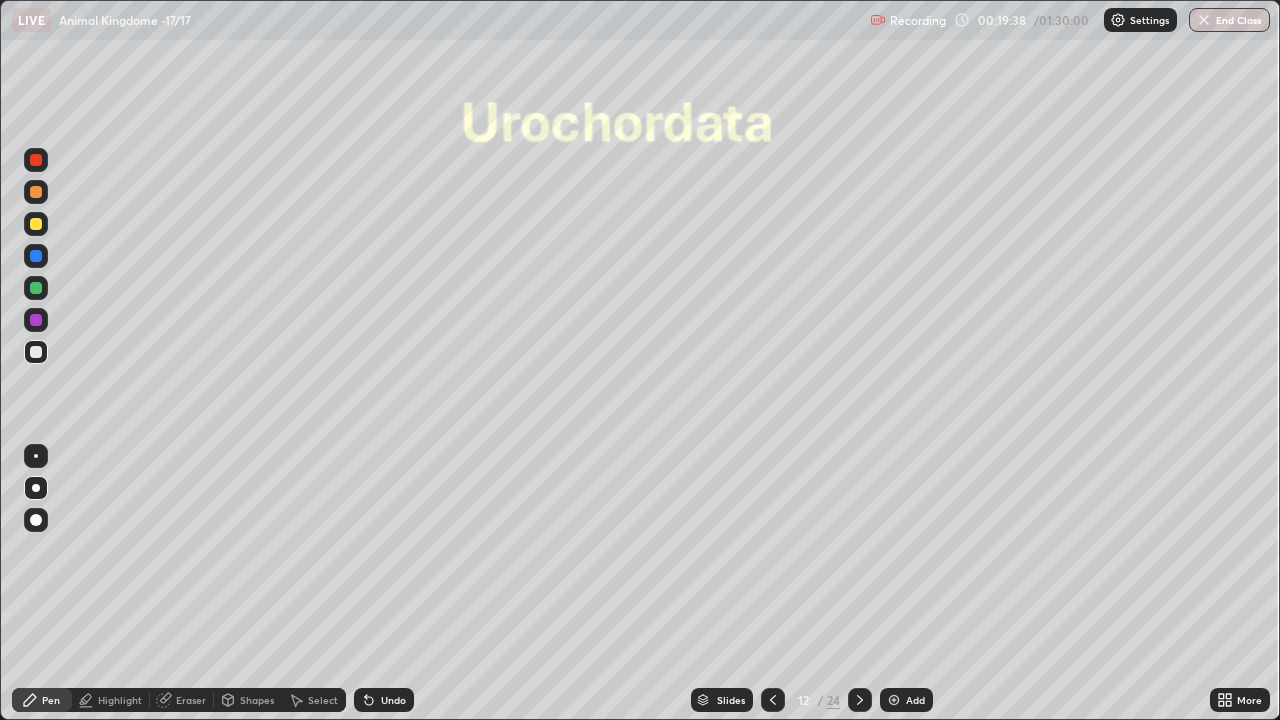 click on "Add" at bounding box center (915, 700) 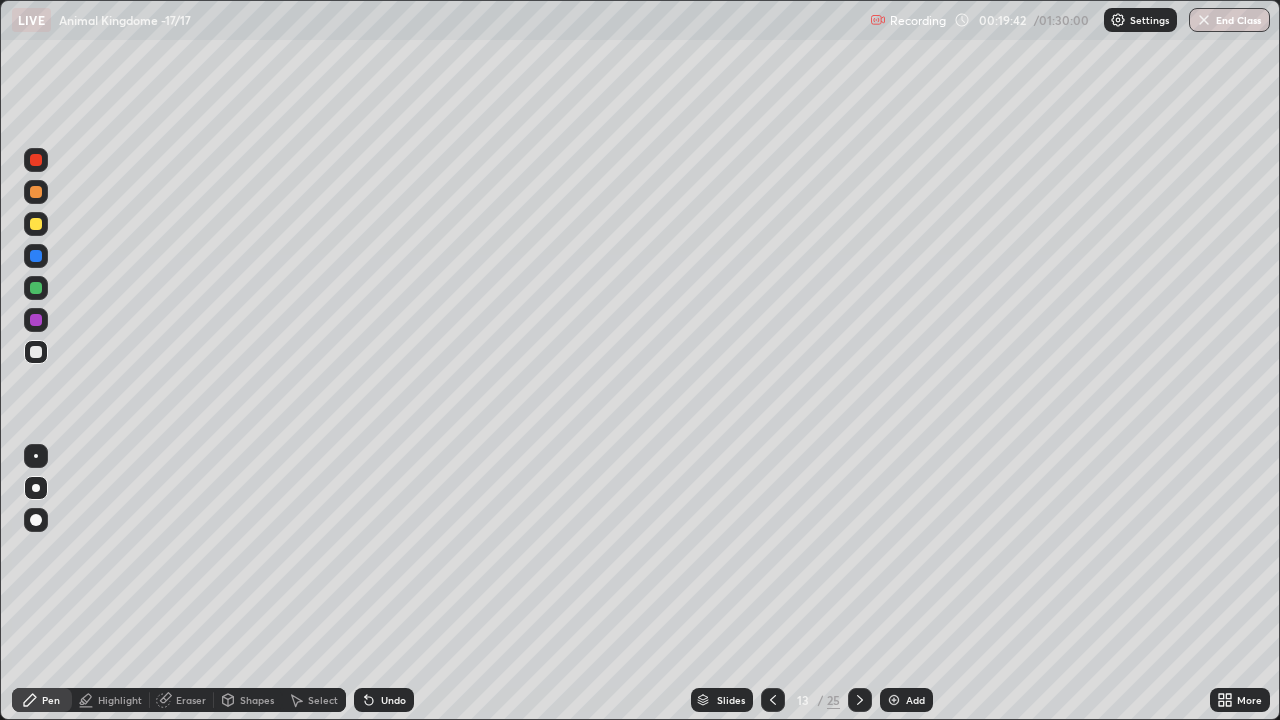 click at bounding box center [36, 352] 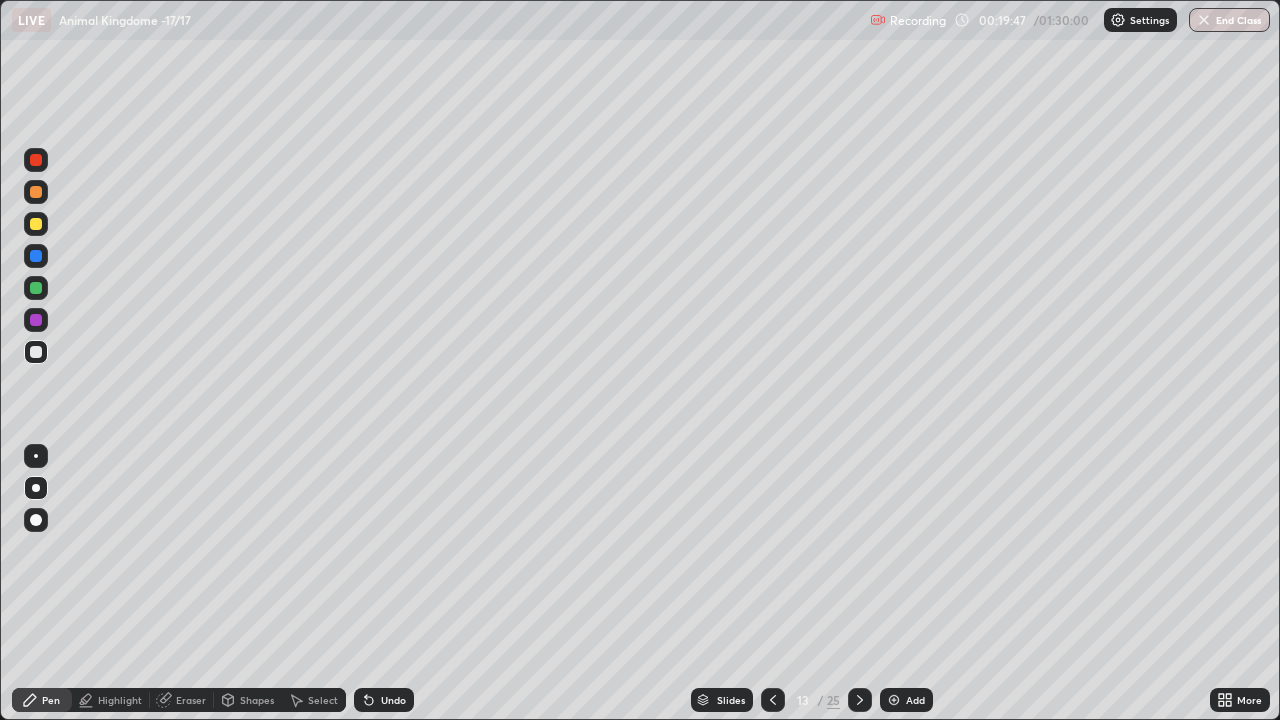 click at bounding box center (36, 520) 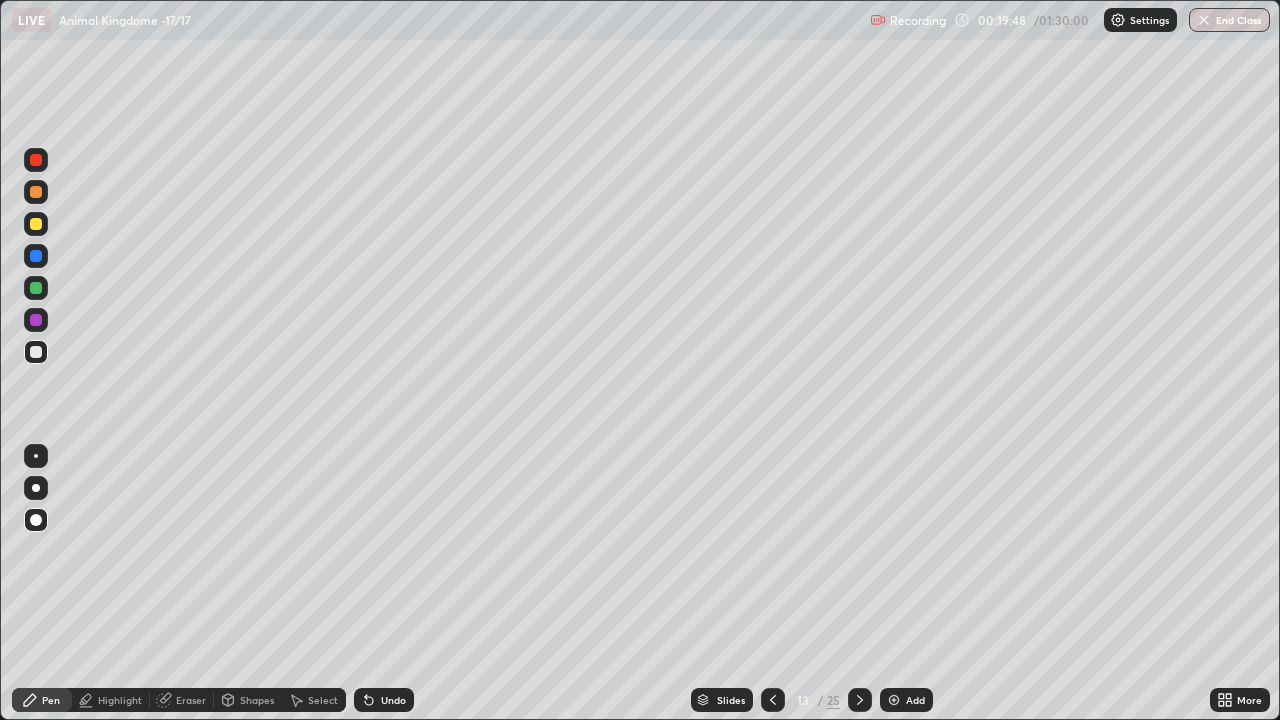 click on "Undo" at bounding box center [384, 700] 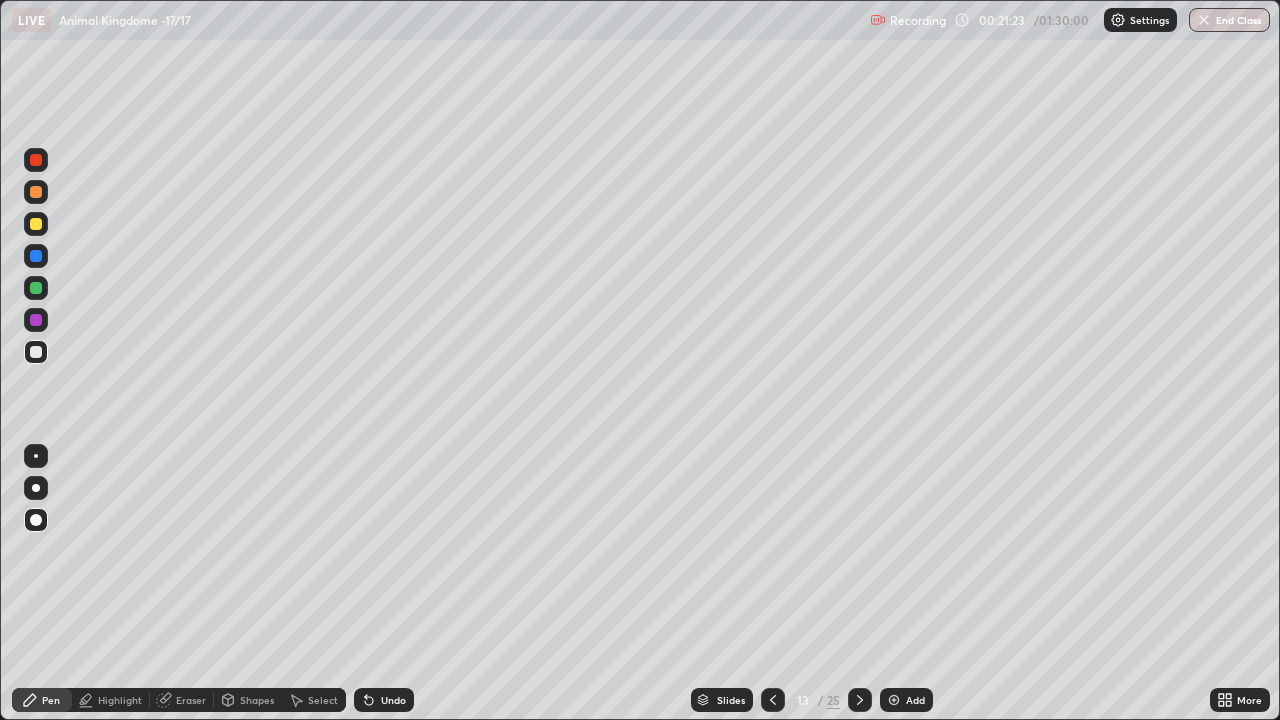 click at bounding box center (36, 224) 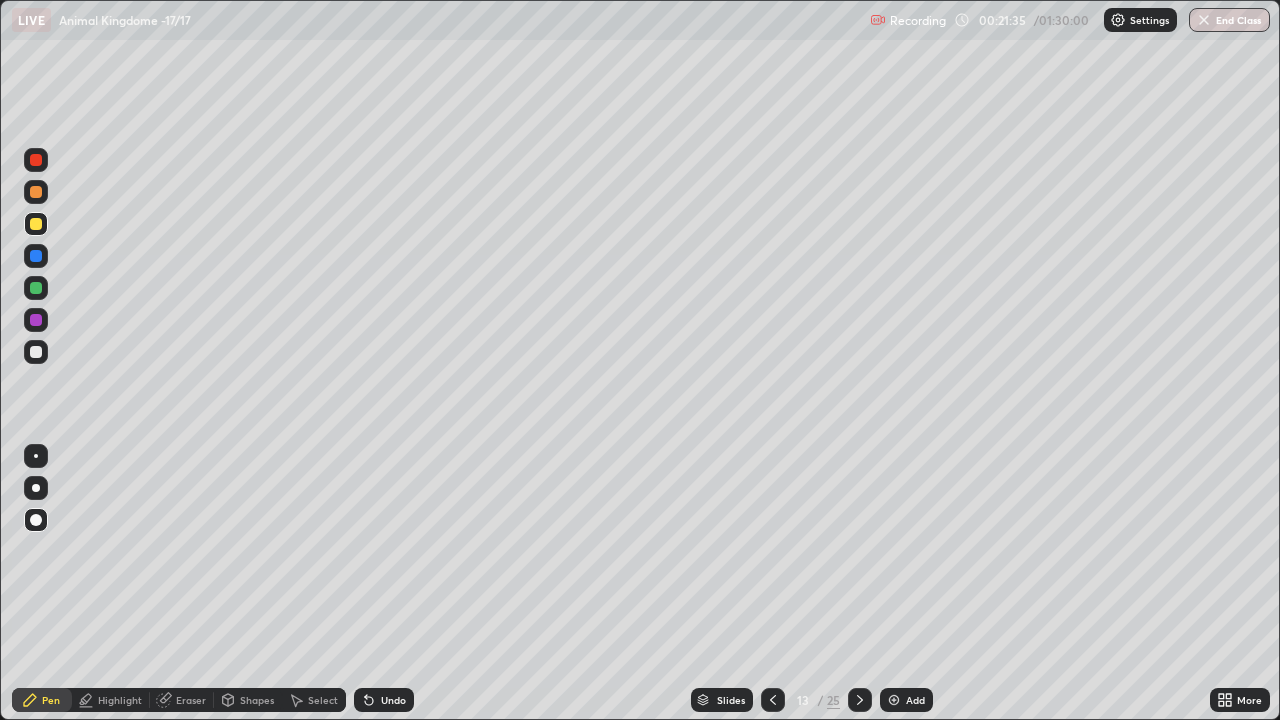 click at bounding box center [36, 256] 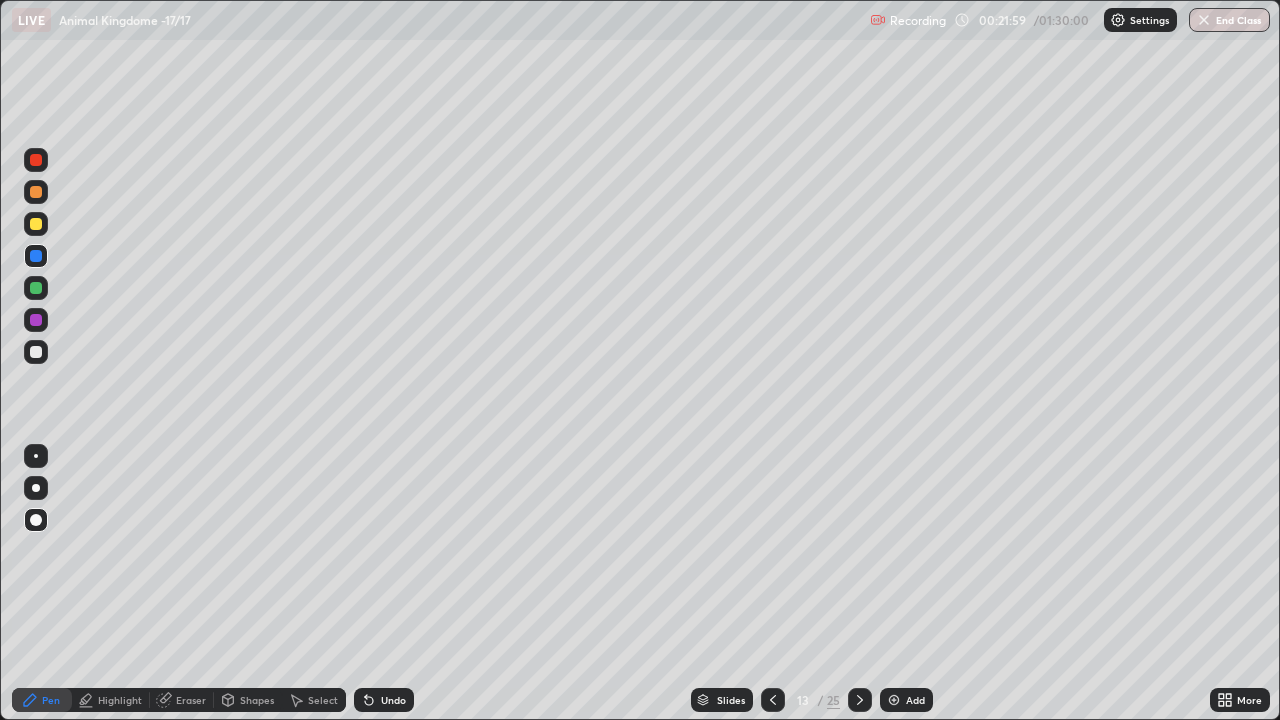 click at bounding box center (36, 352) 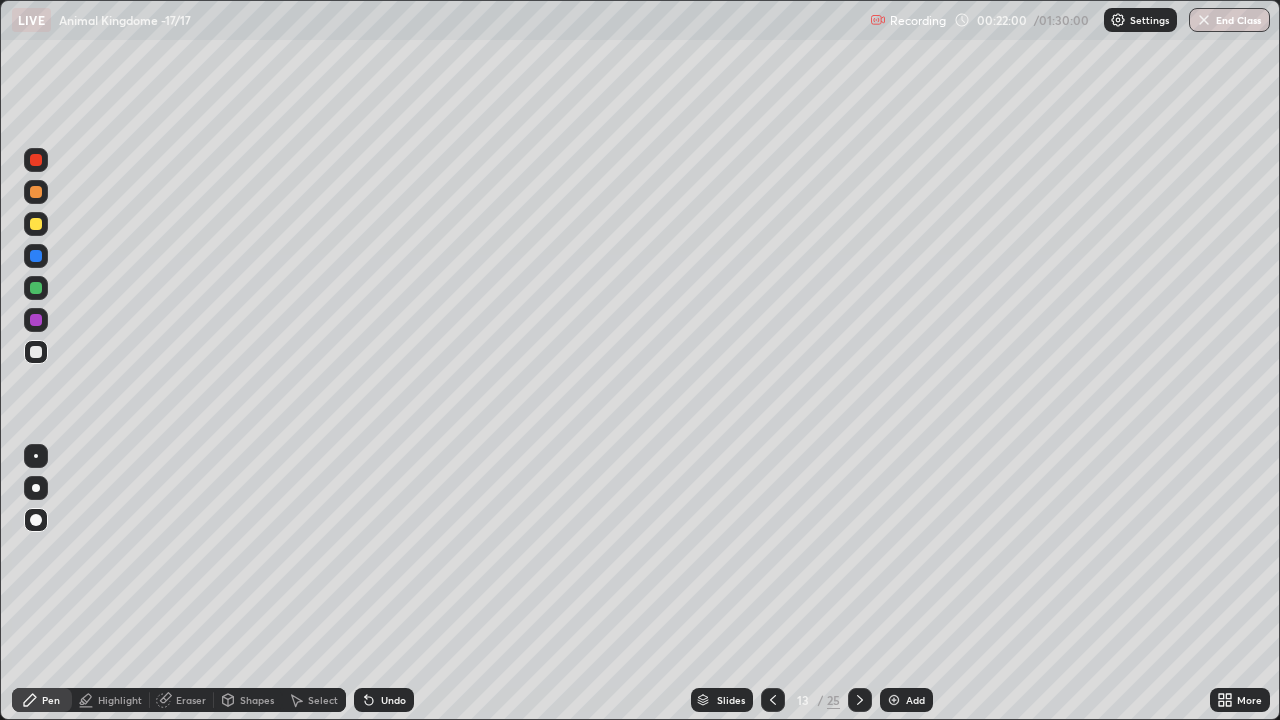 click on "Pen" at bounding box center [51, 700] 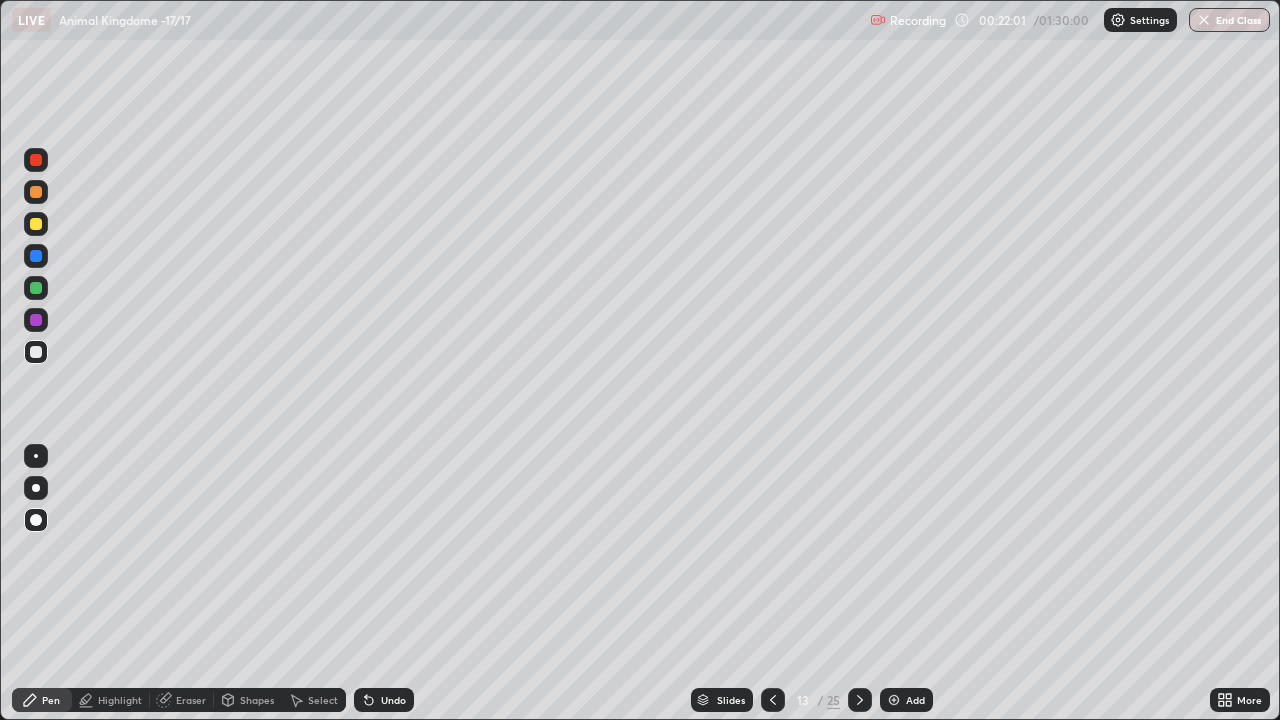 click at bounding box center [36, 320] 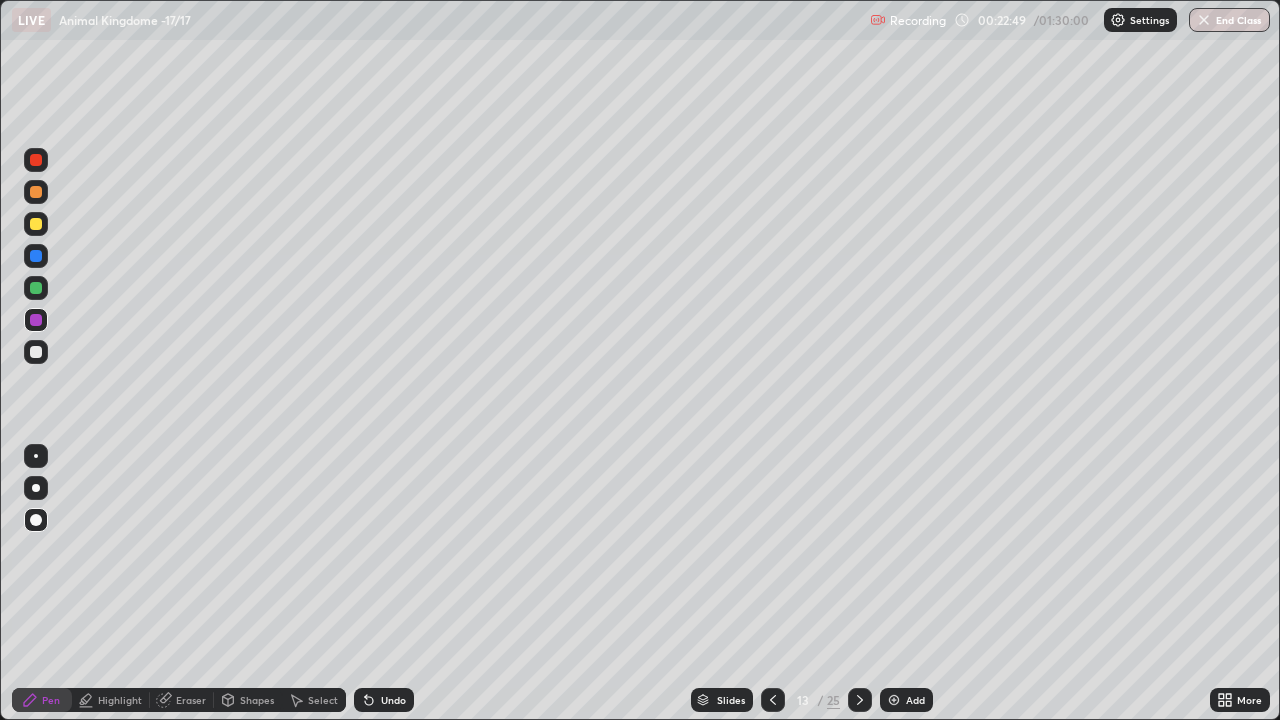 click at bounding box center [36, 288] 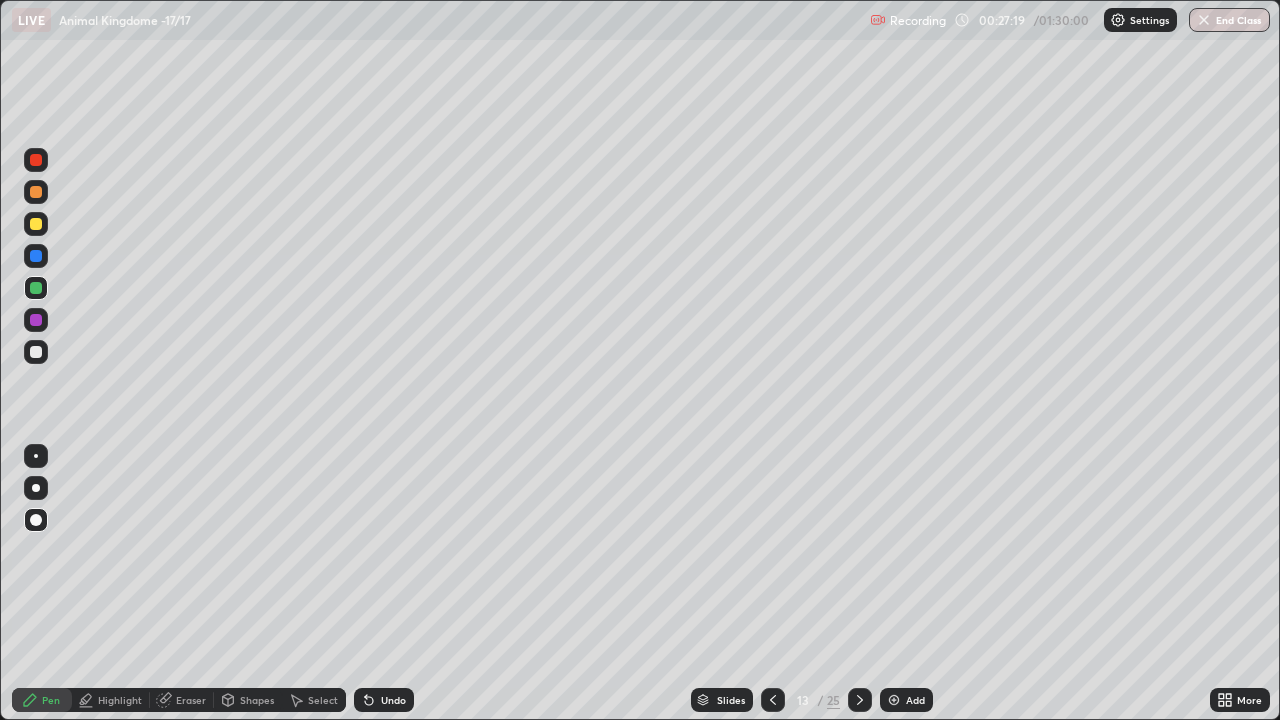 click at bounding box center [36, 352] 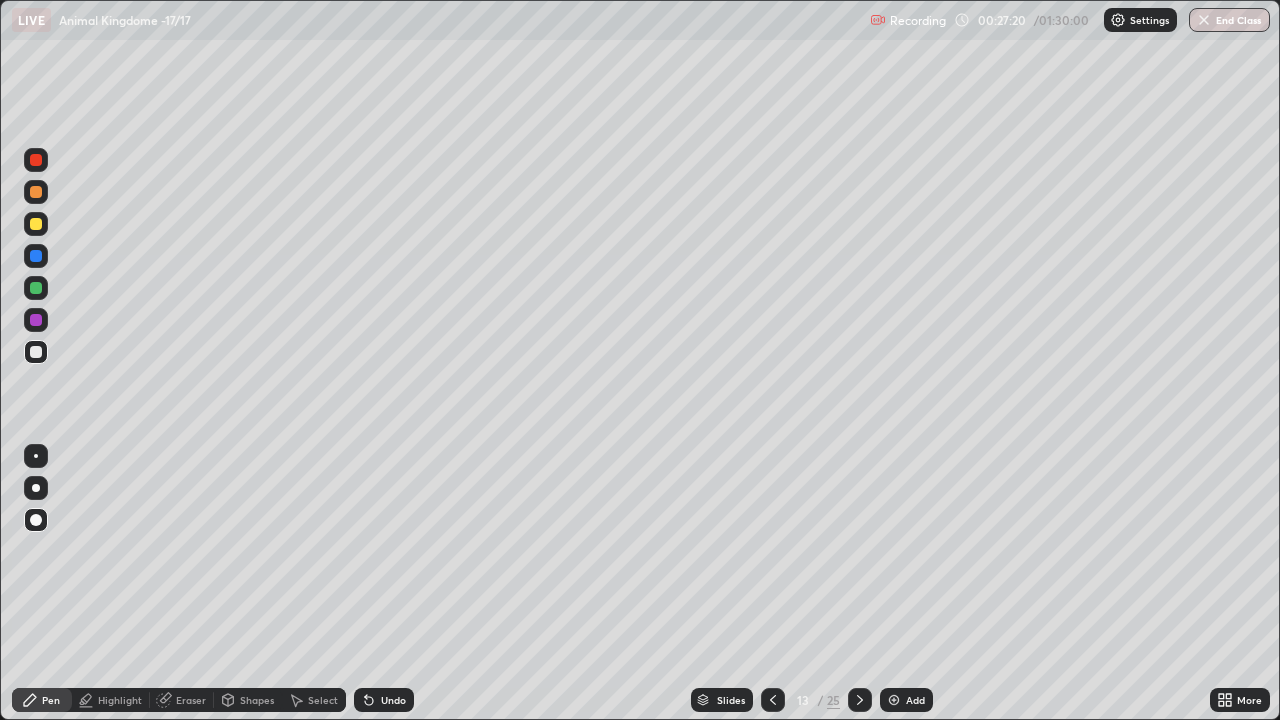 click on "Highlight" at bounding box center (120, 700) 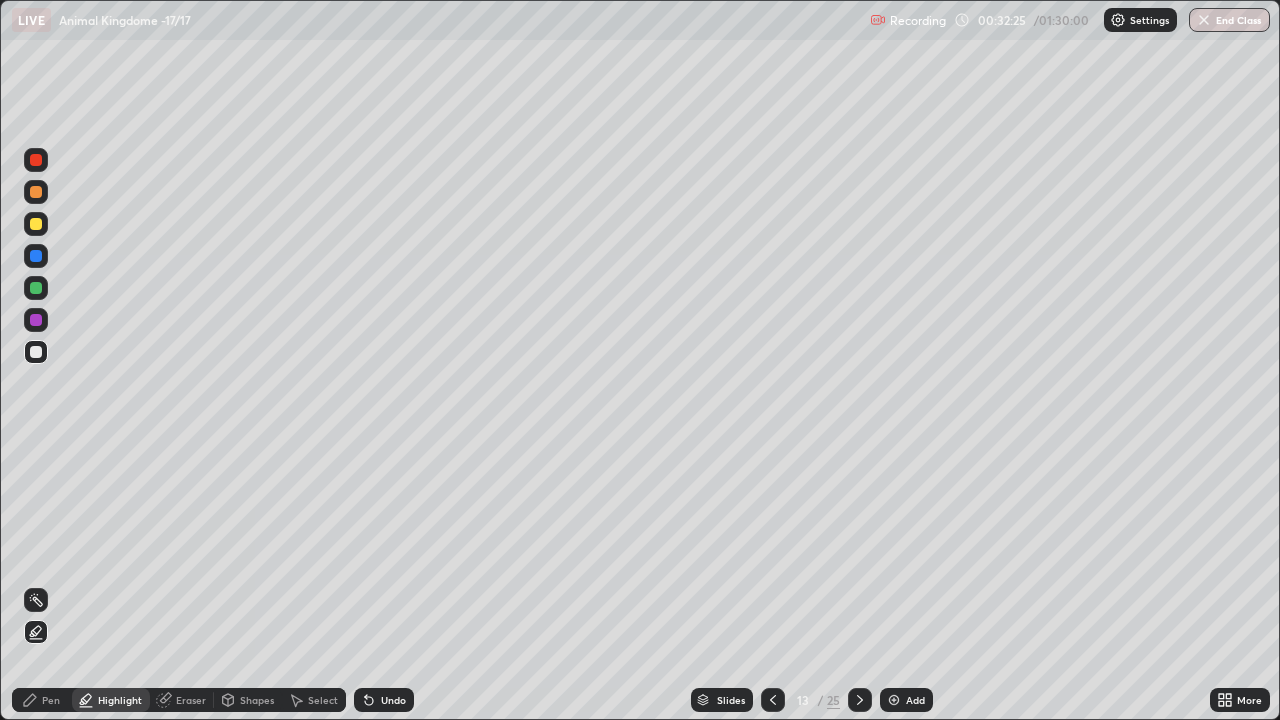 click 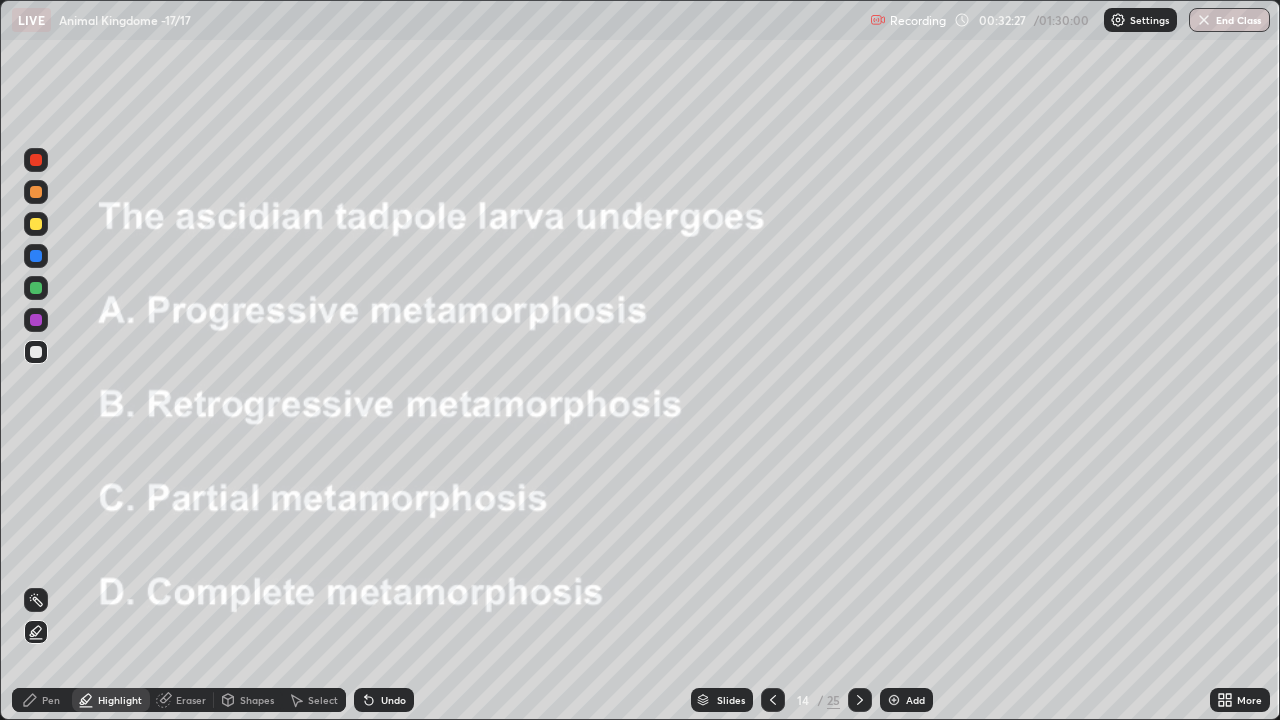 click at bounding box center (773, 700) 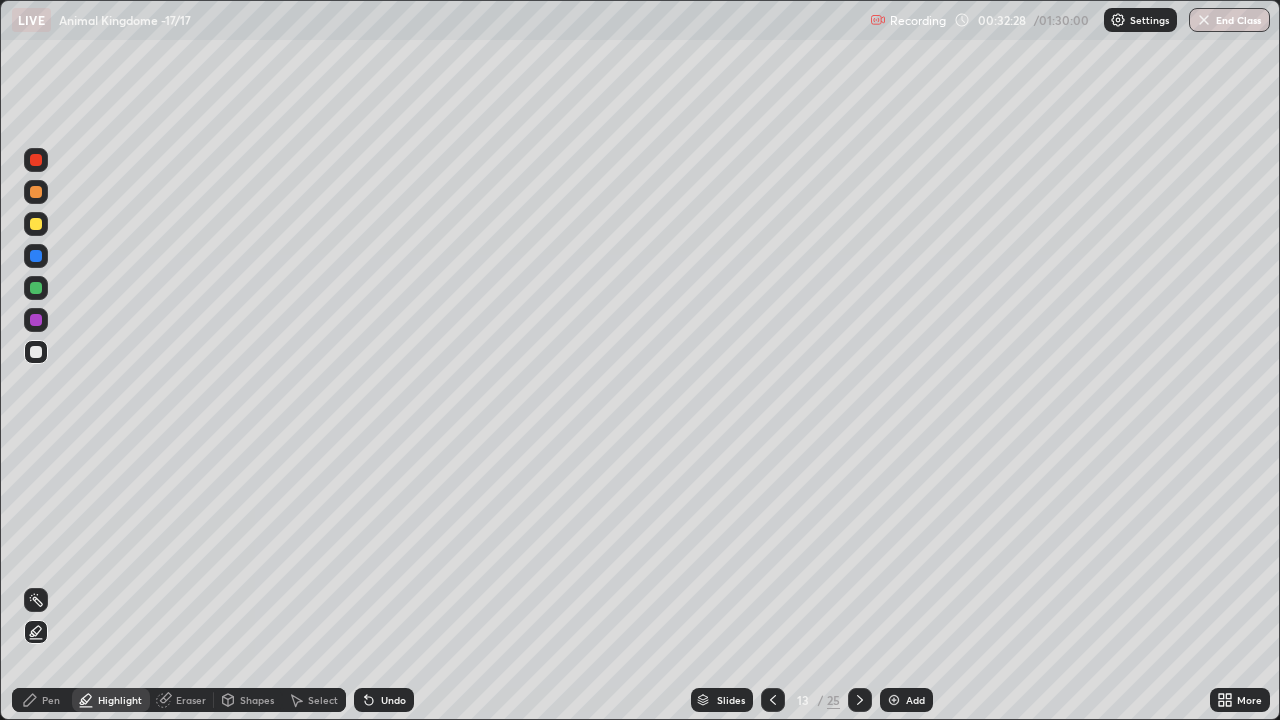 click on "Add" at bounding box center (915, 700) 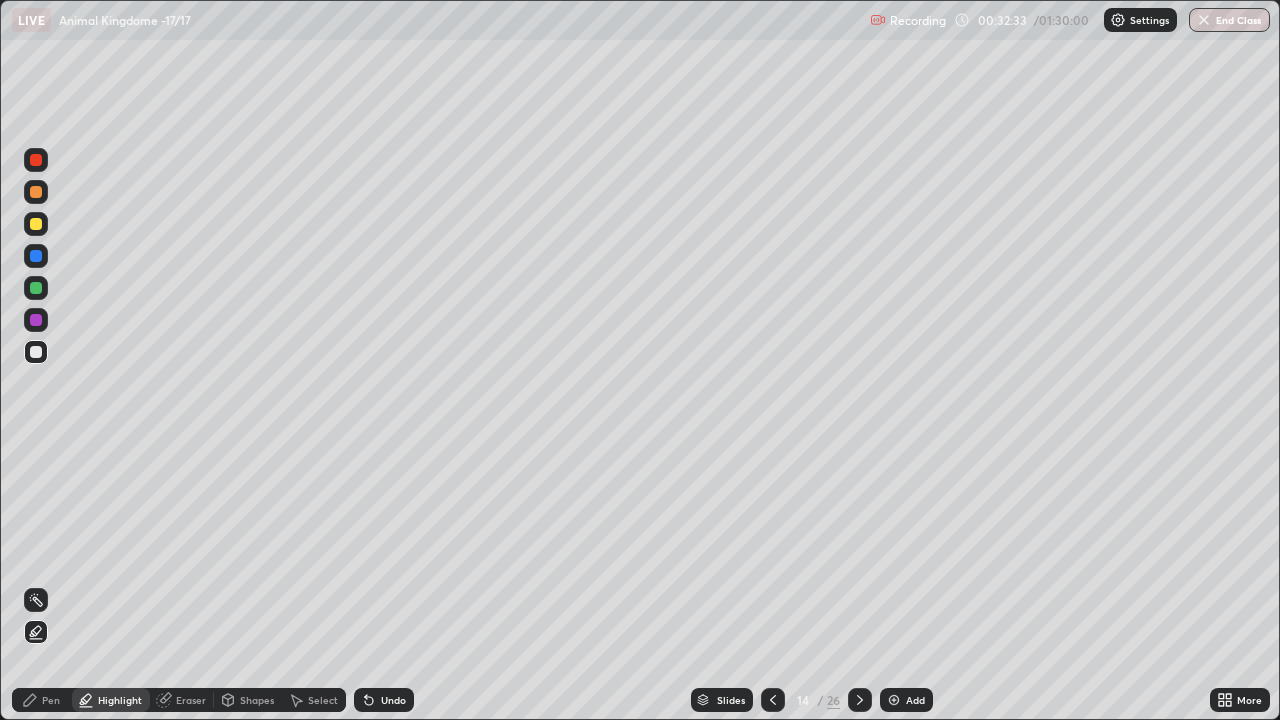 click at bounding box center (36, 256) 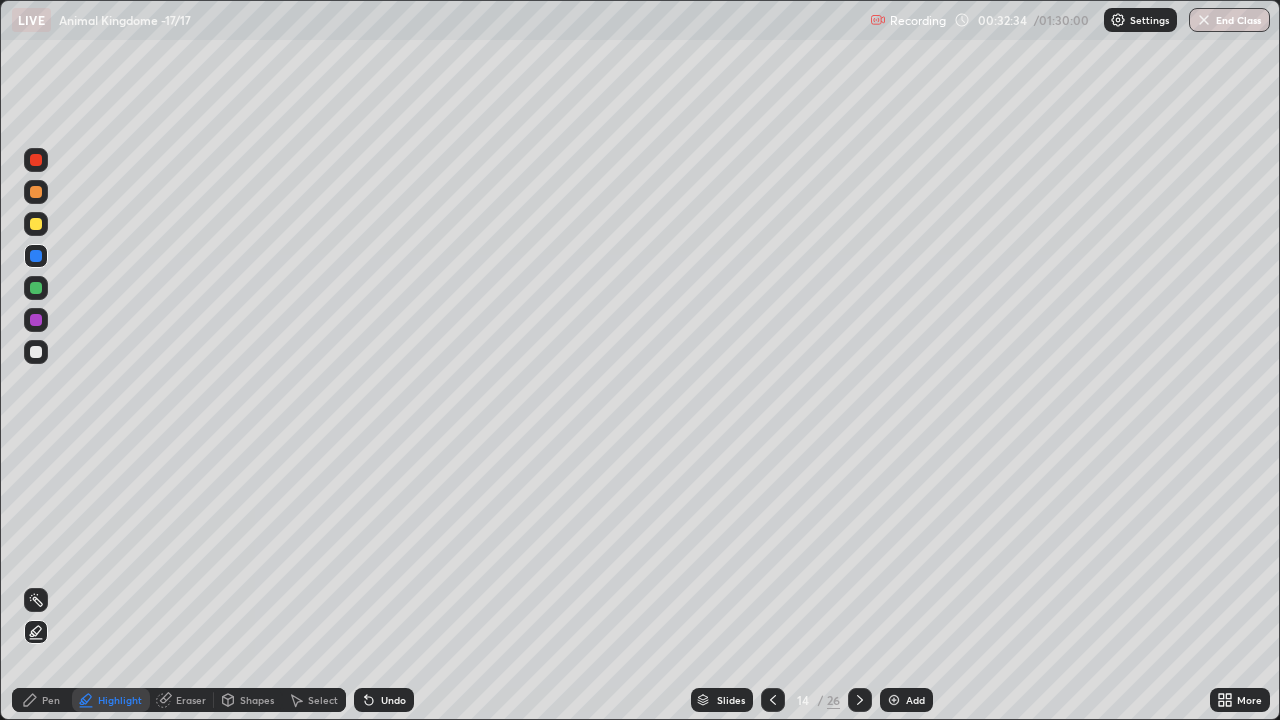 click at bounding box center (36, 352) 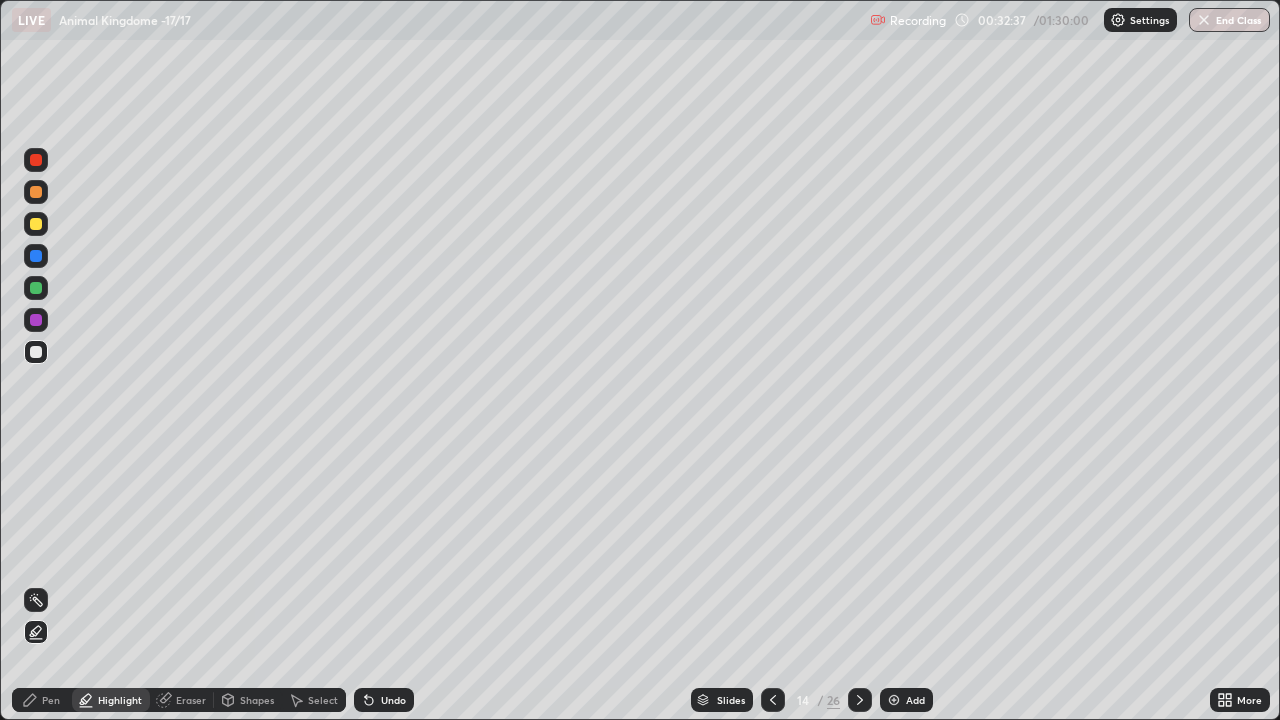 click on "Undo" at bounding box center (384, 700) 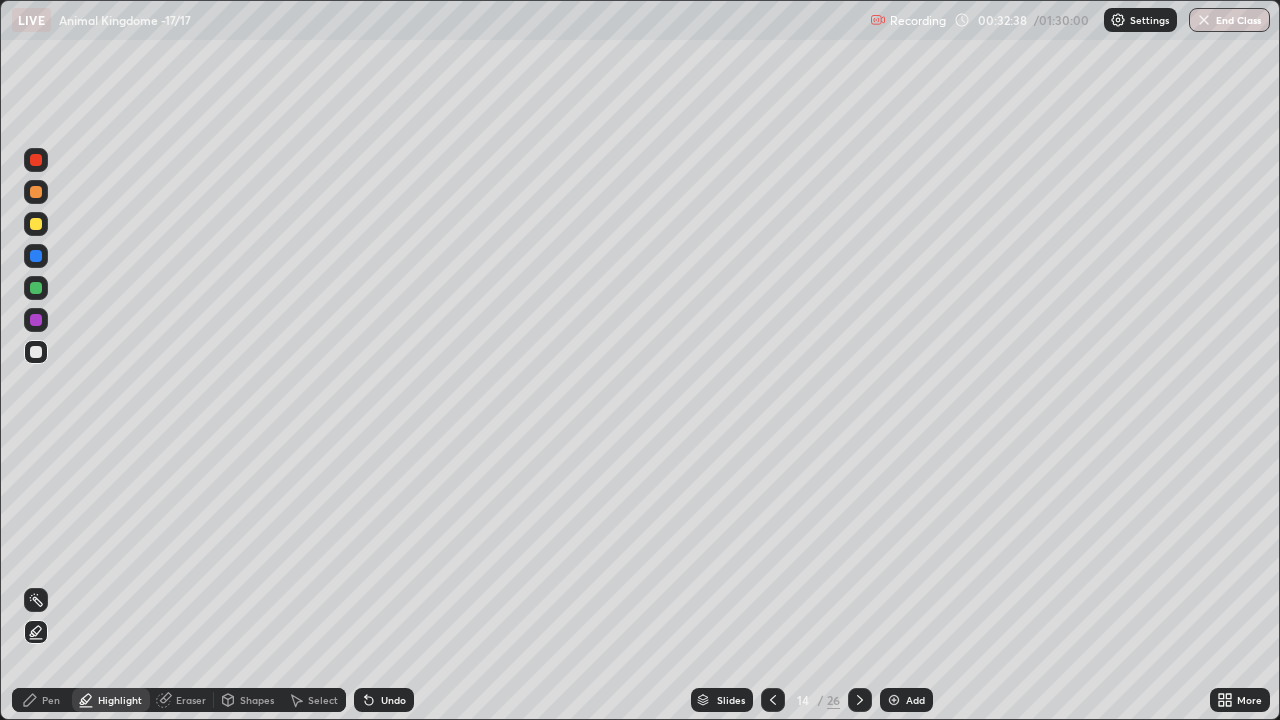 click 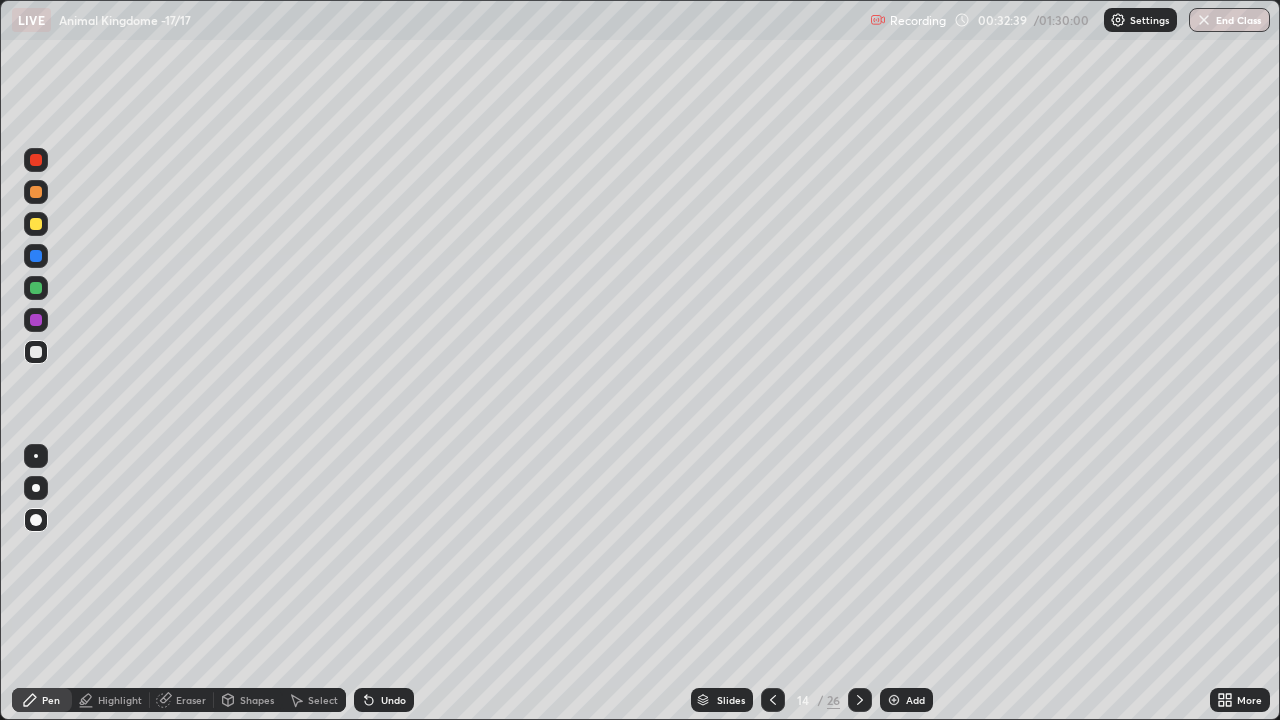 click at bounding box center (36, 520) 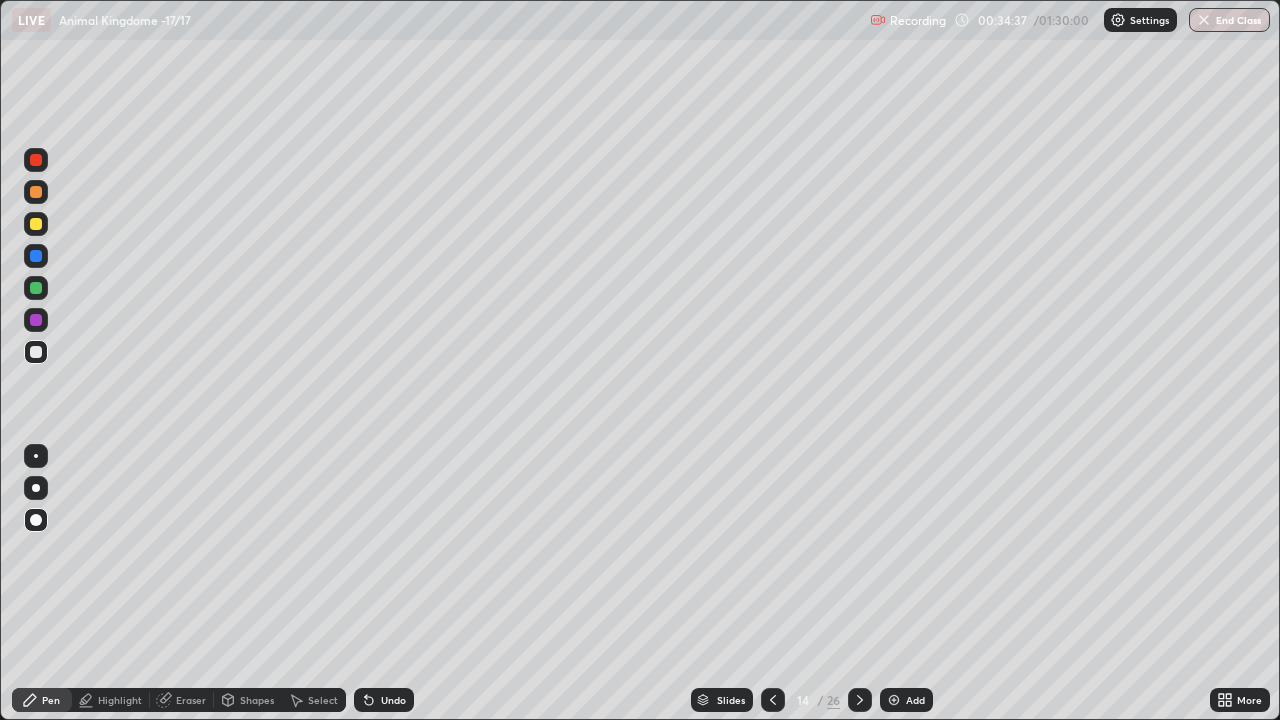 click at bounding box center [36, 288] 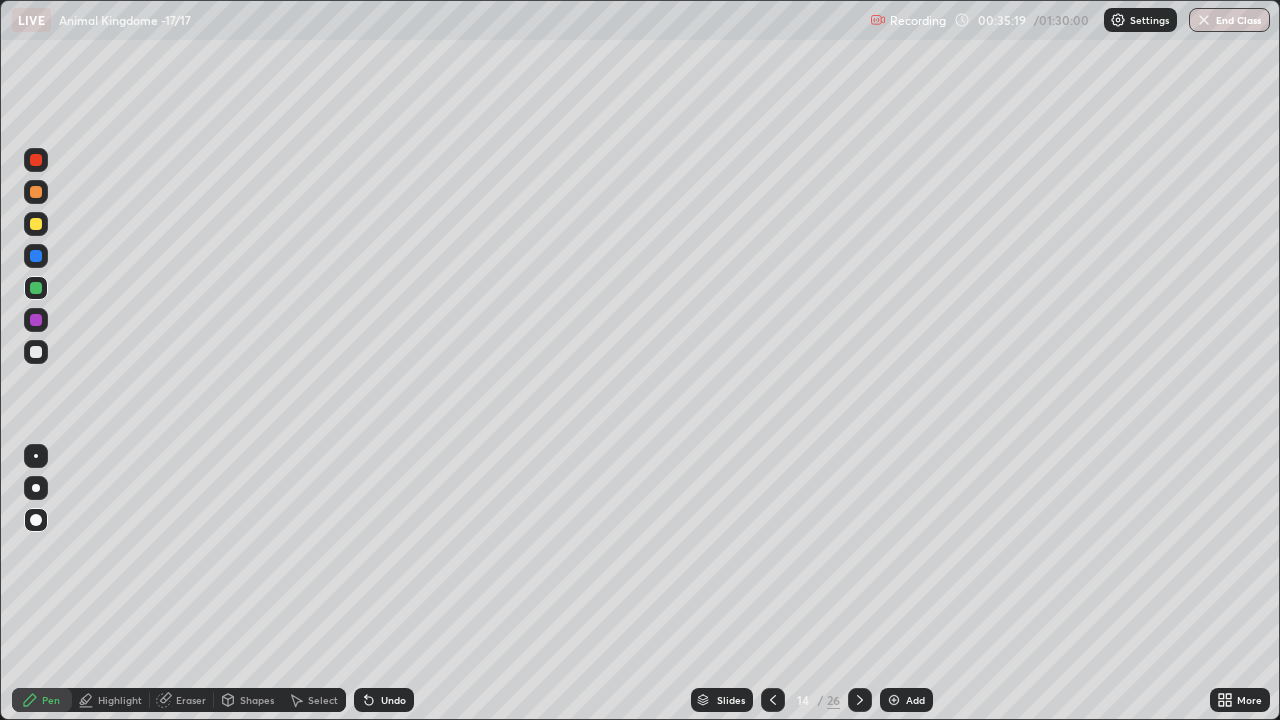 click on "Undo" at bounding box center [393, 700] 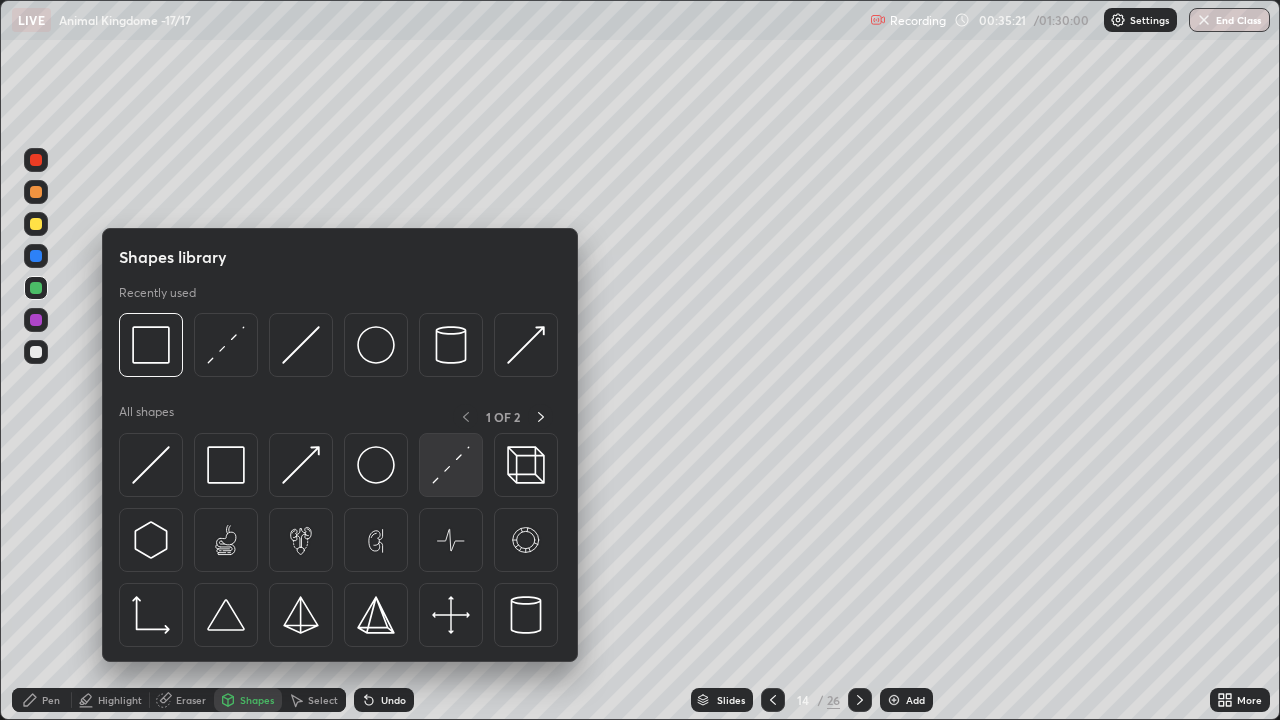 click at bounding box center (451, 465) 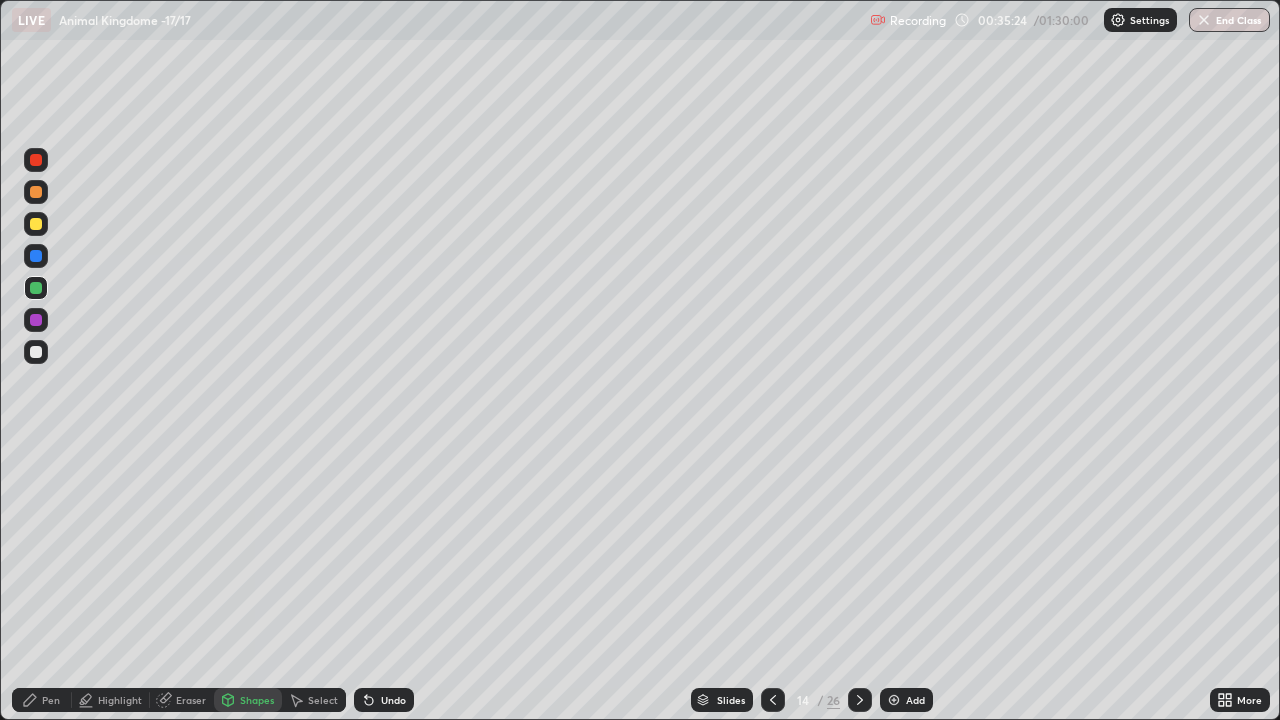 click on "Pen" at bounding box center [42, 700] 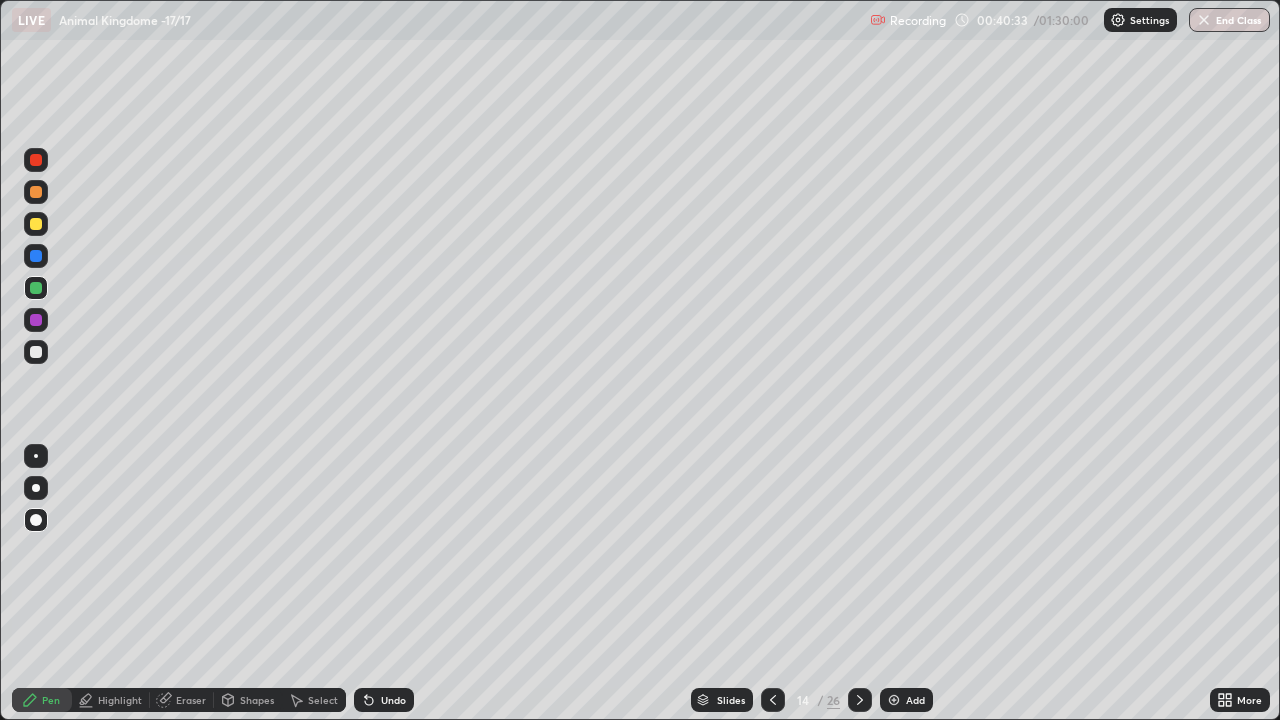 click 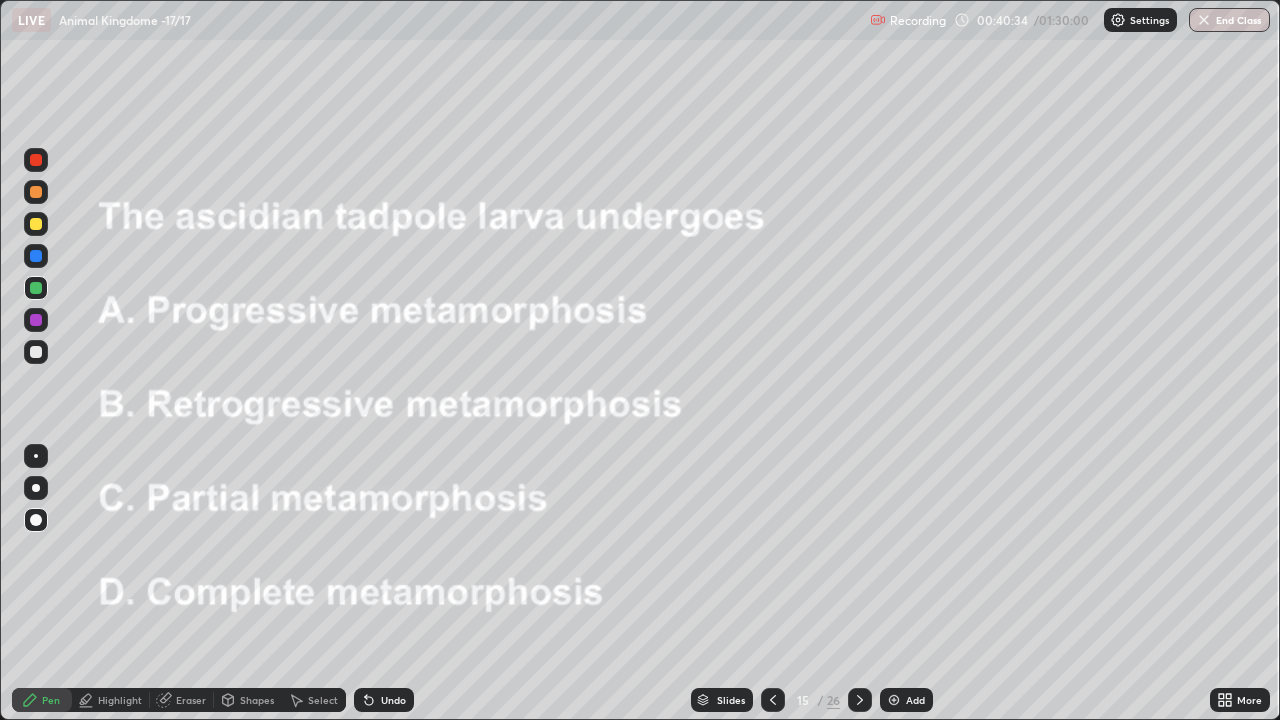 click 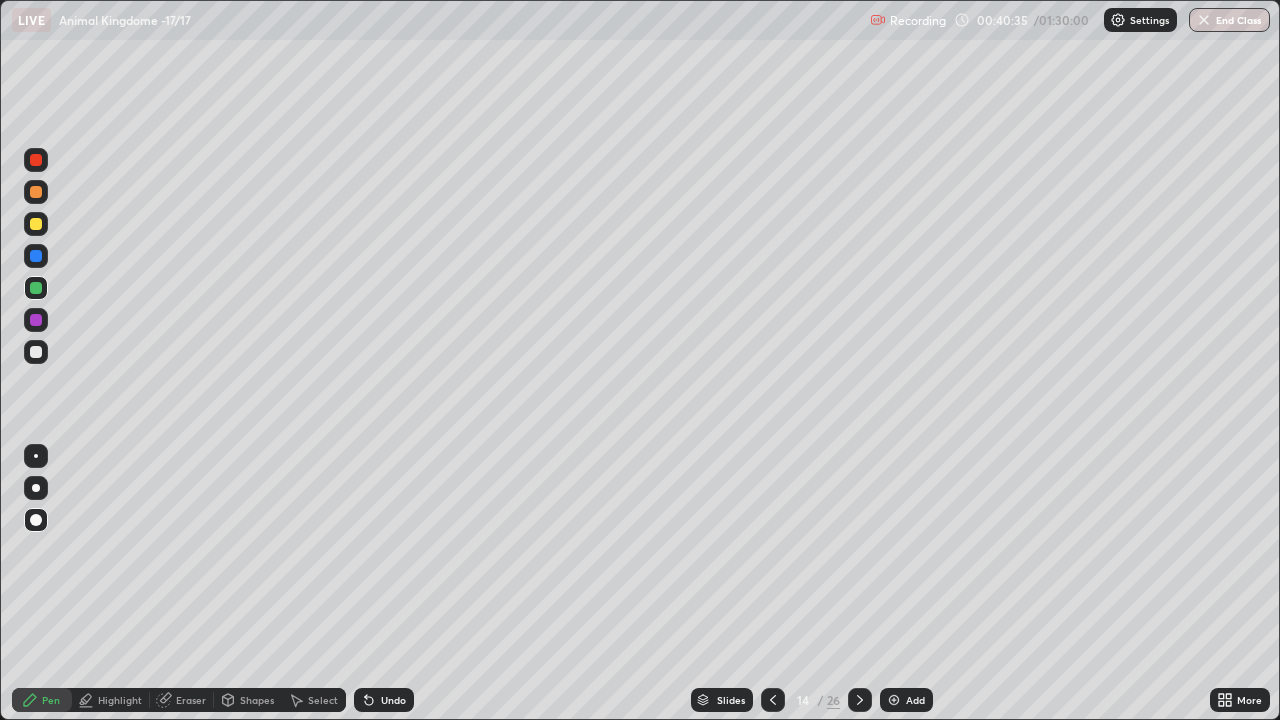 click at bounding box center (894, 700) 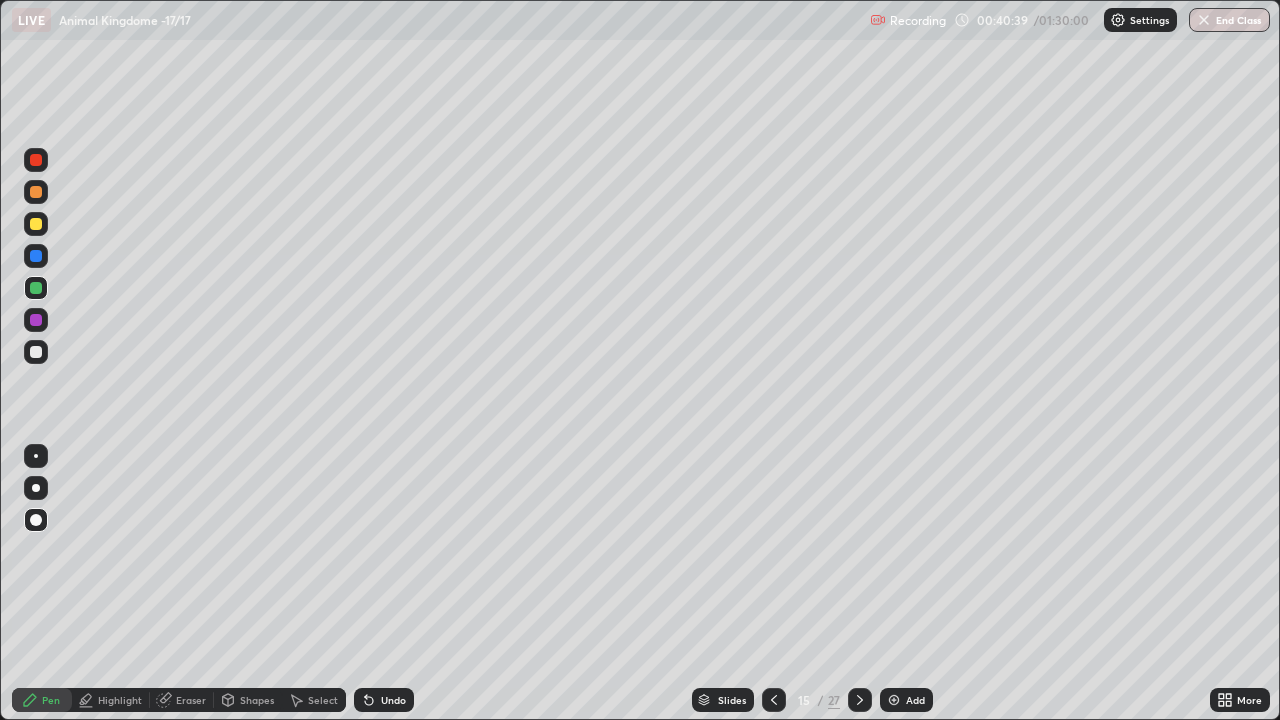 click at bounding box center (36, 256) 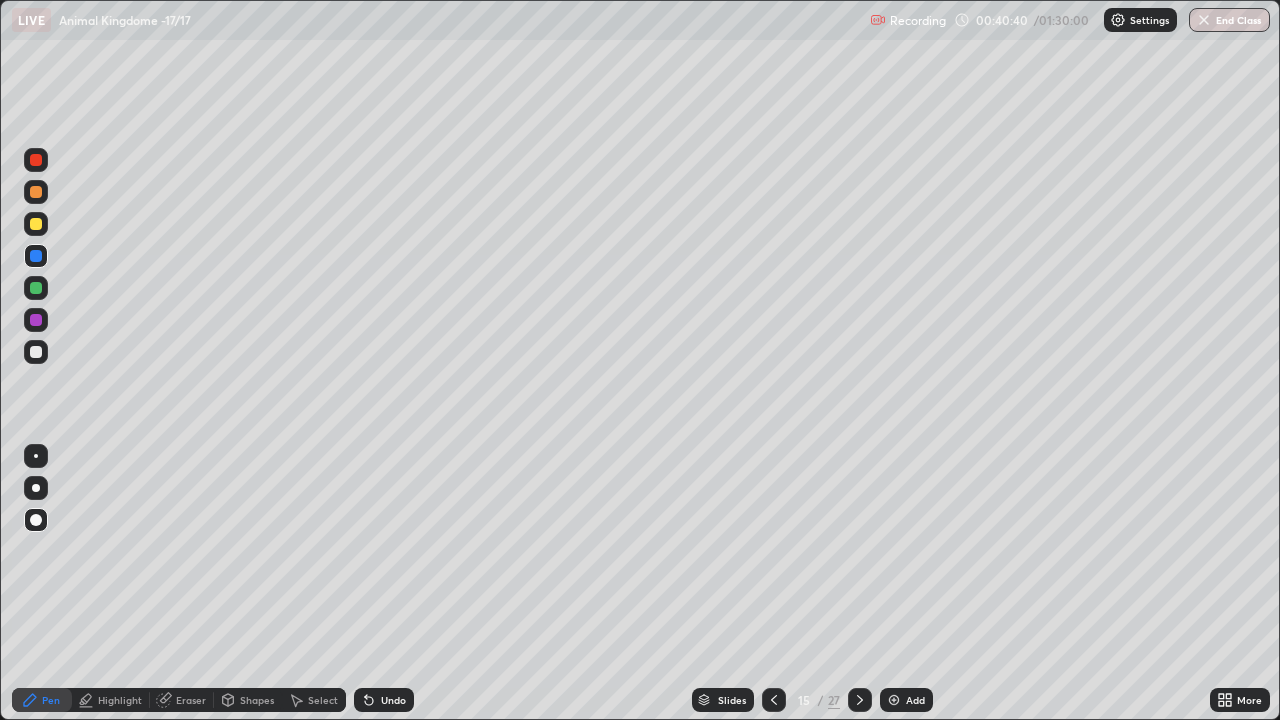 click on "Pen" at bounding box center [42, 700] 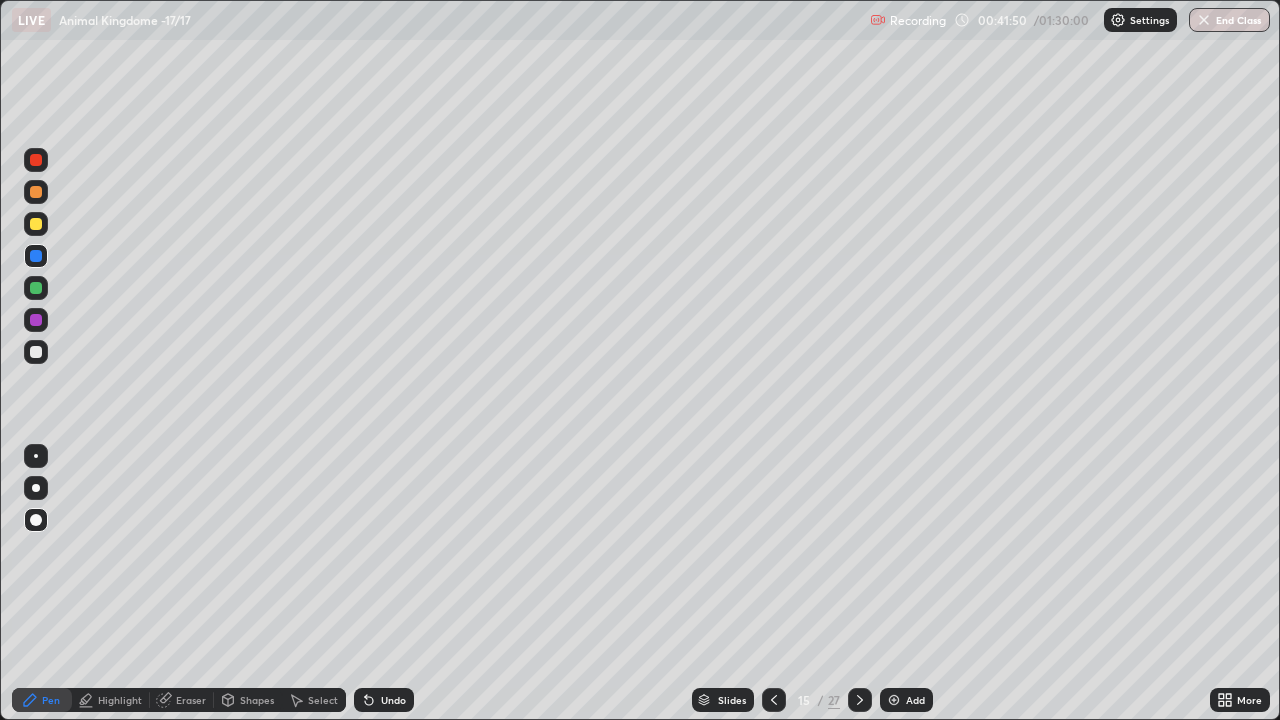 click on "Shapes" at bounding box center (257, 700) 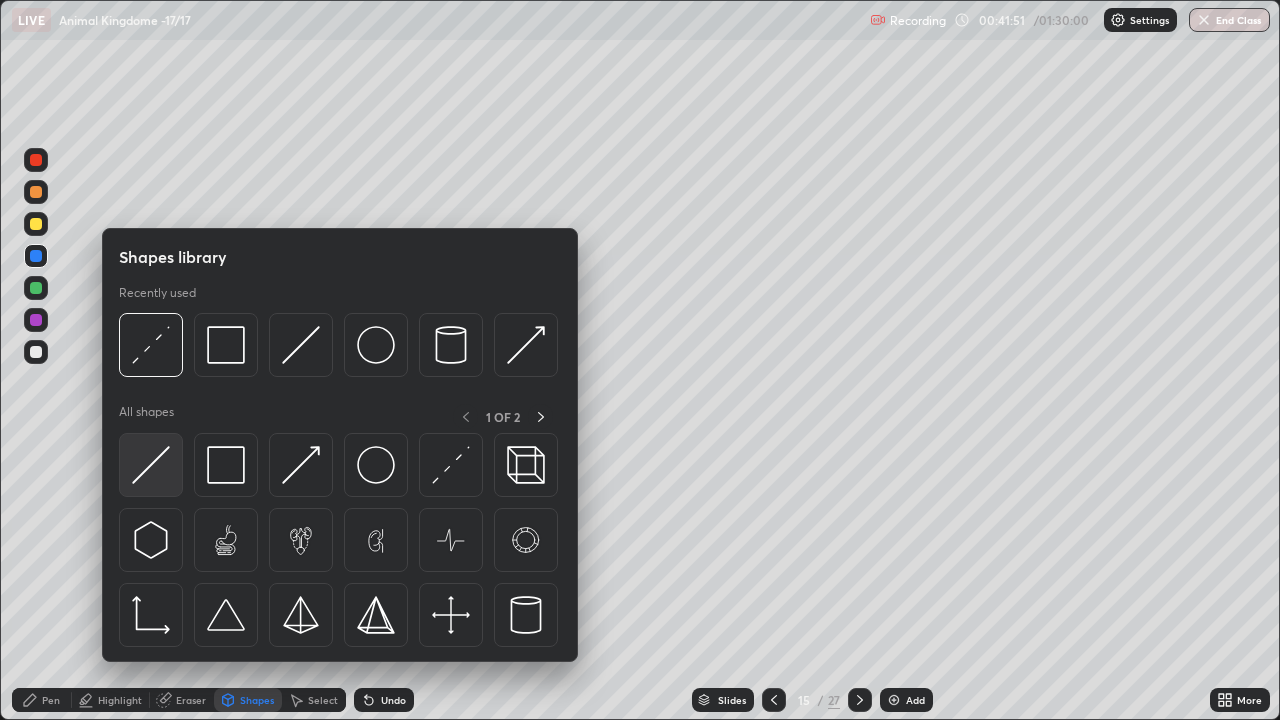 click at bounding box center (151, 465) 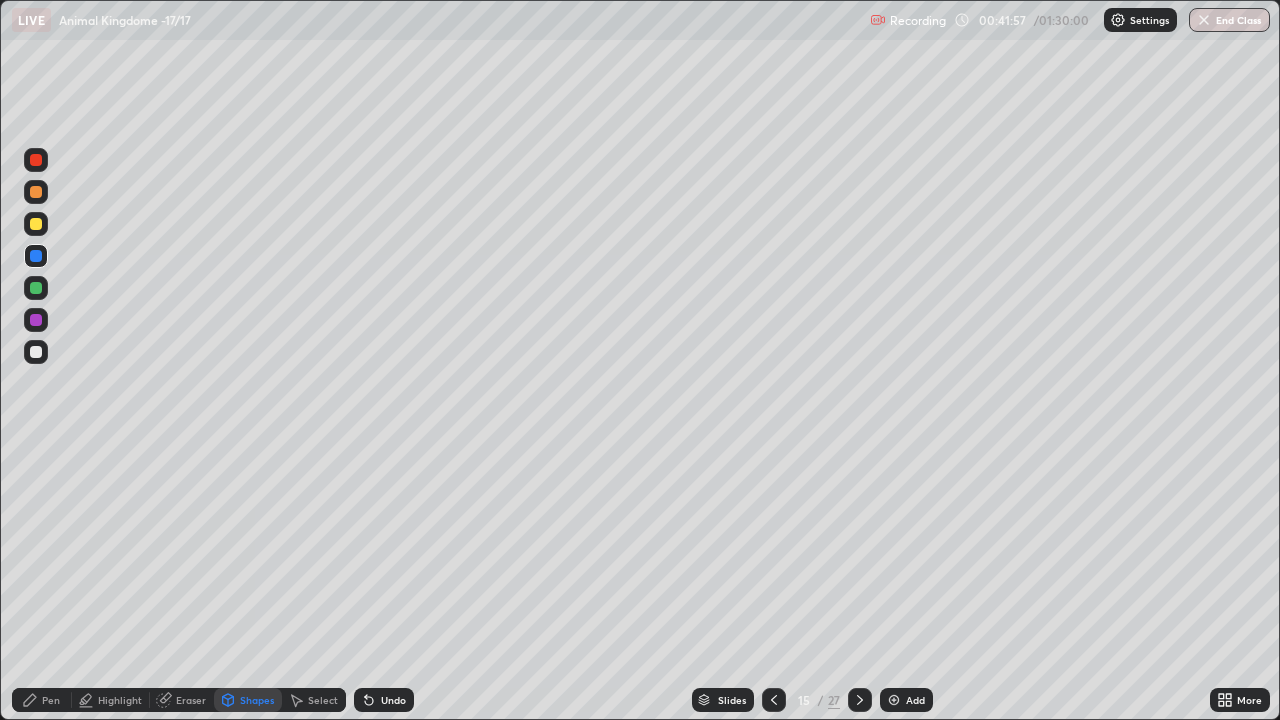 click on "Pen" at bounding box center [42, 700] 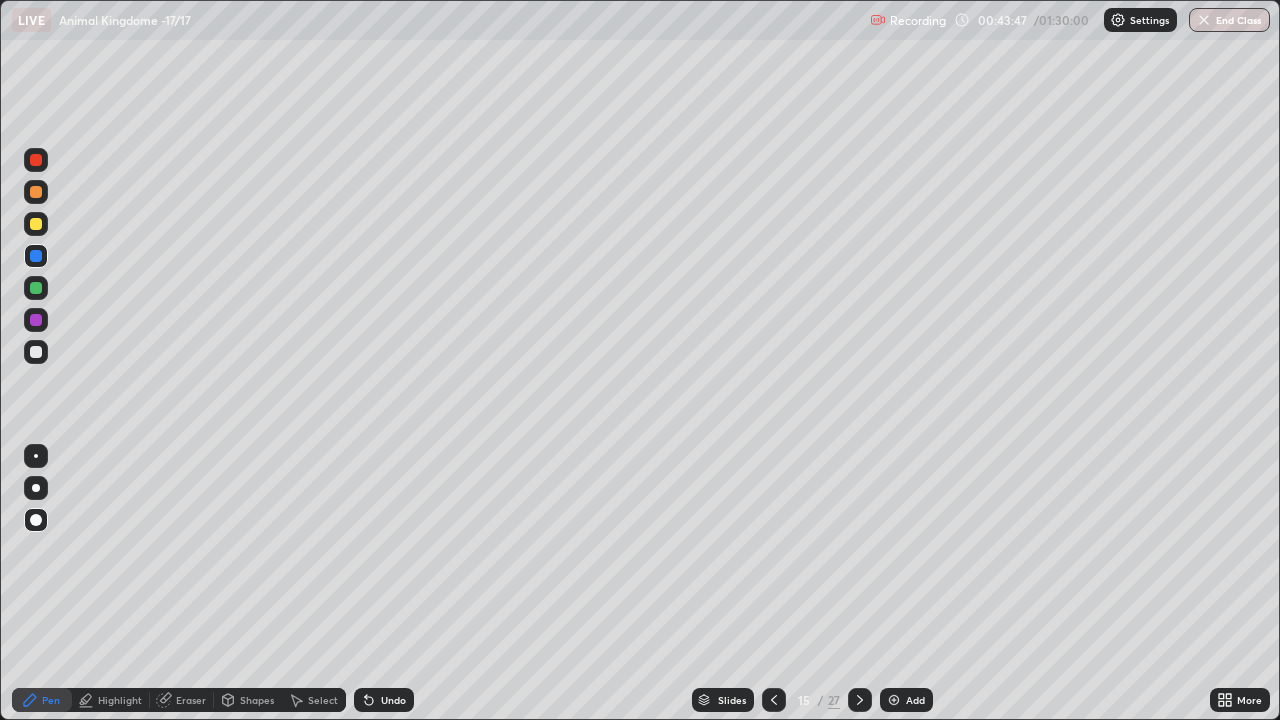 click 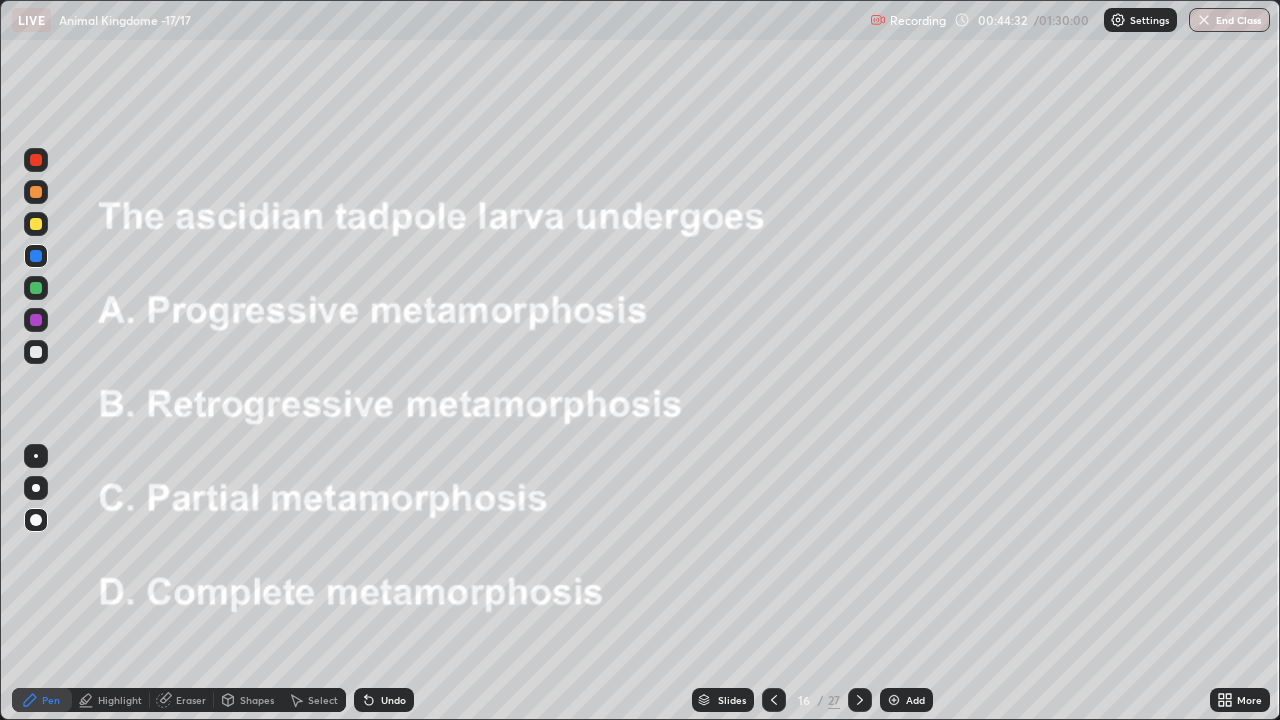 click on "Shapes" at bounding box center (257, 700) 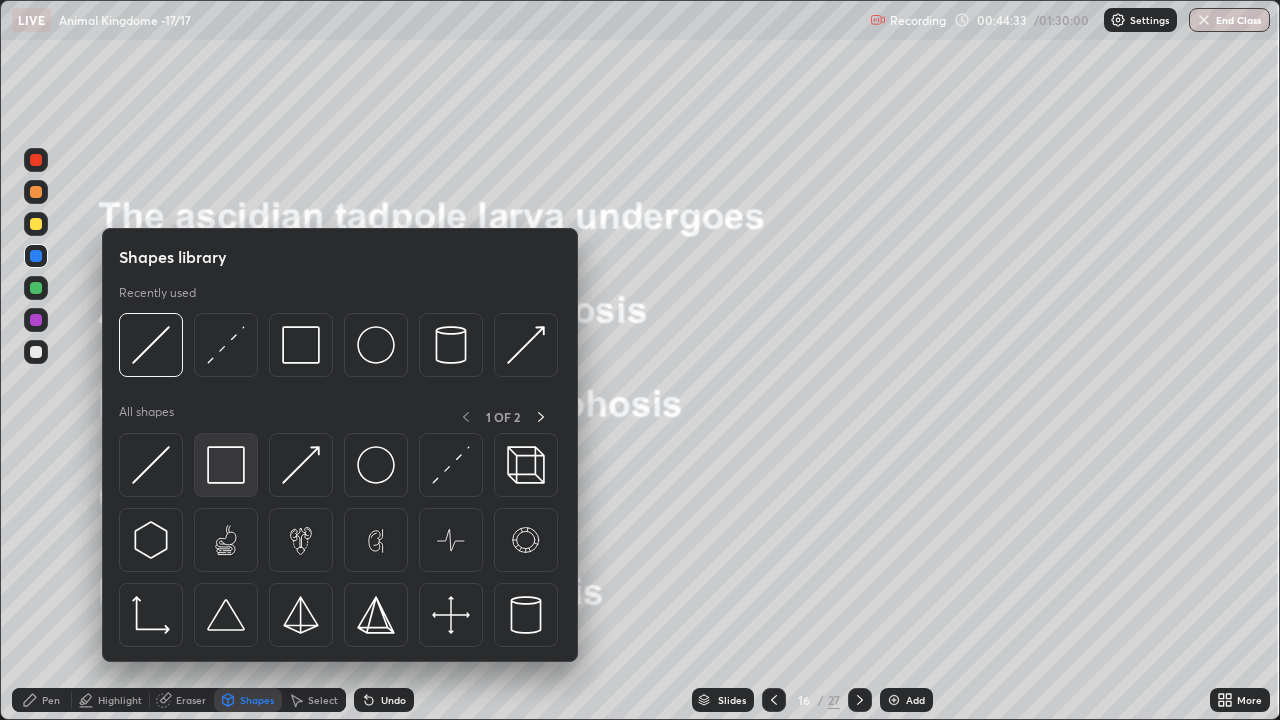 click at bounding box center (226, 465) 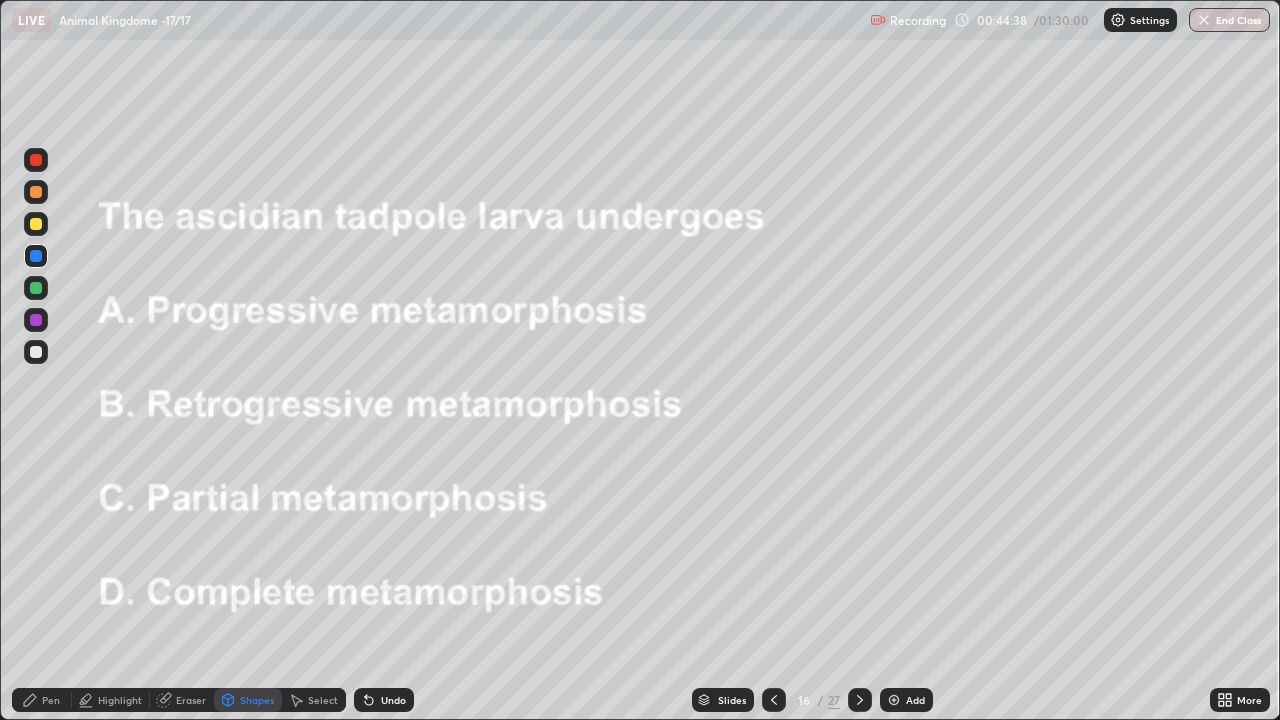 click 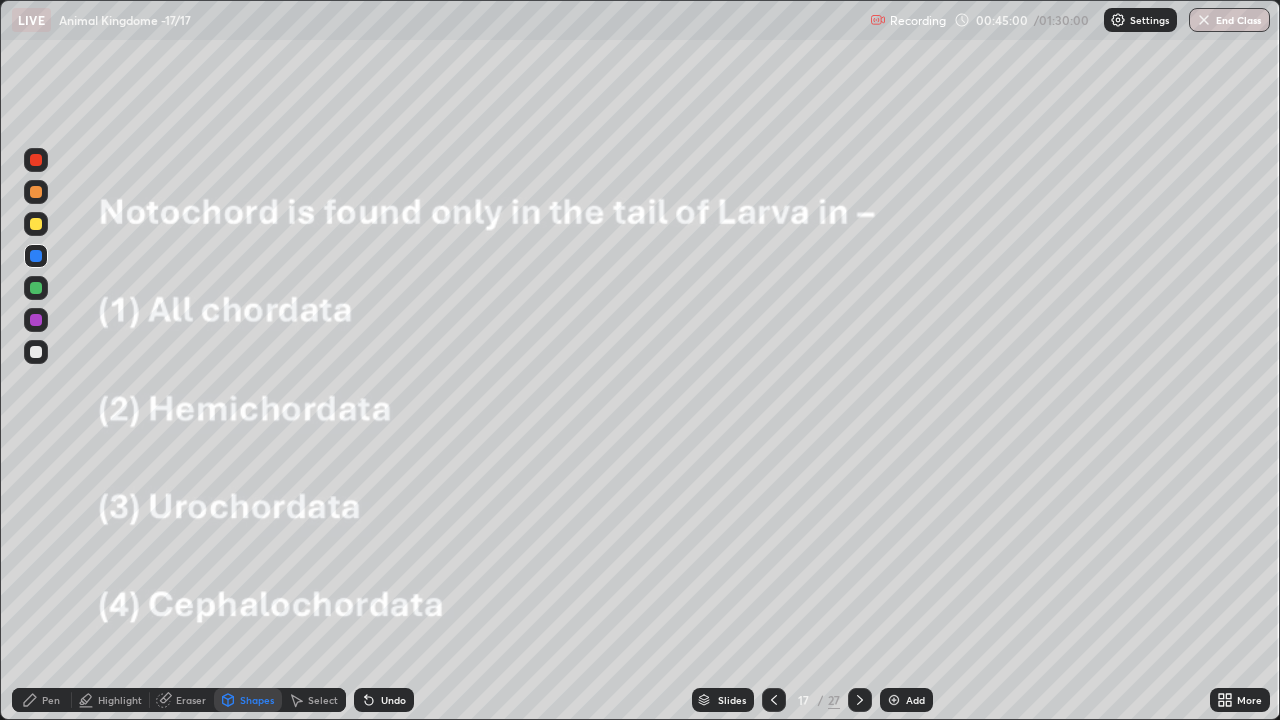 click 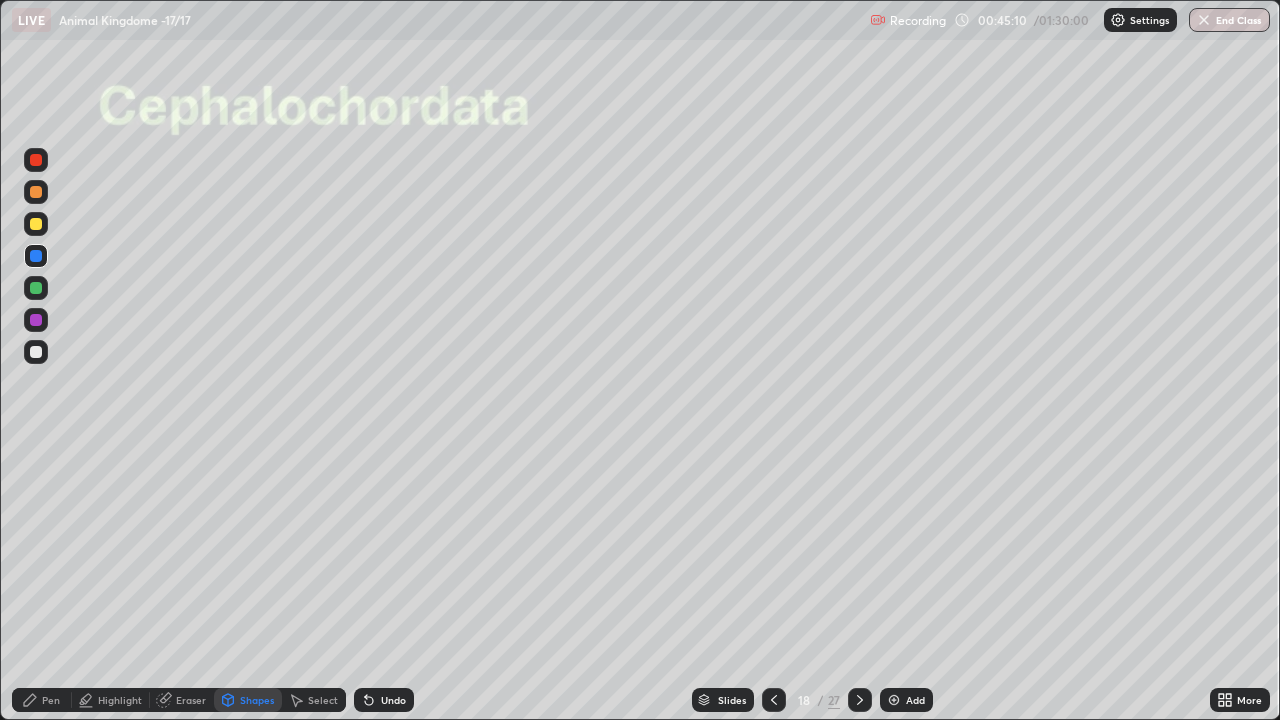 click at bounding box center (36, 224) 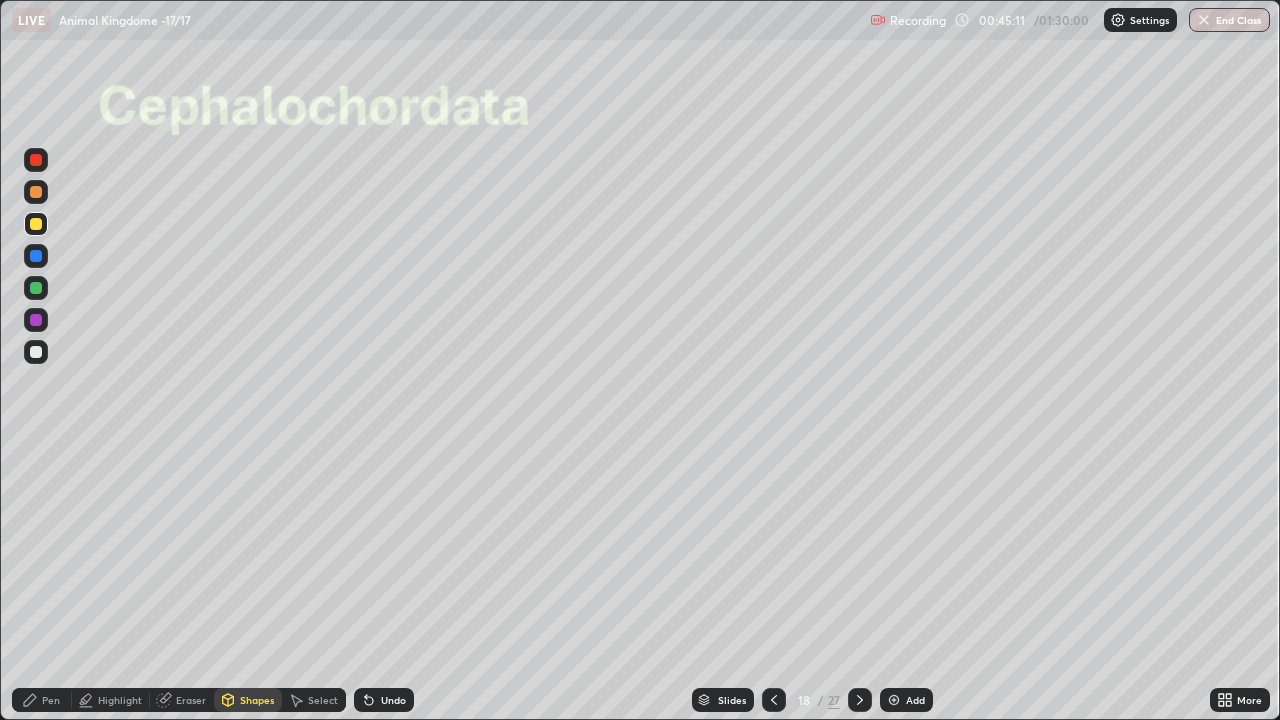 click on "Pen" at bounding box center (42, 700) 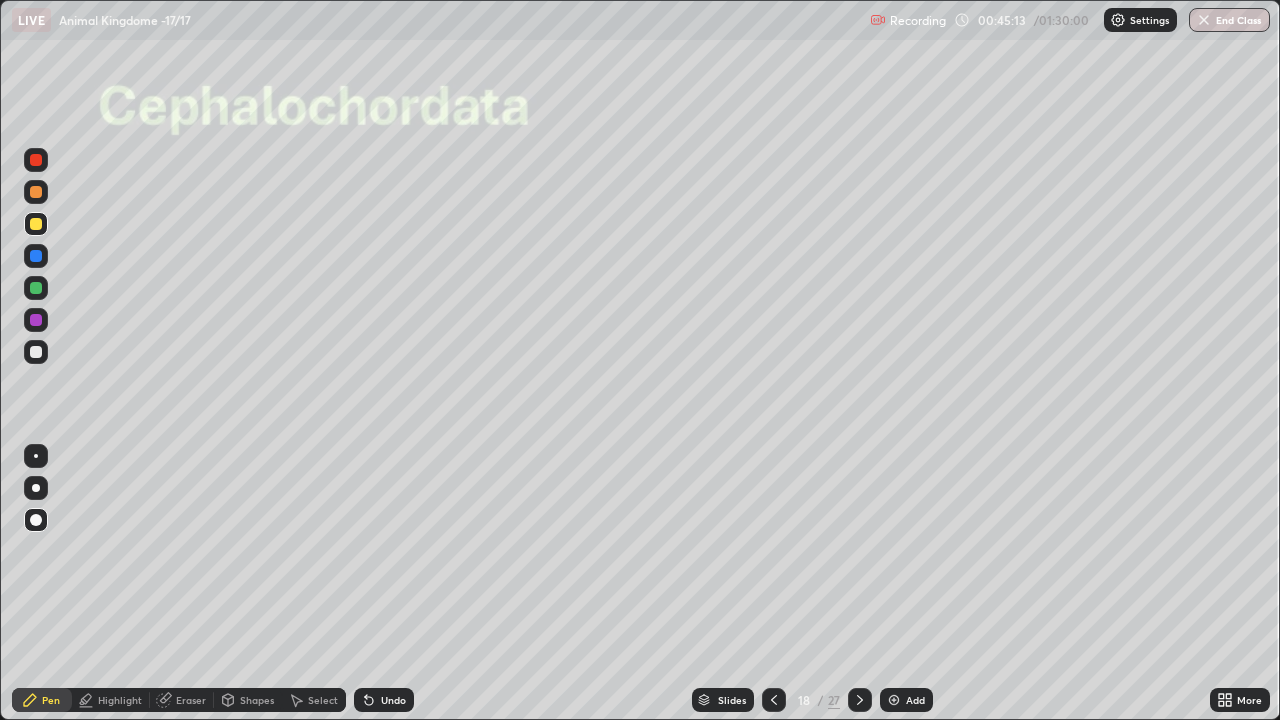 click at bounding box center (36, 320) 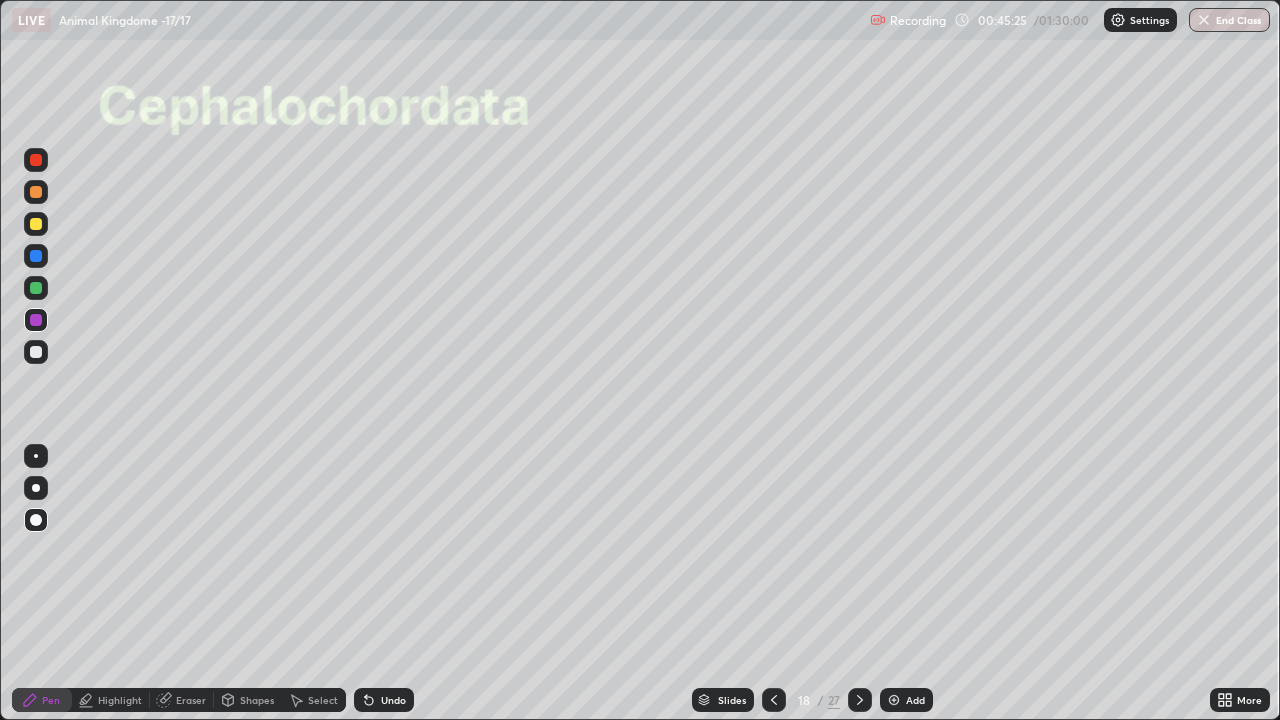click at bounding box center [36, 224] 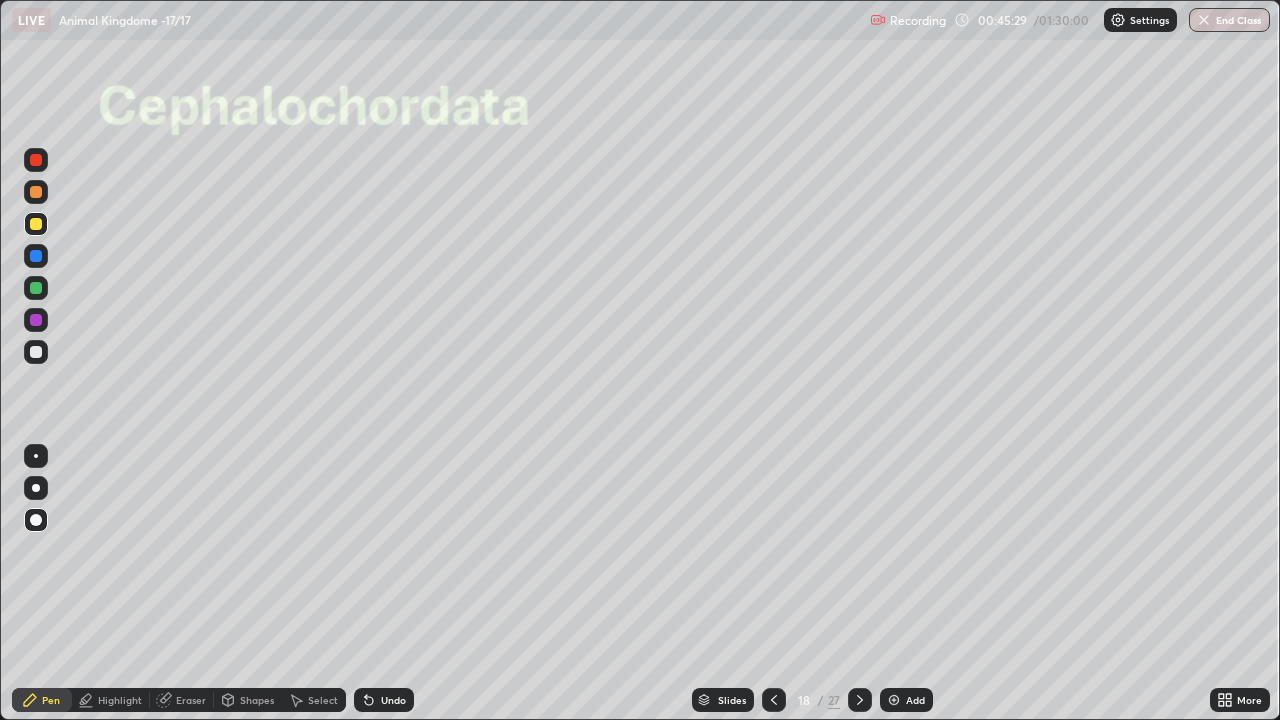 click at bounding box center (36, 256) 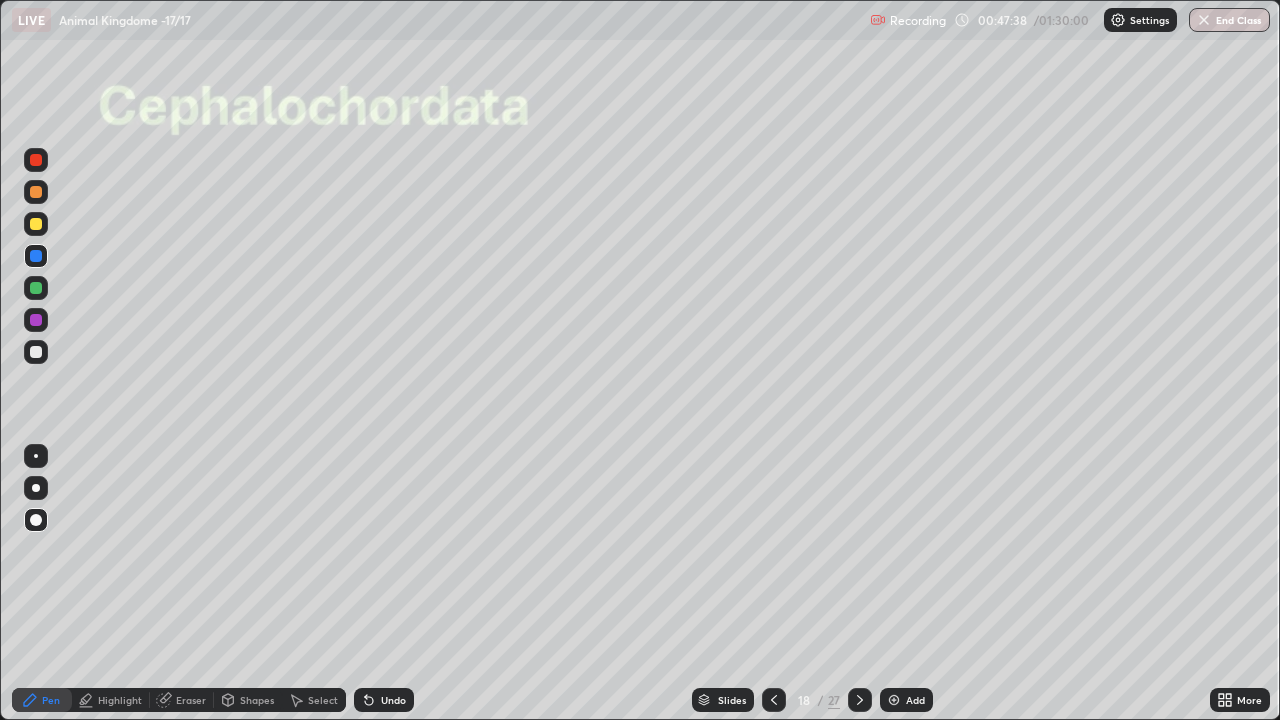click on "Select" at bounding box center (314, 700) 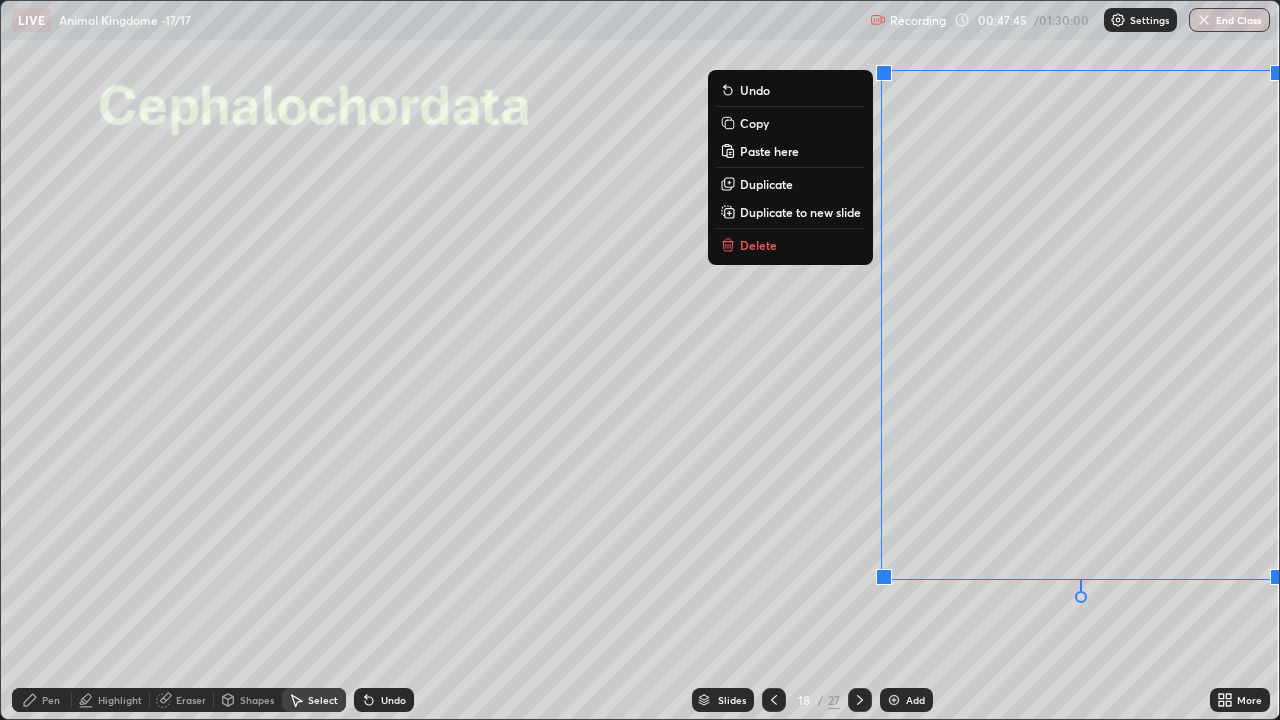 click on "Delete" at bounding box center (790, 245) 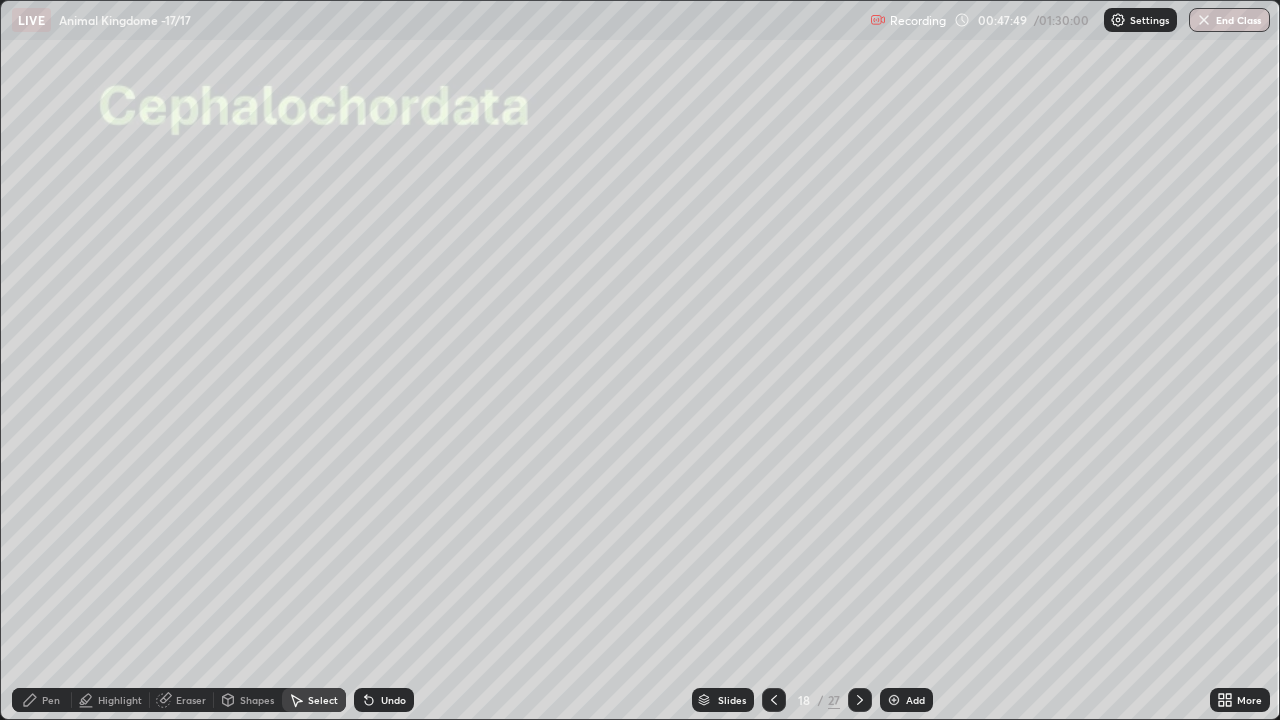 click on "Pen" at bounding box center (51, 700) 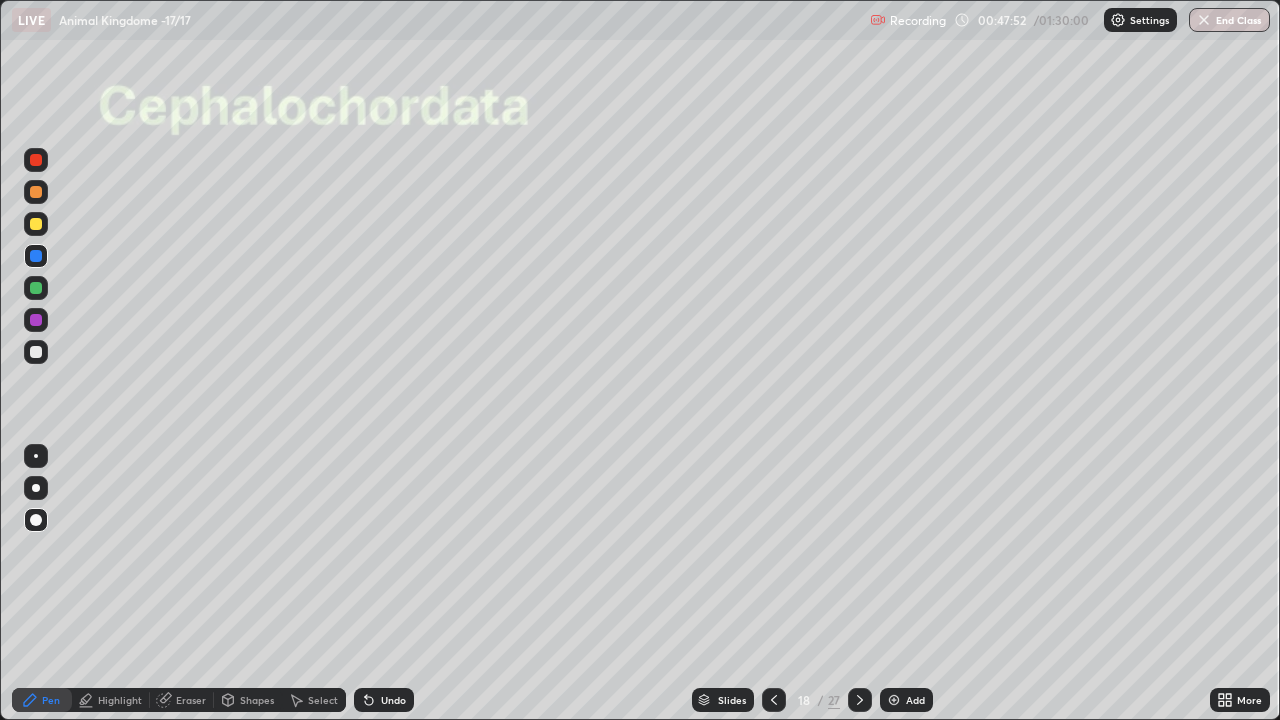 click at bounding box center (36, 192) 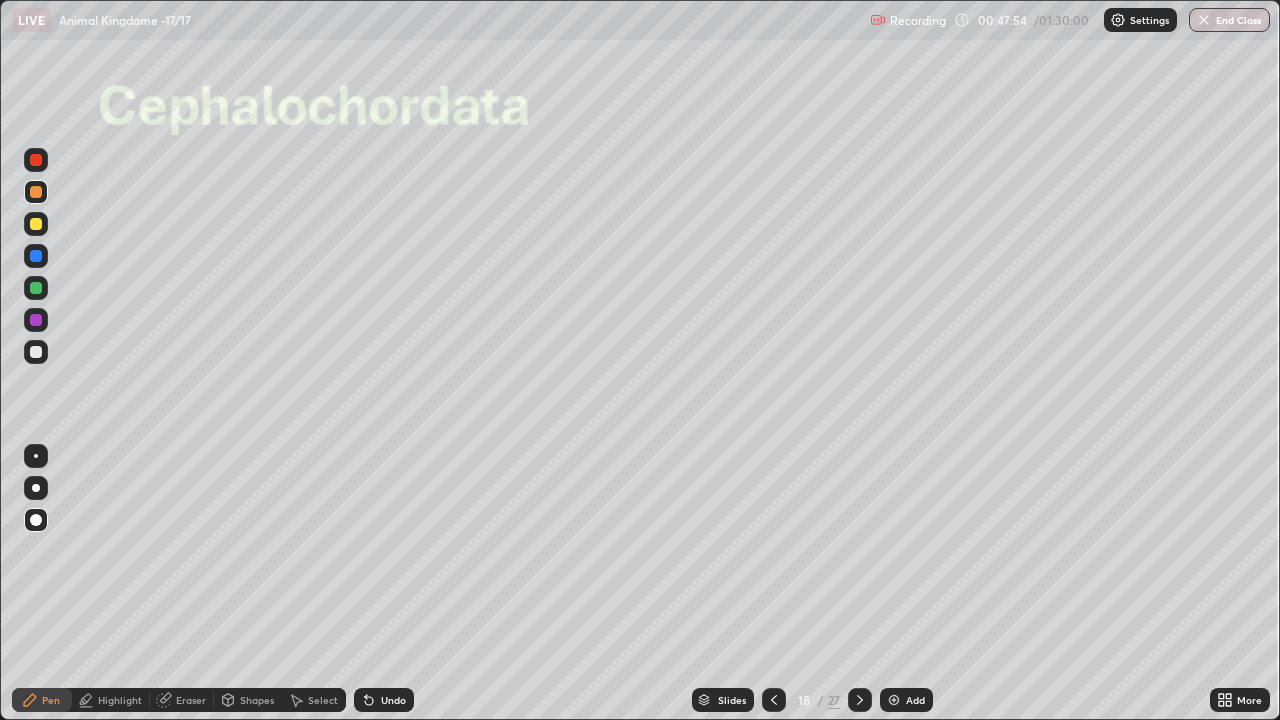 click at bounding box center [36, 224] 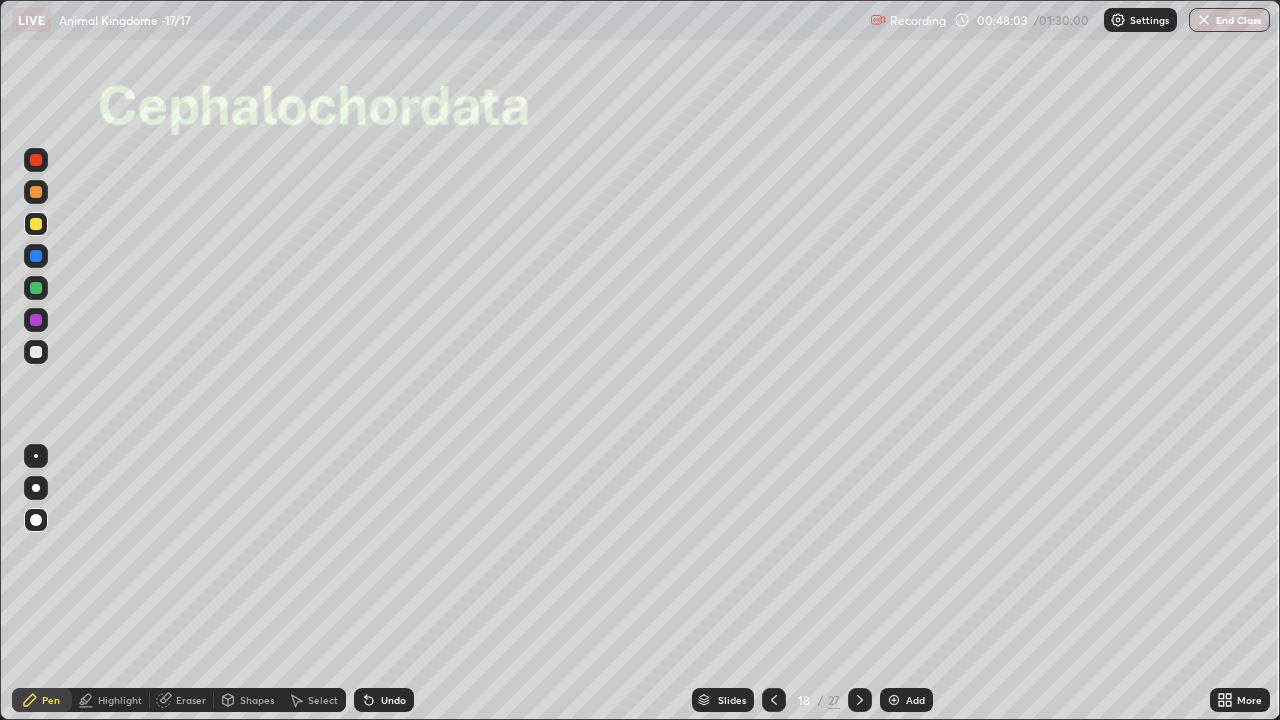 click on "Undo" at bounding box center (384, 700) 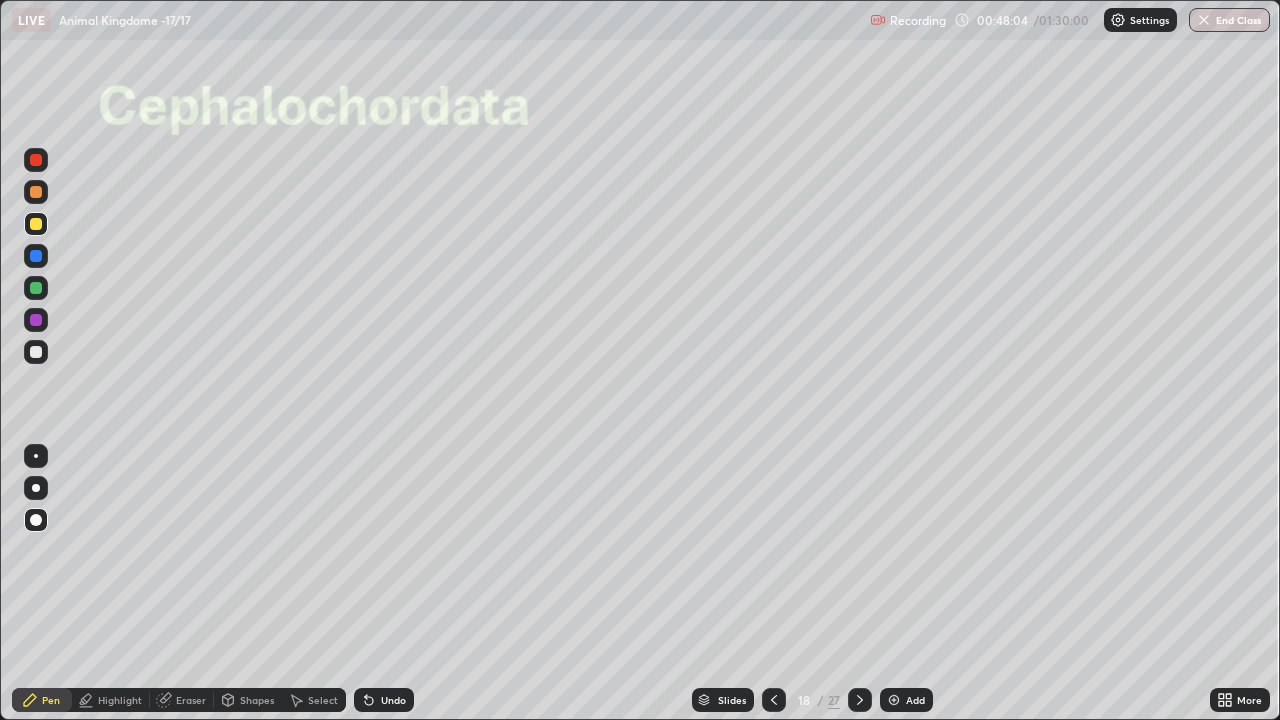 click on "Undo" at bounding box center [393, 700] 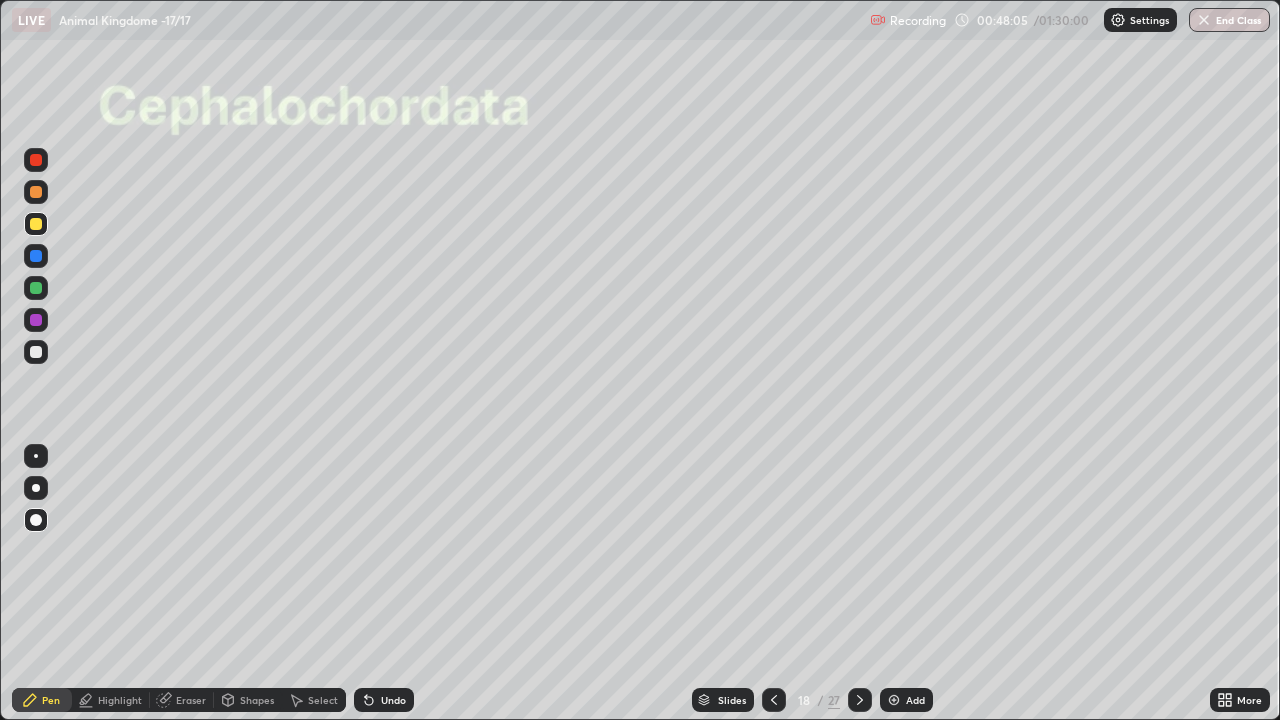 click at bounding box center [36, 520] 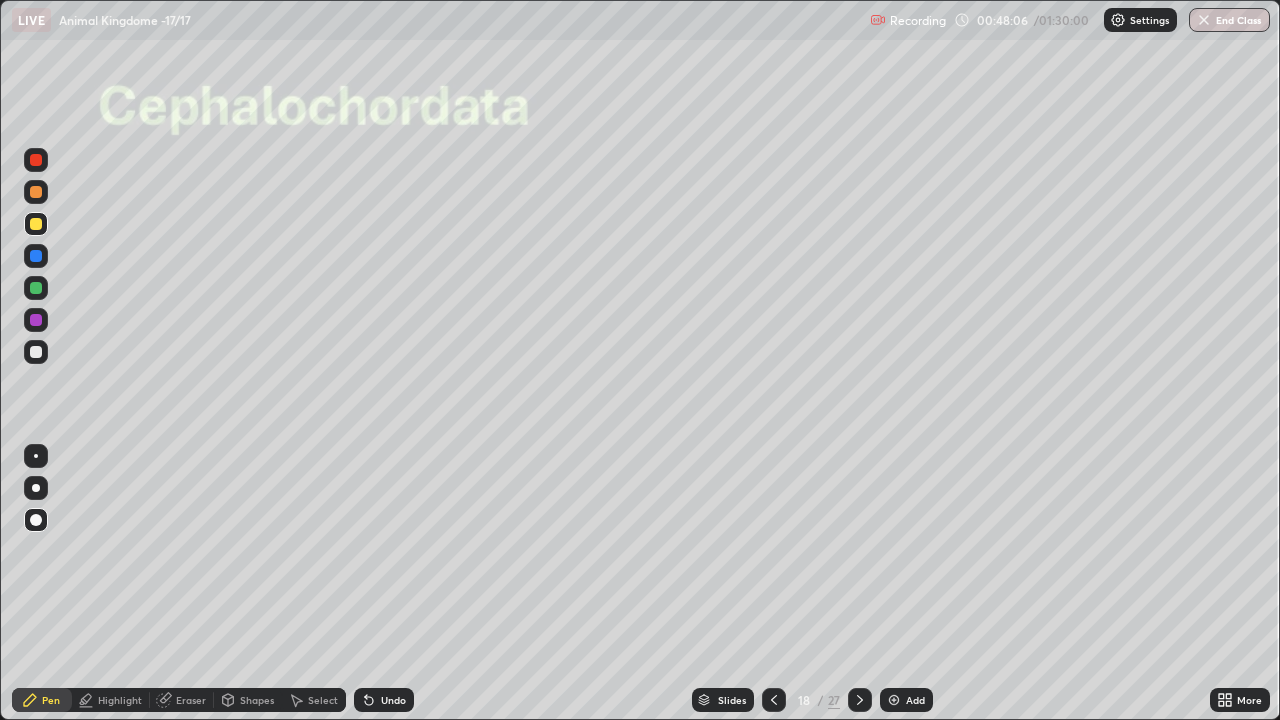 click at bounding box center (36, 288) 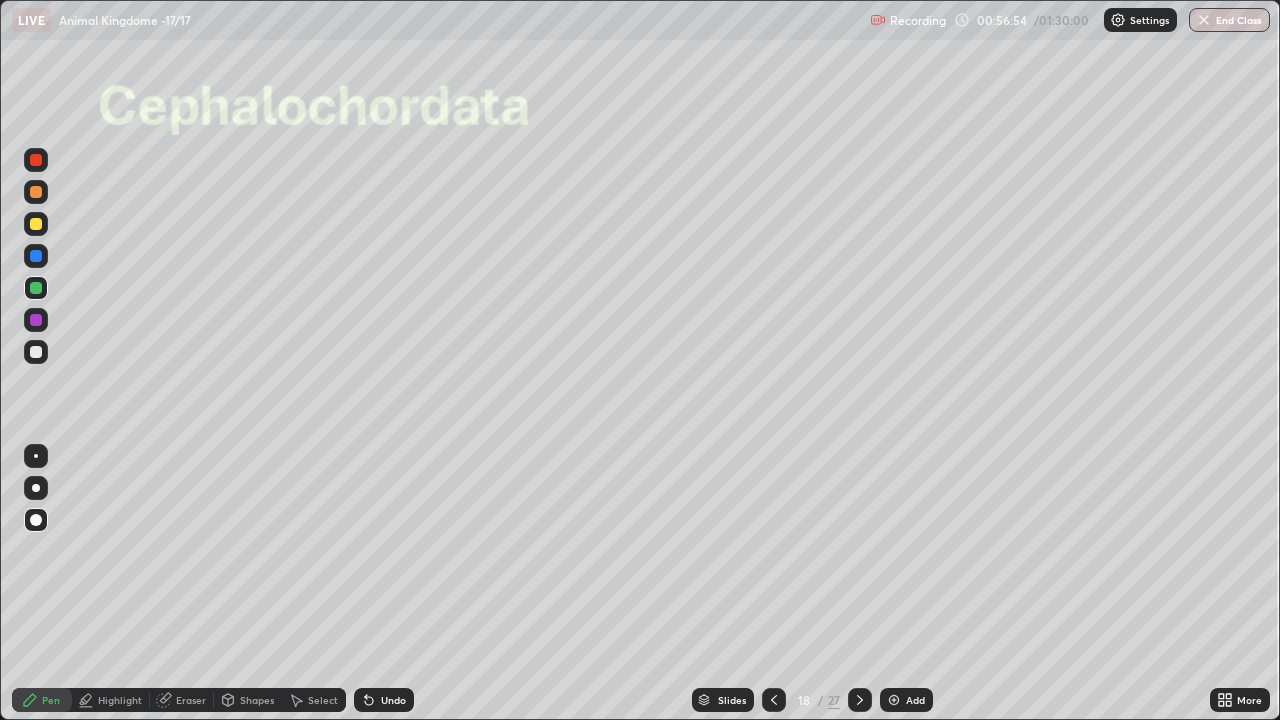 click 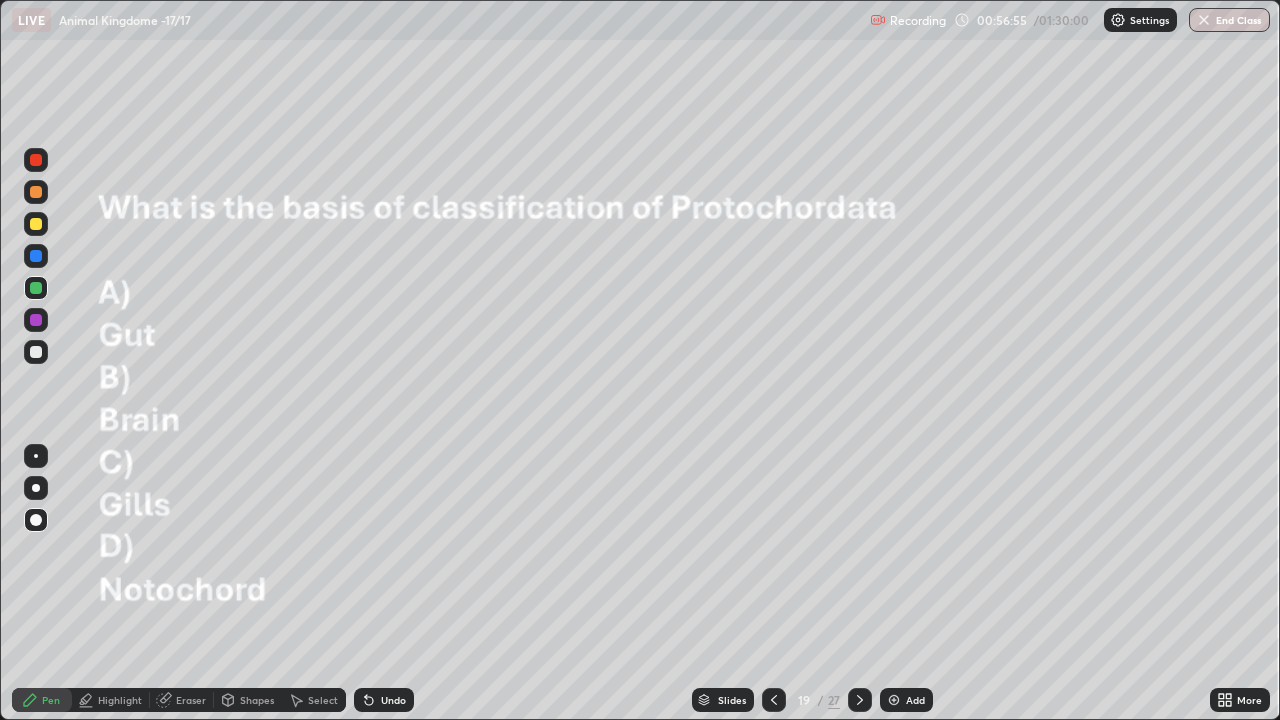 click 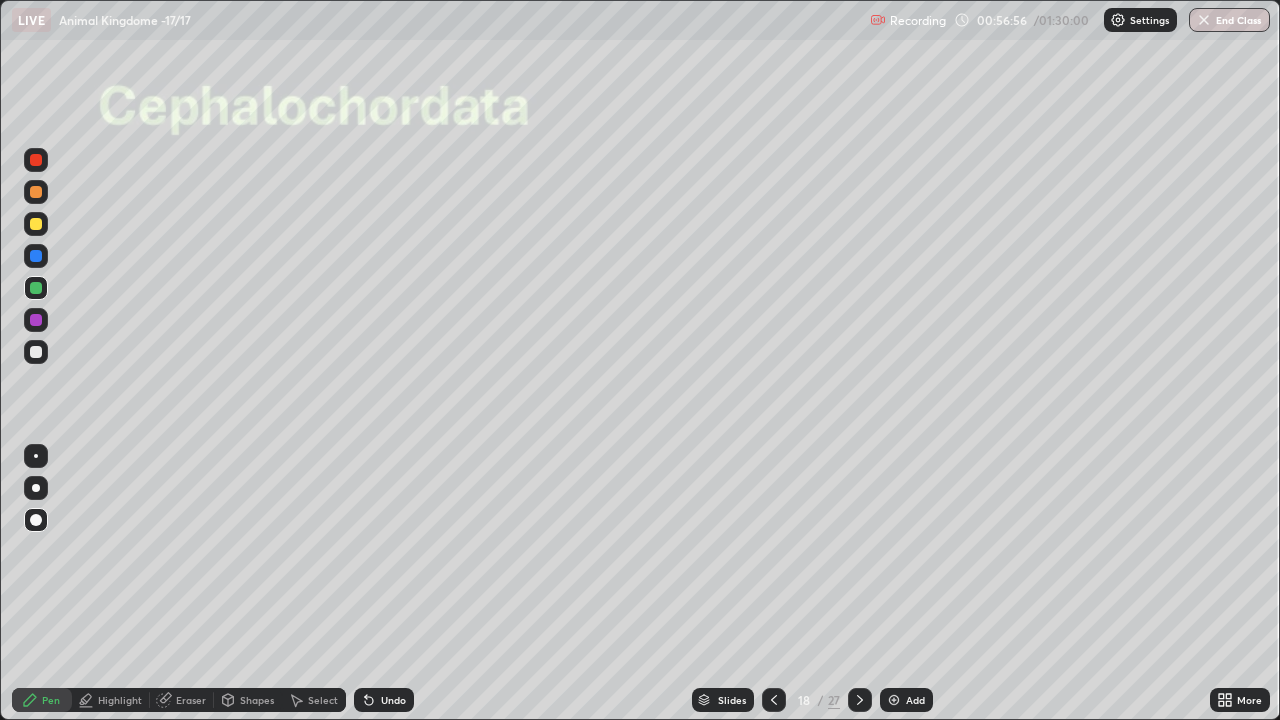 click on "Add" at bounding box center (915, 700) 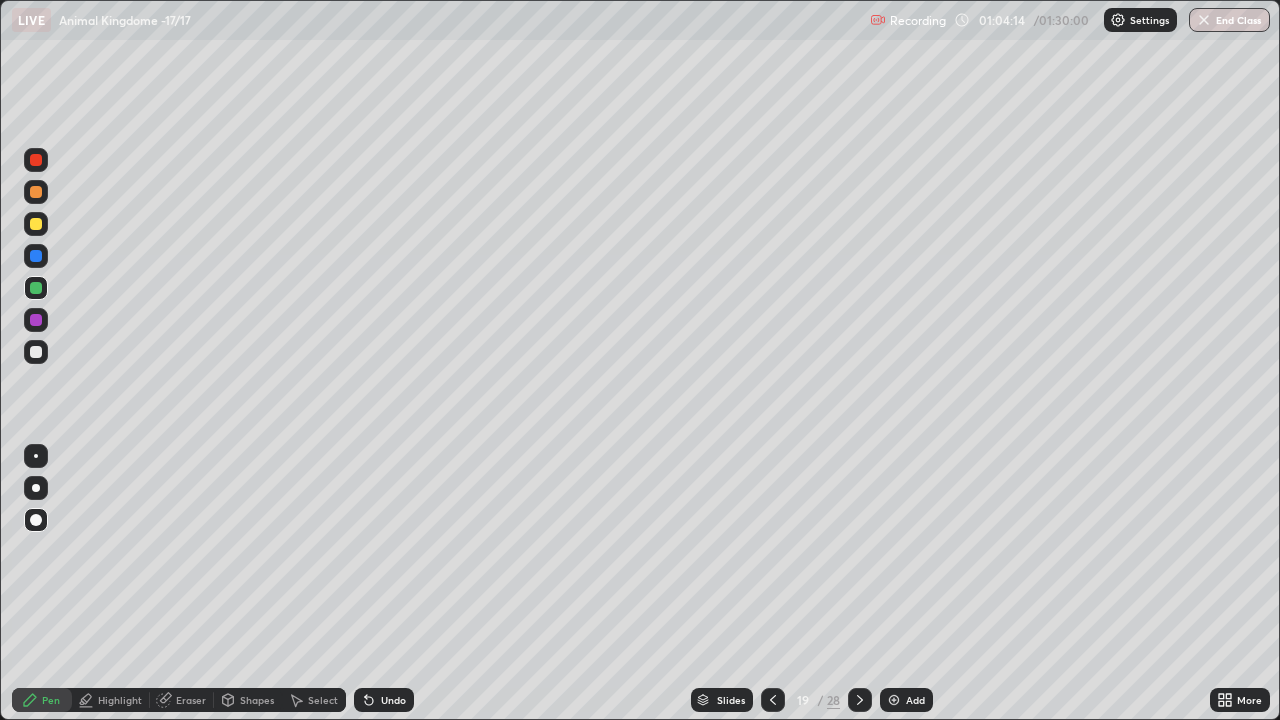 click 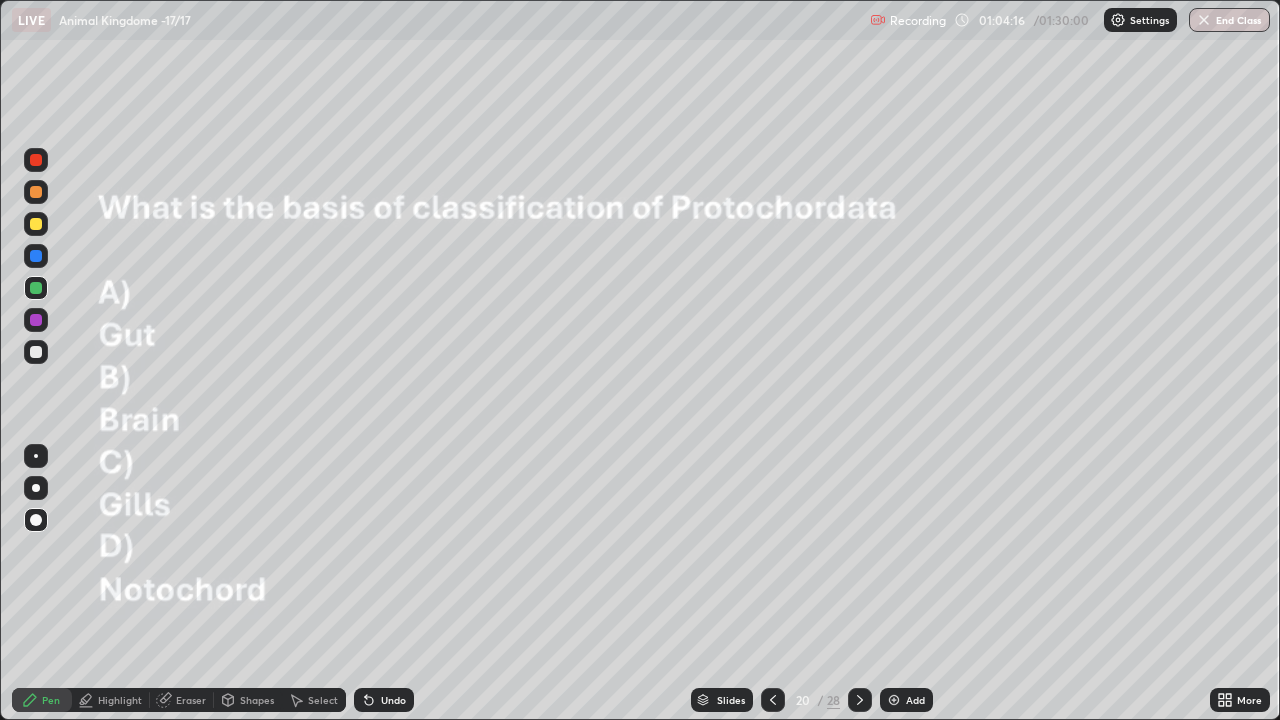 click 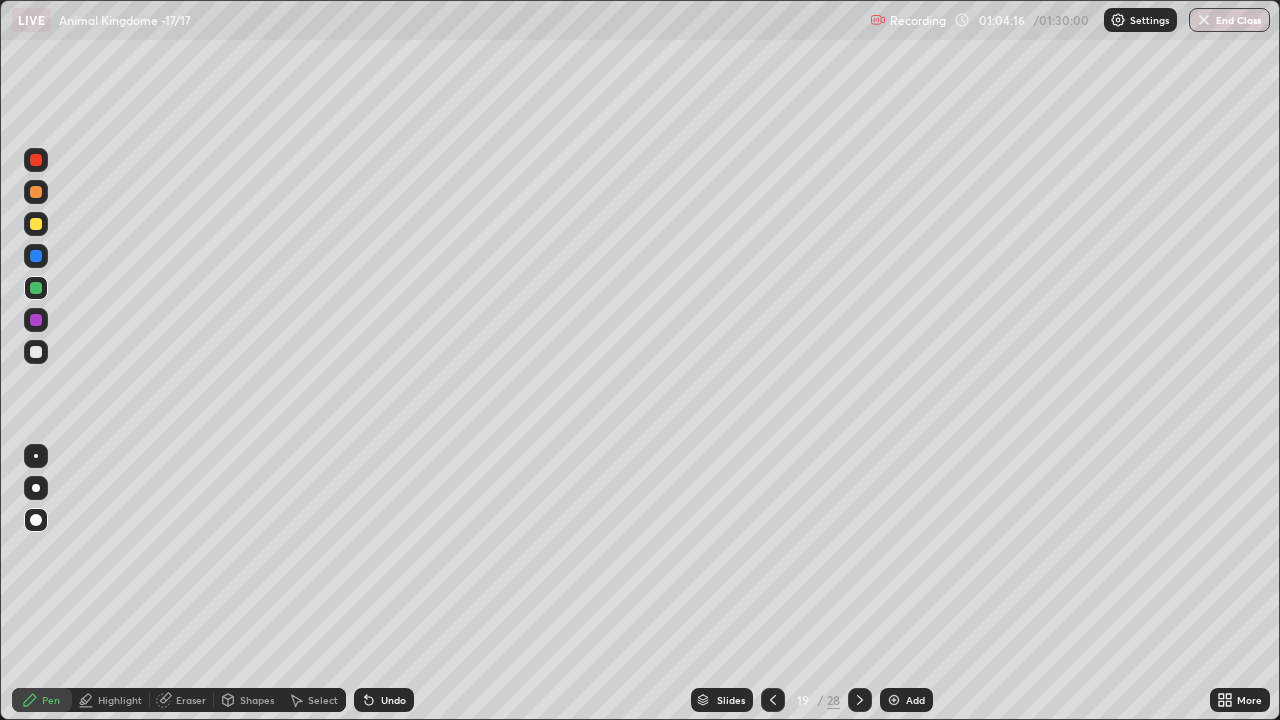 click on "Add" at bounding box center [906, 700] 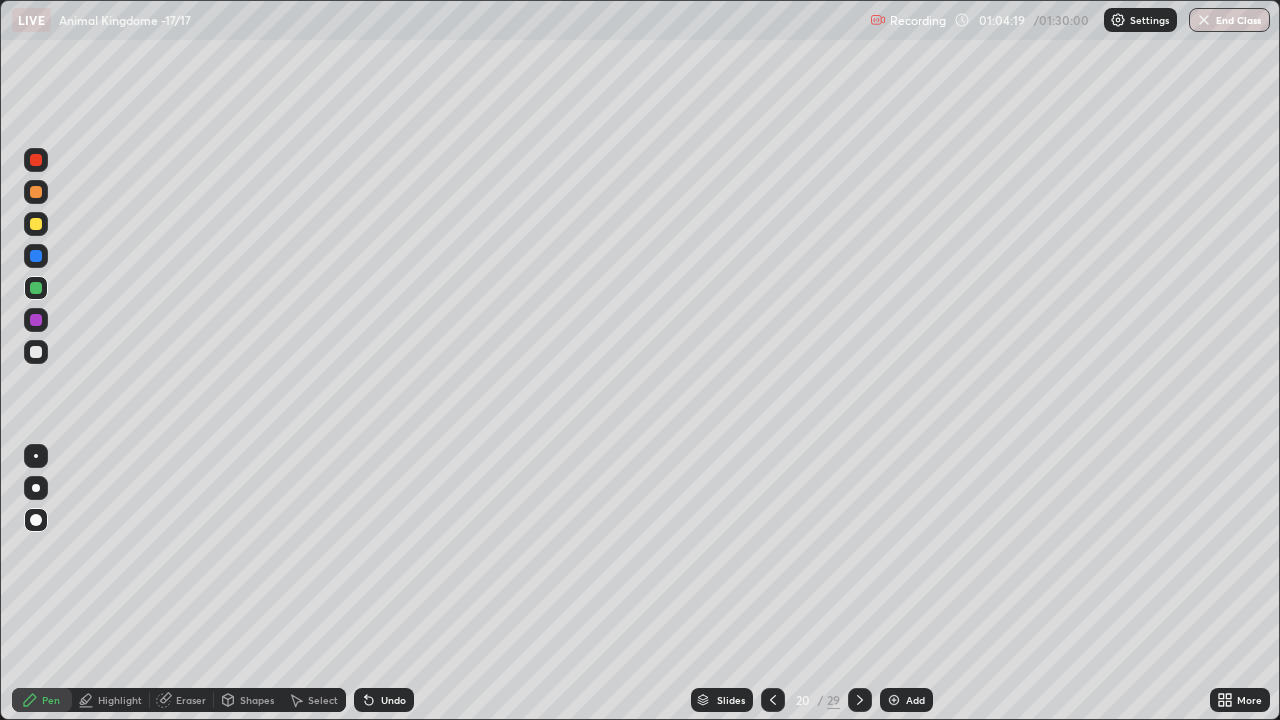 click at bounding box center [36, 256] 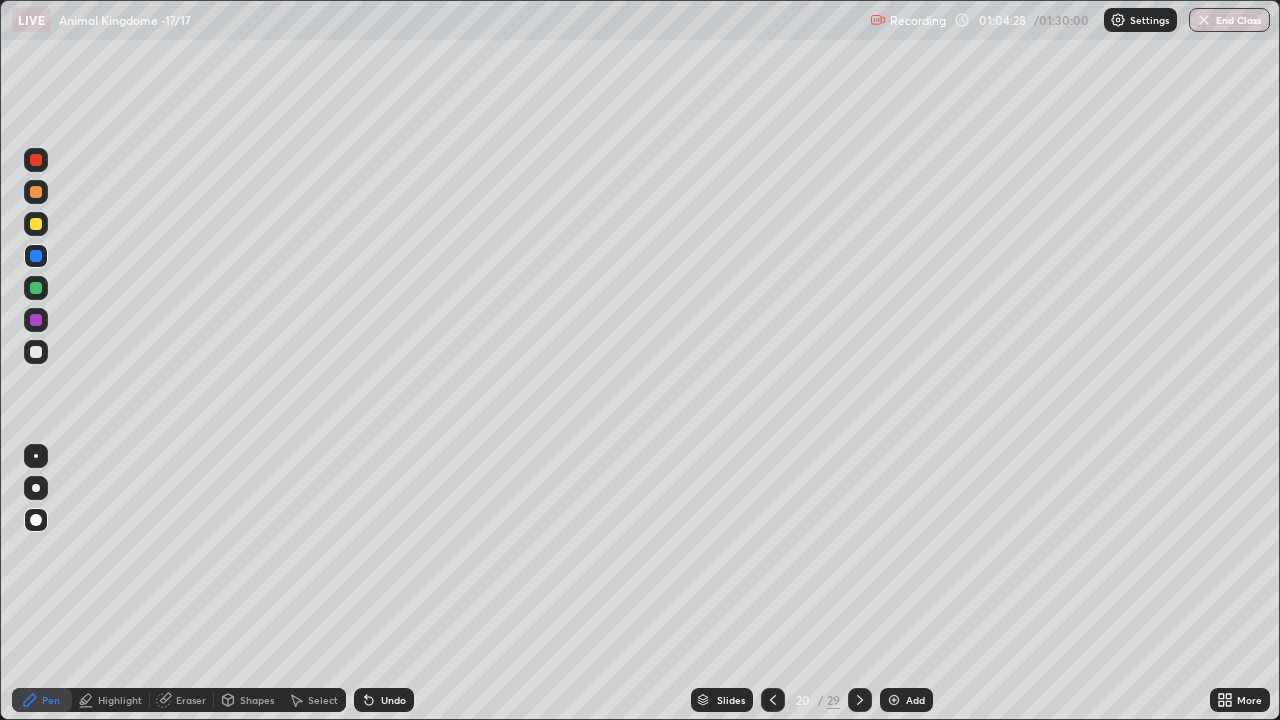 click at bounding box center [36, 352] 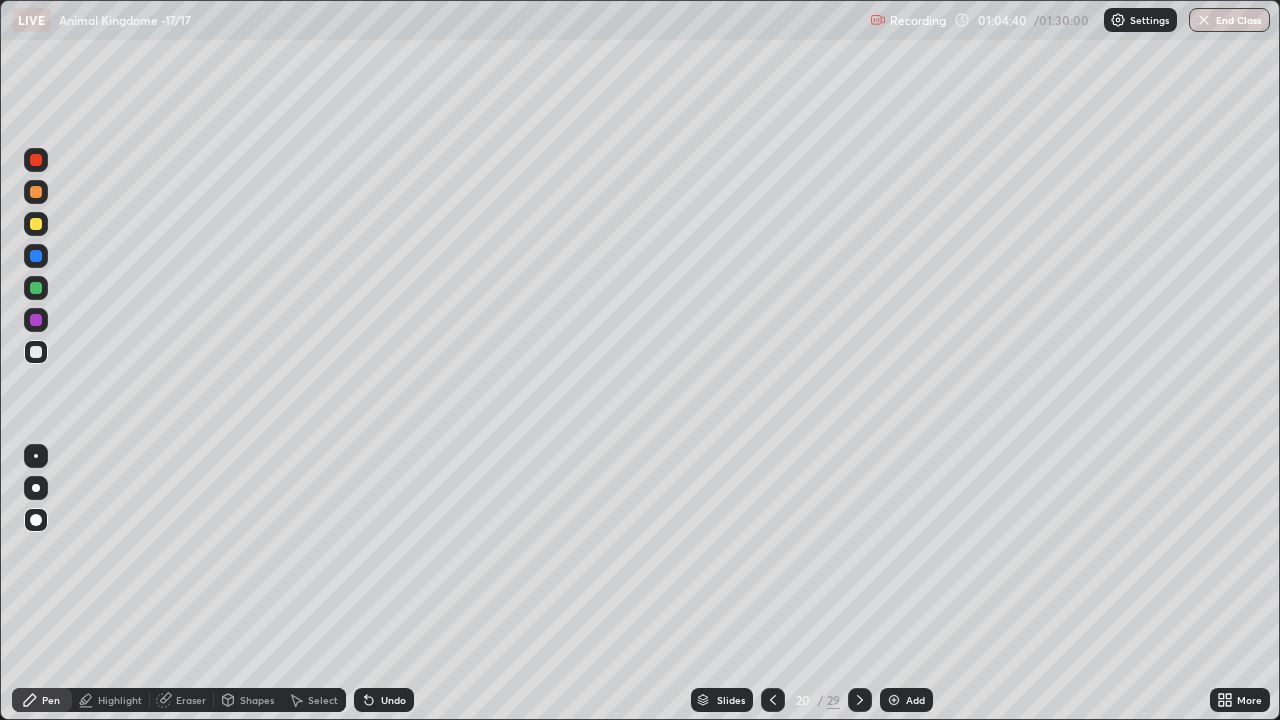 click at bounding box center [36, 288] 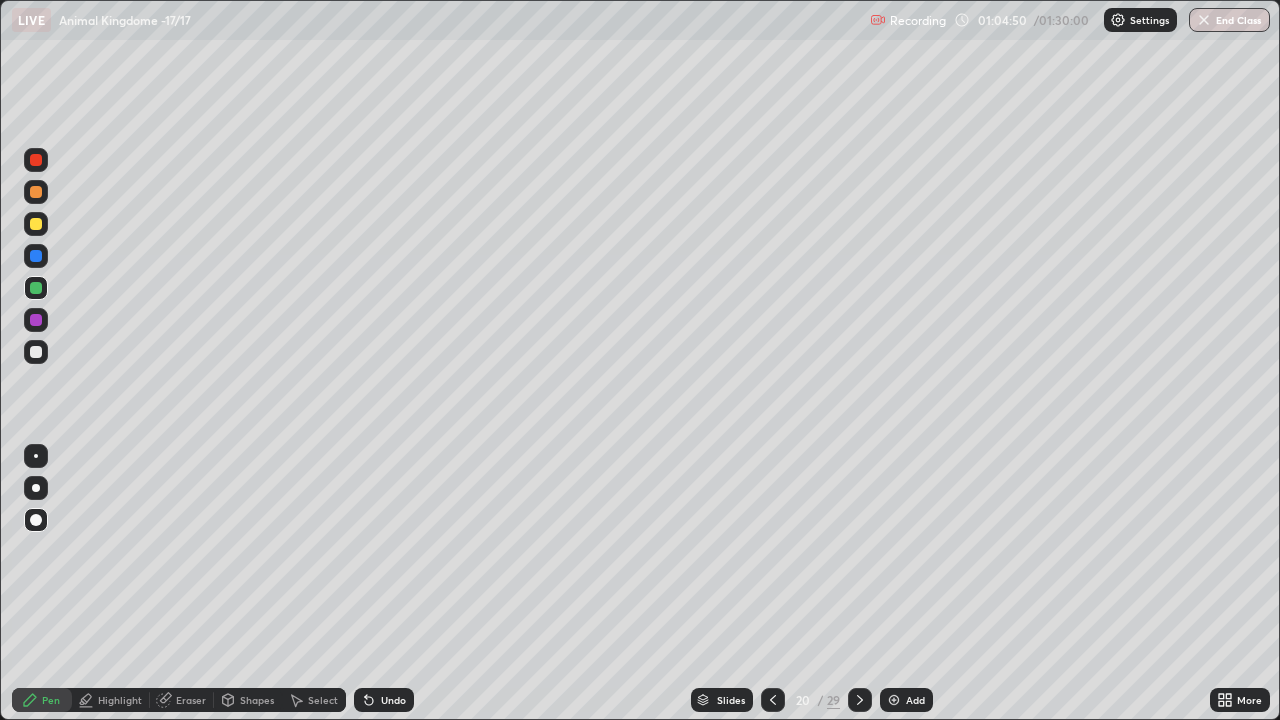 click at bounding box center (36, 320) 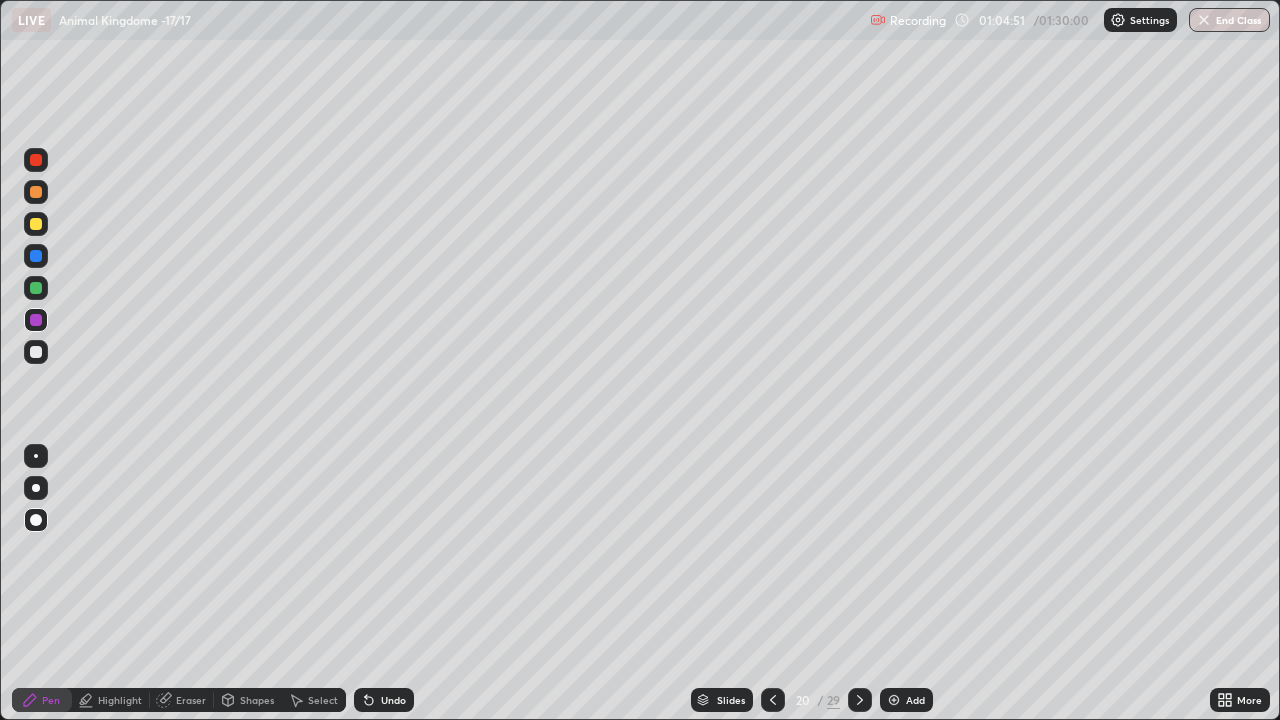 click at bounding box center (36, 256) 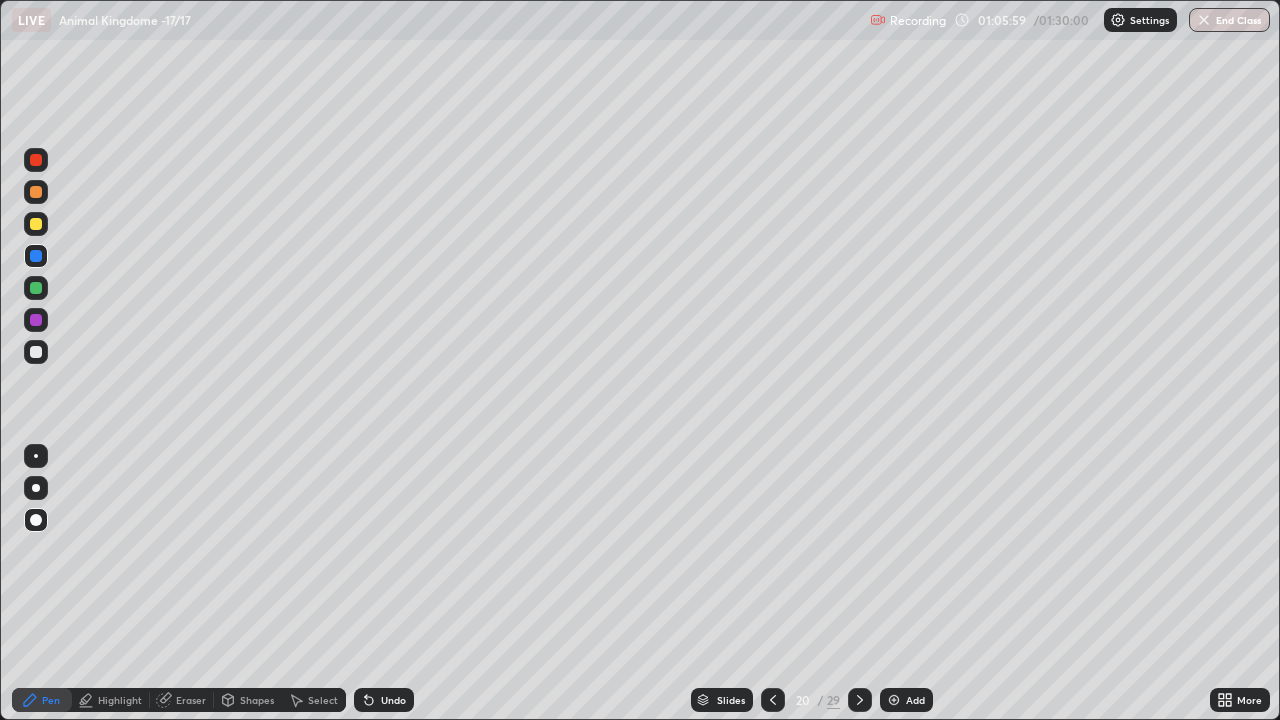 click at bounding box center (36, 520) 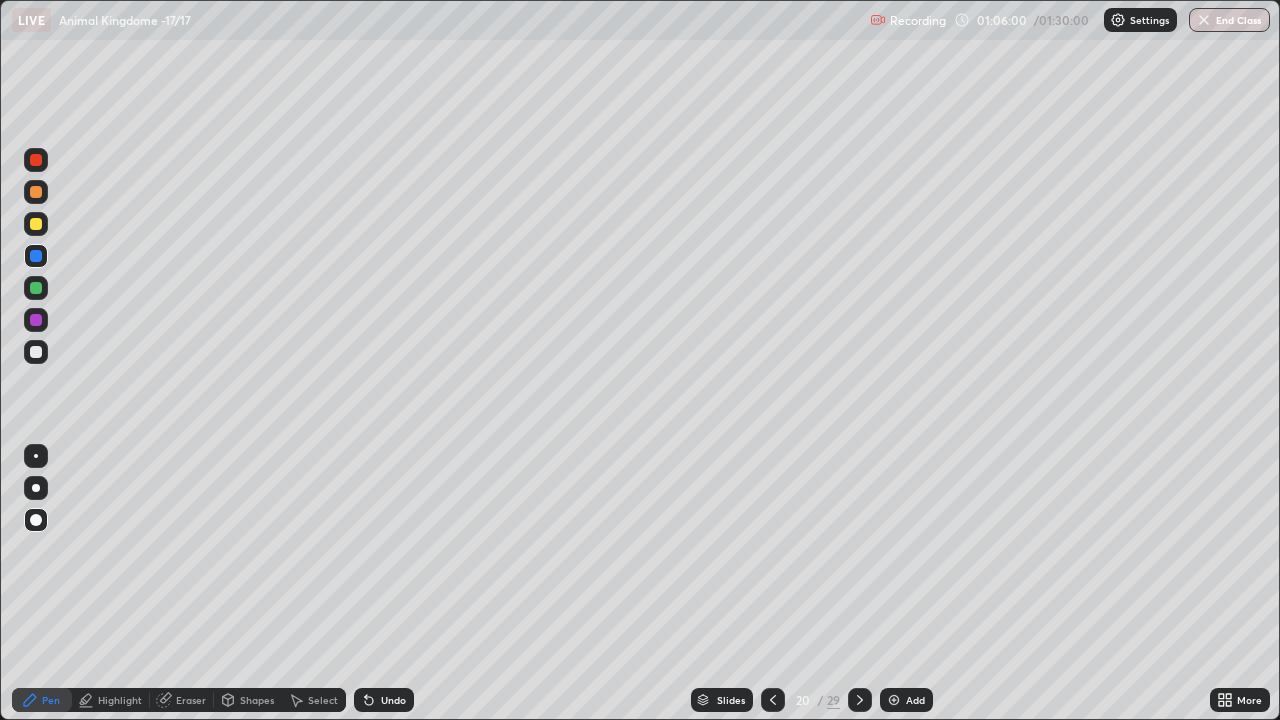 click at bounding box center (36, 320) 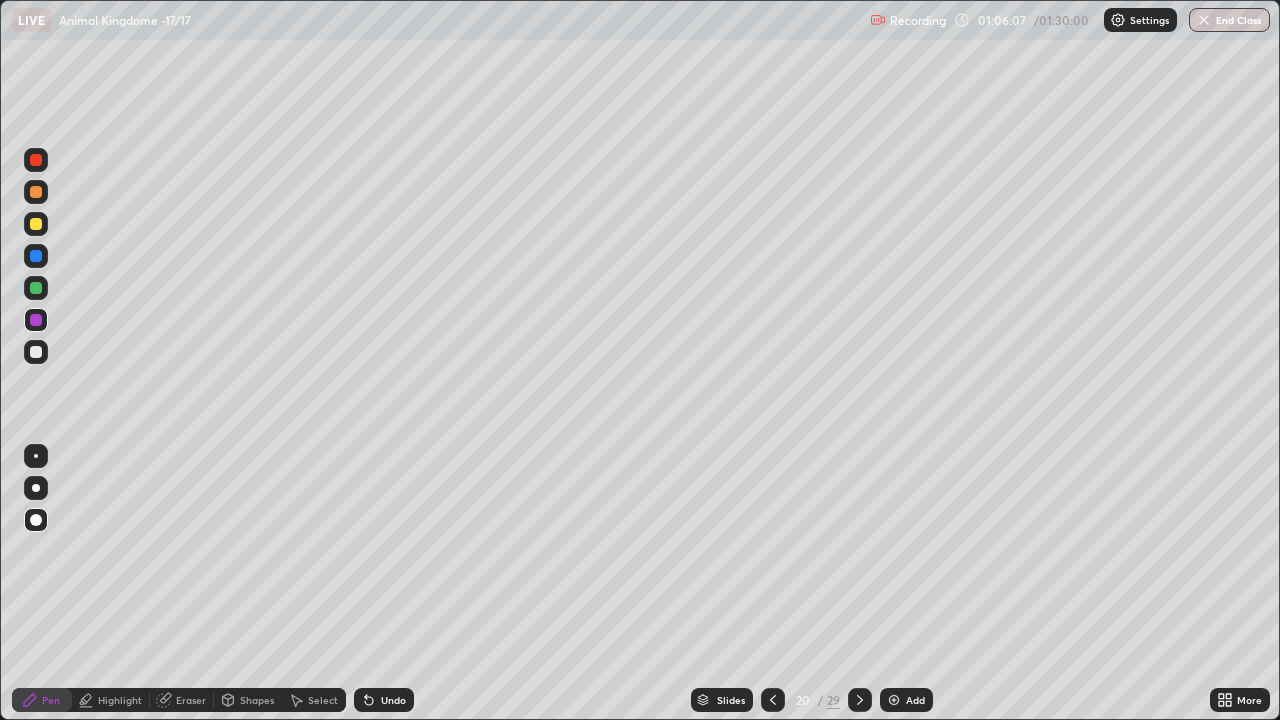 click at bounding box center [36, 256] 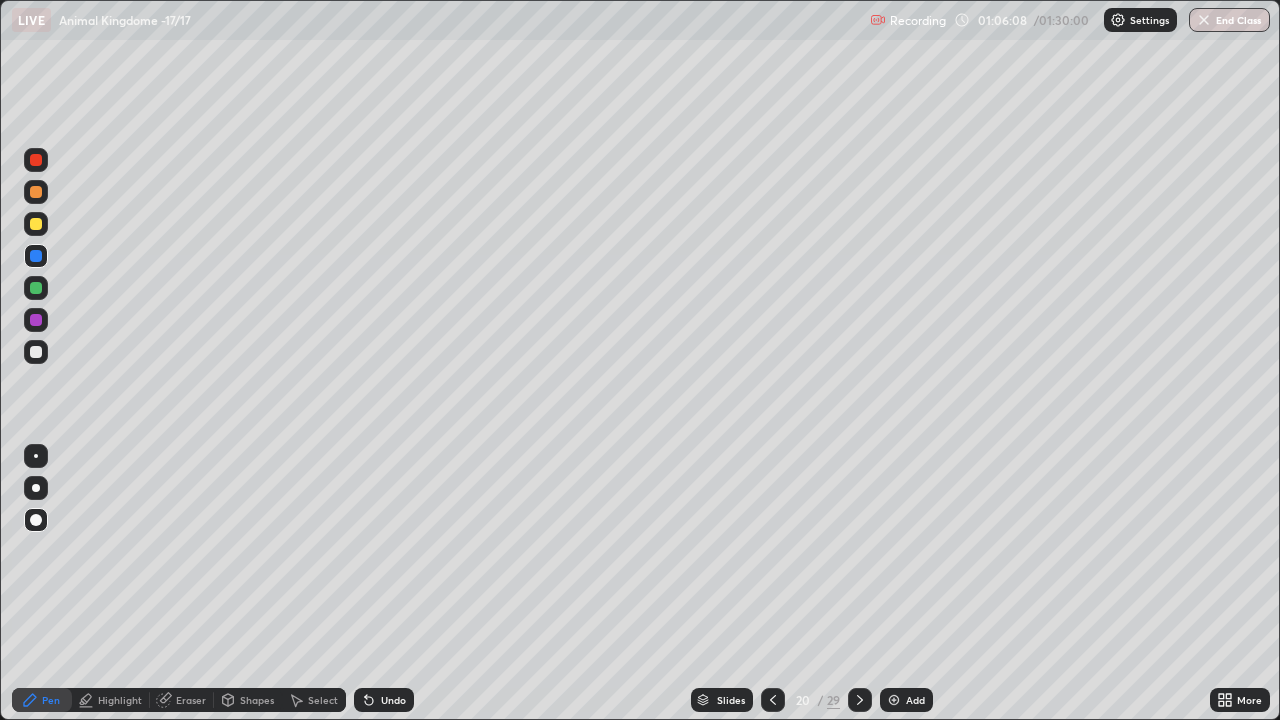 click at bounding box center [36, 224] 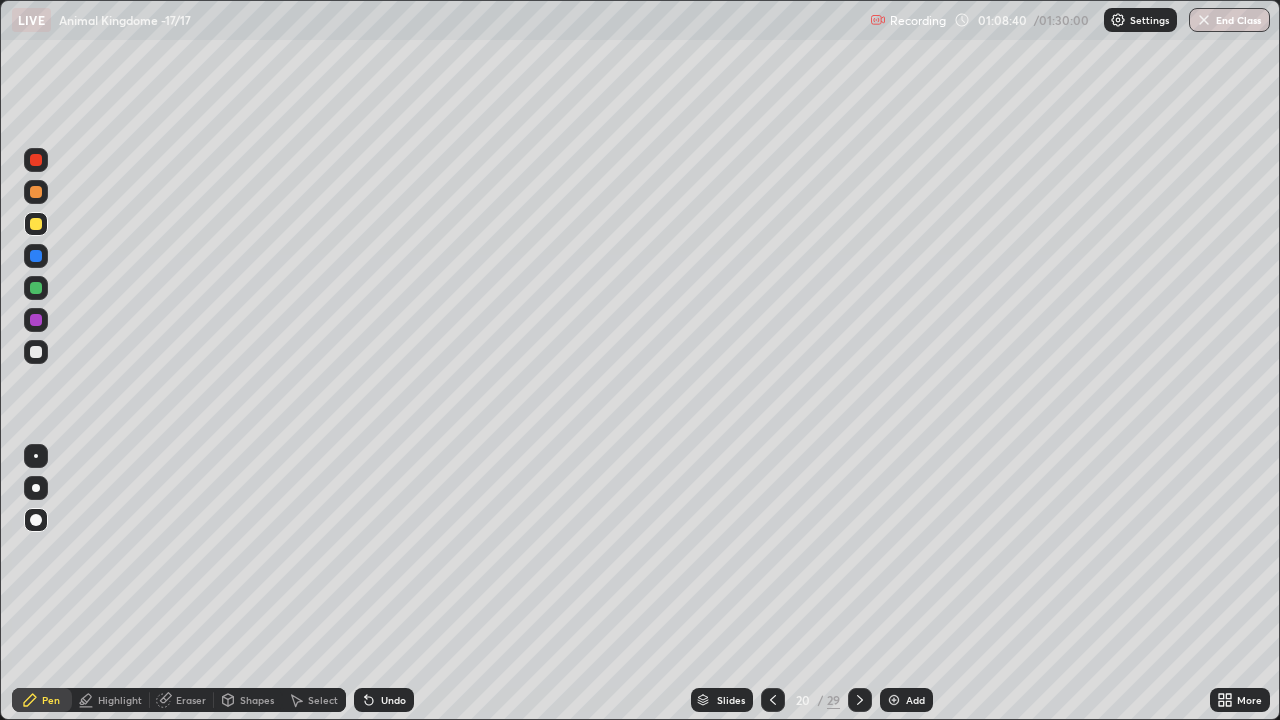 click 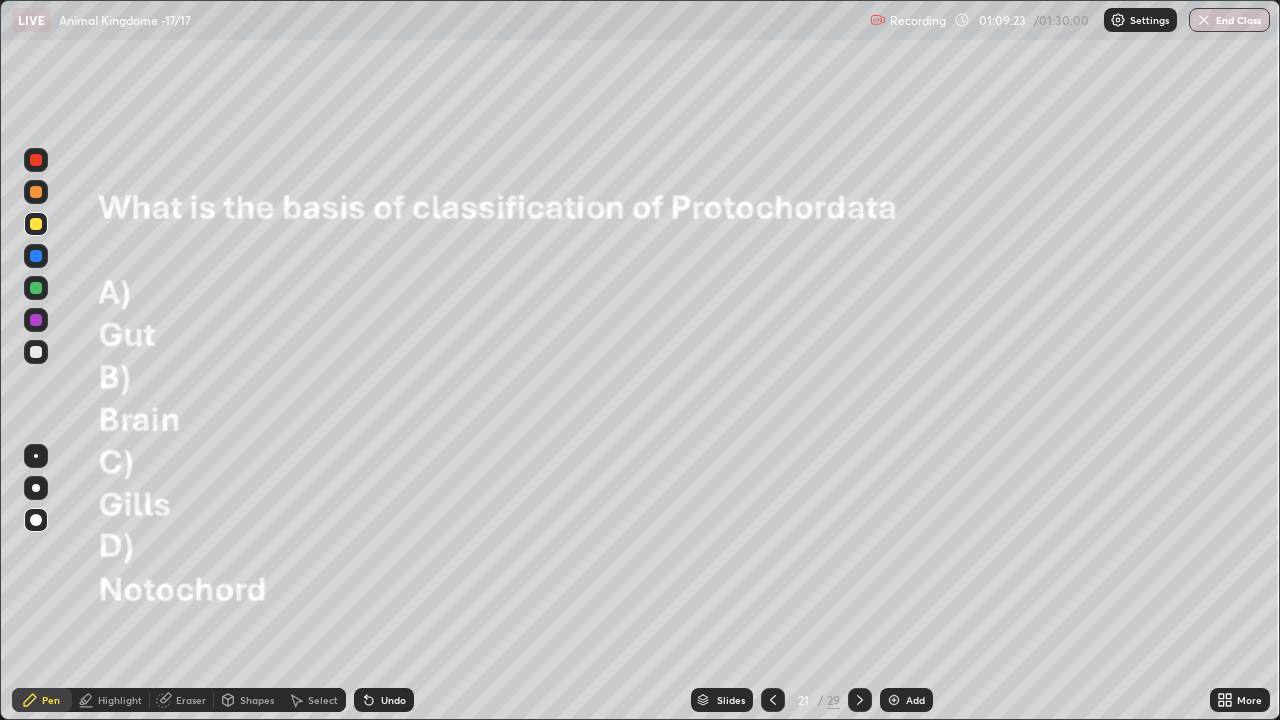 click on "Shapes" at bounding box center (248, 700) 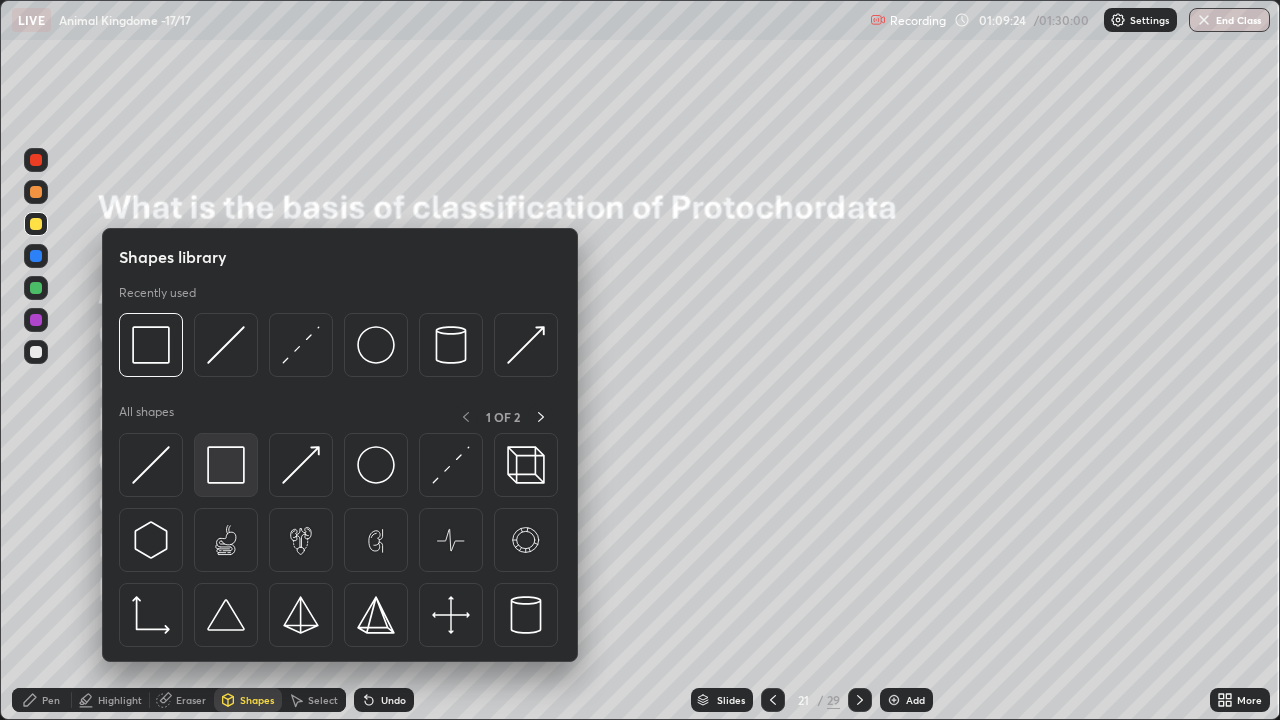 click at bounding box center (226, 465) 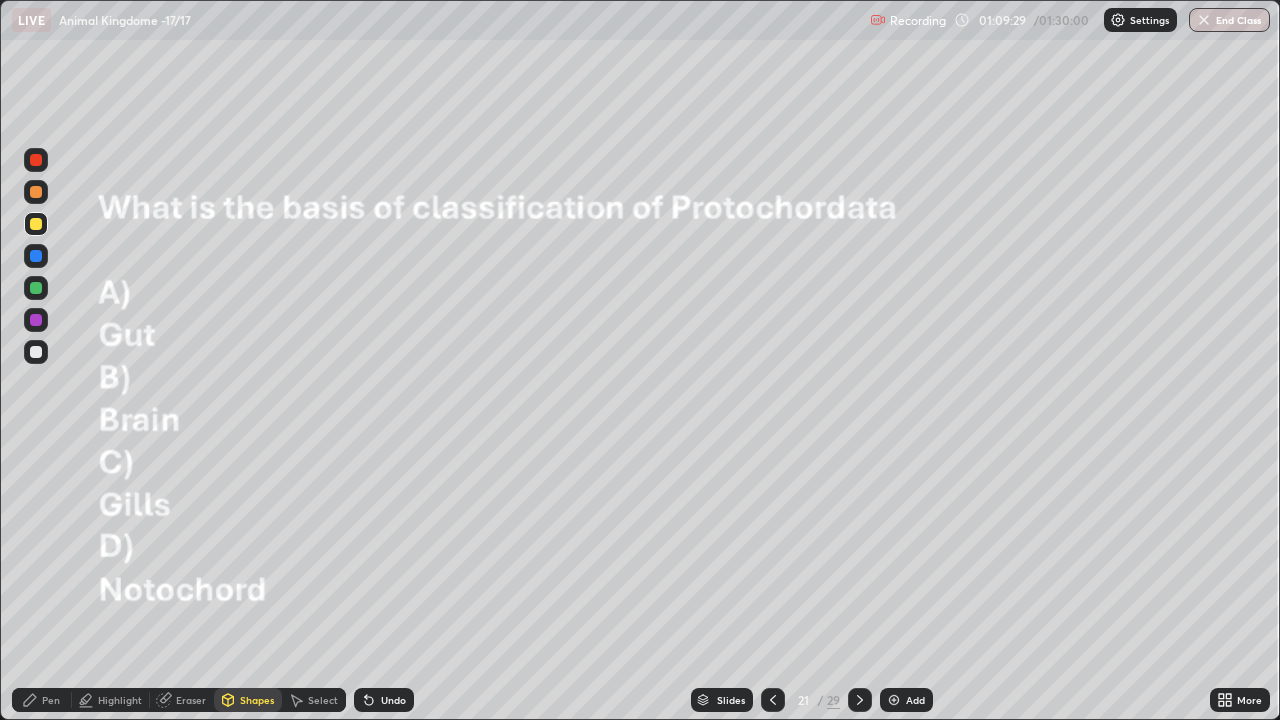 click 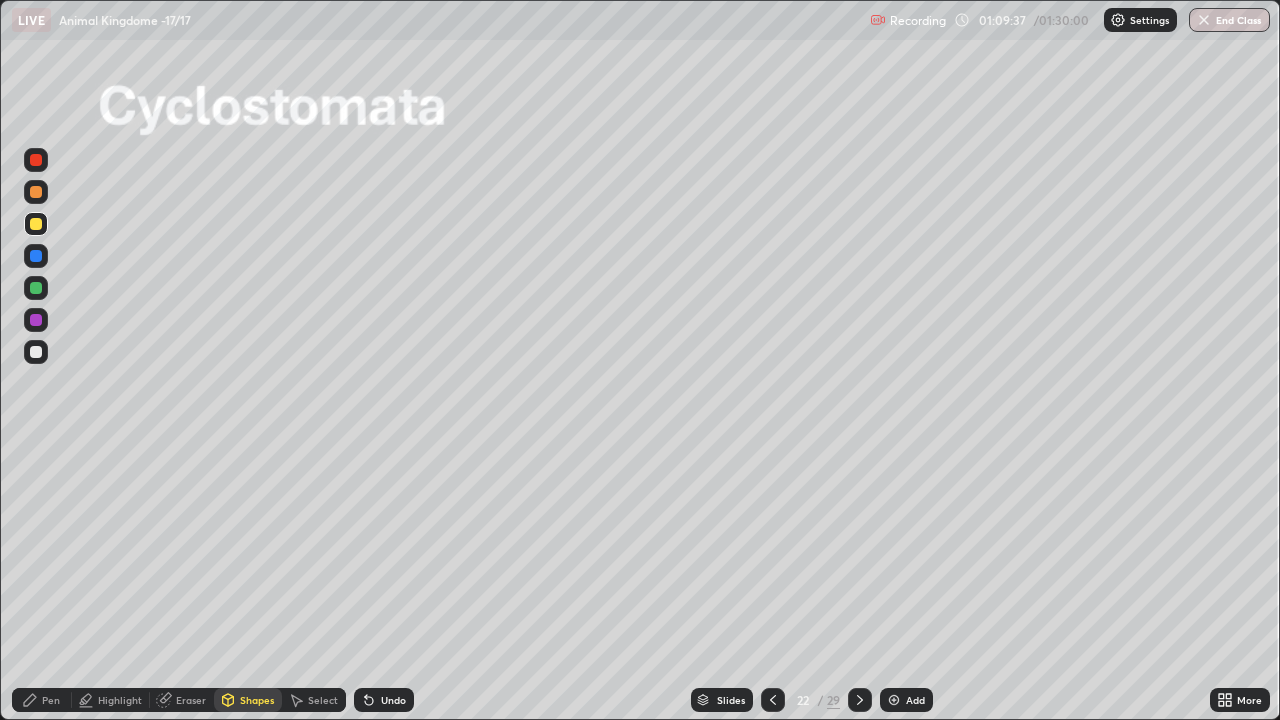 click on "Slides" at bounding box center [731, 700] 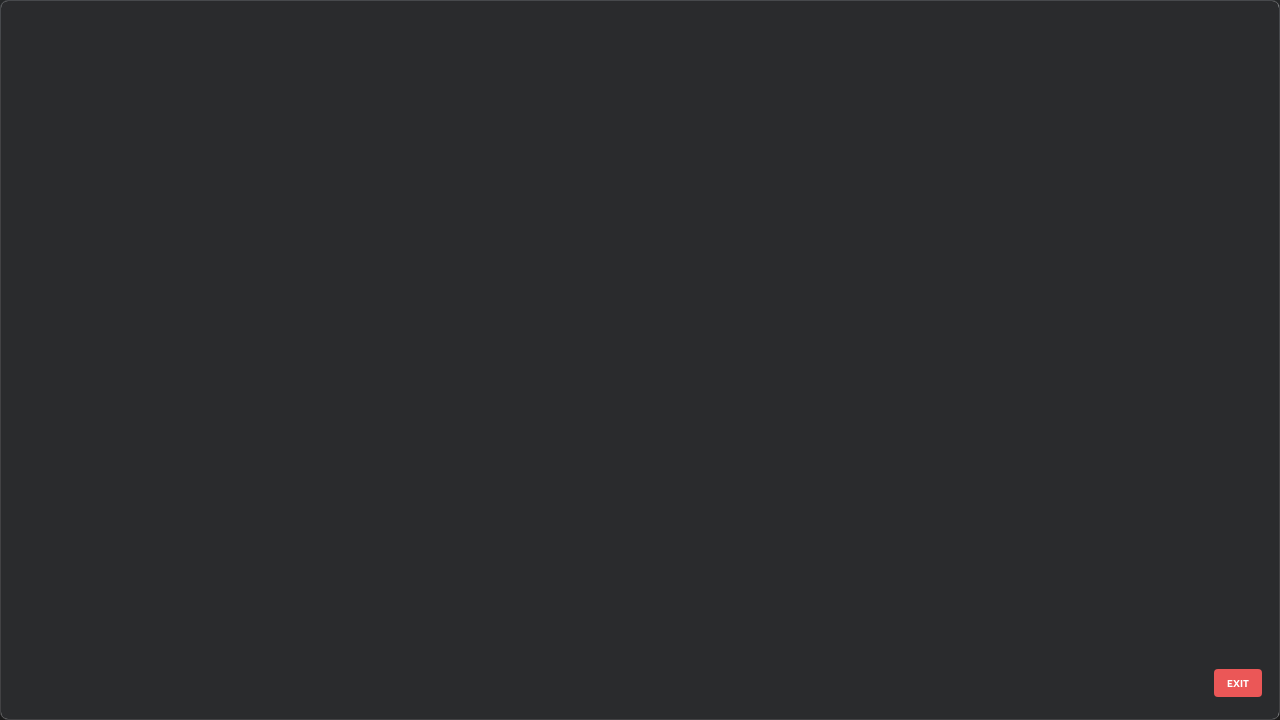 scroll, scrollTop: 1079, scrollLeft: 0, axis: vertical 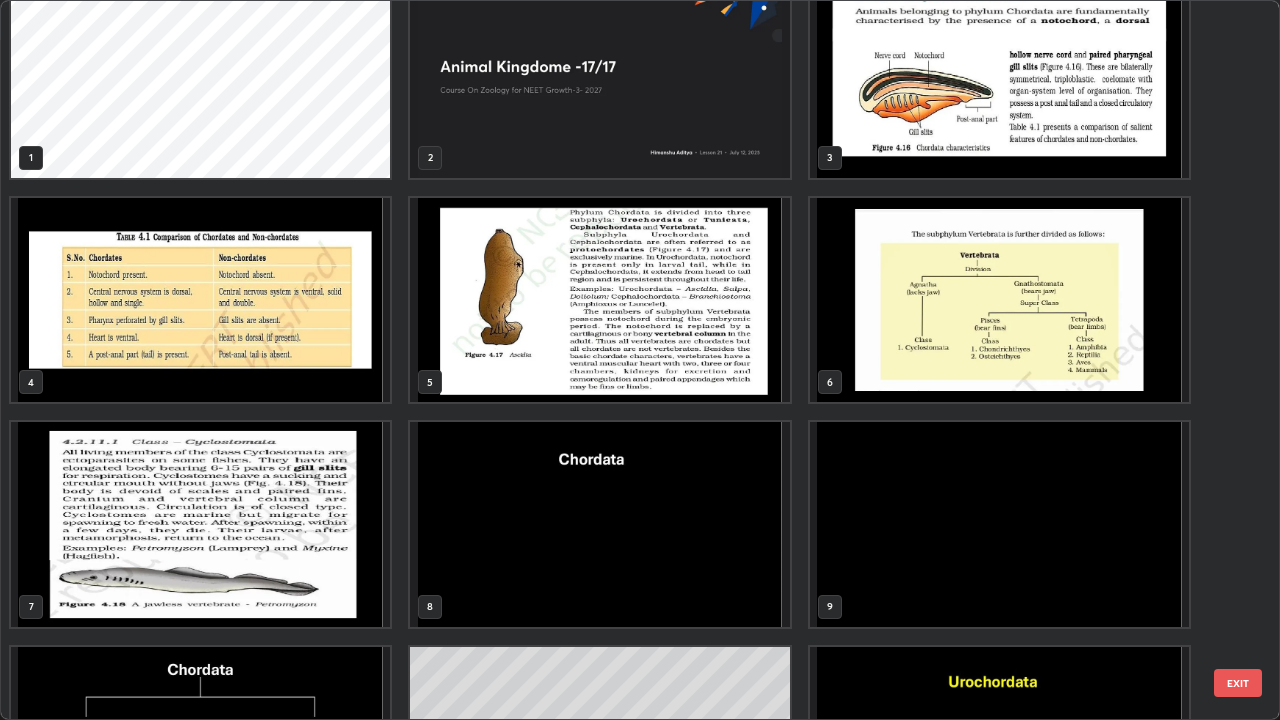 click at bounding box center (599, 300) 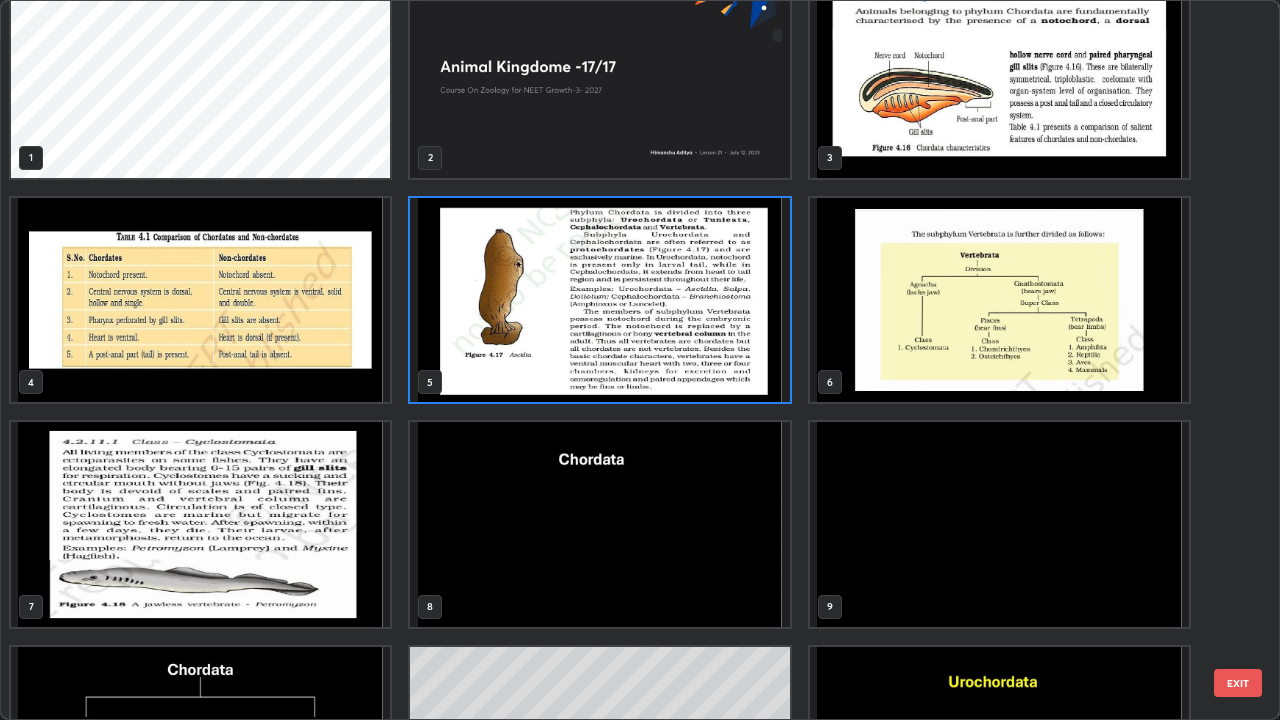 click at bounding box center [599, 300] 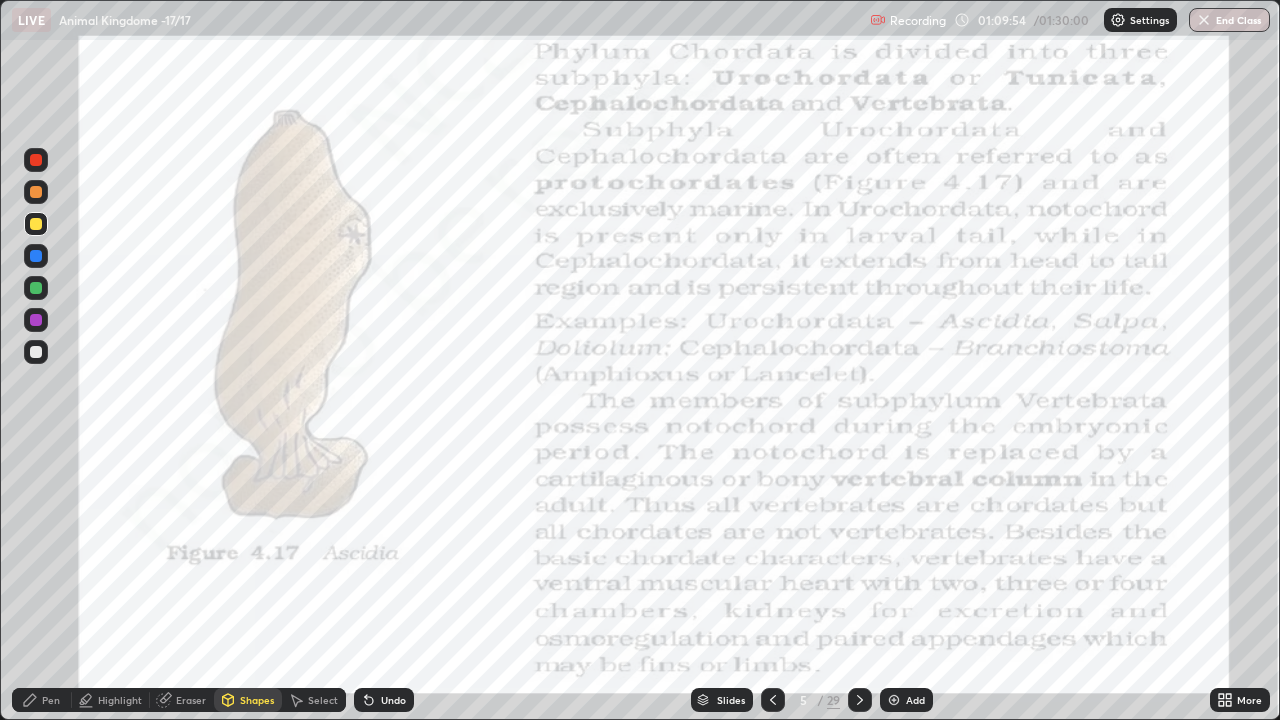 click at bounding box center [36, 256] 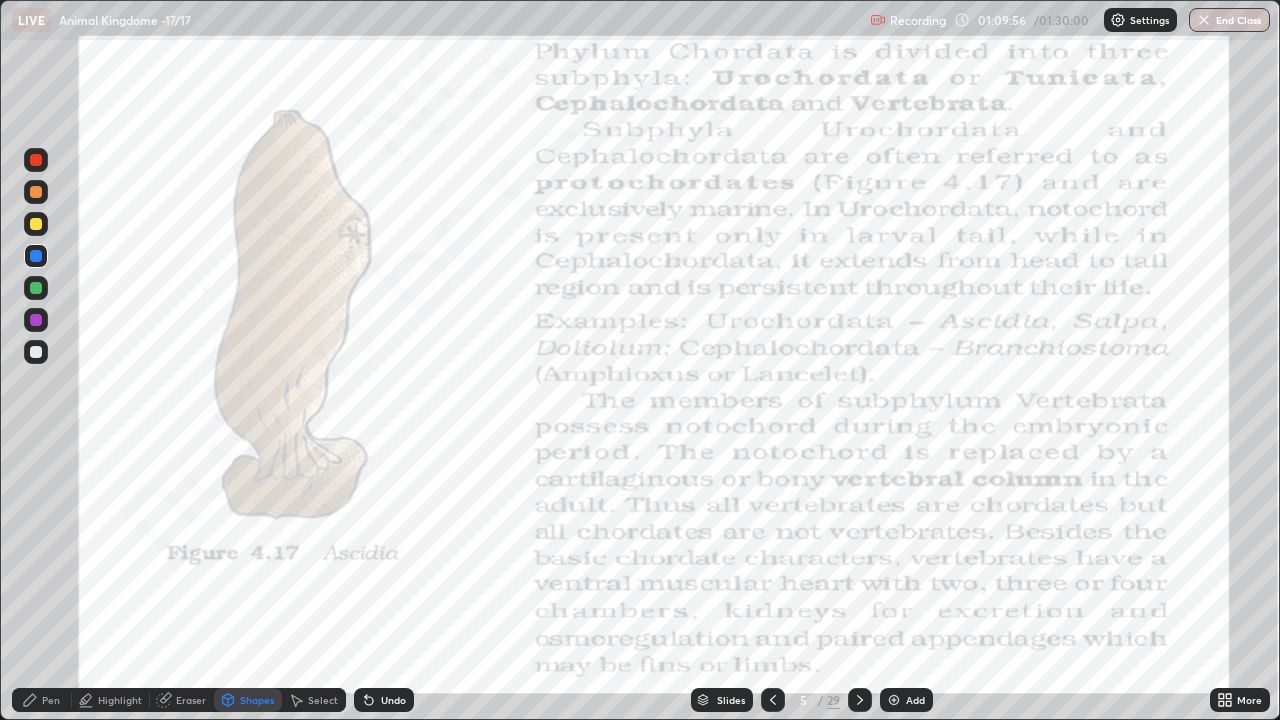 click on "Shapes" at bounding box center (257, 700) 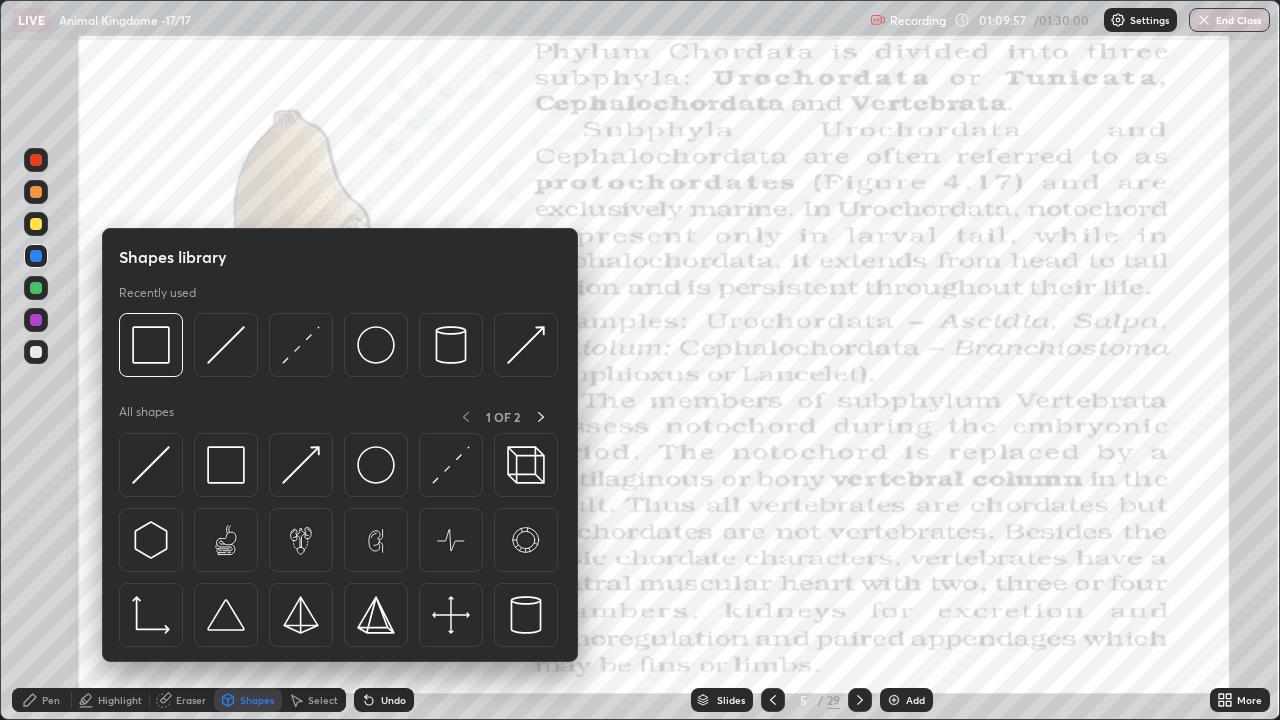 click at bounding box center (36, 256) 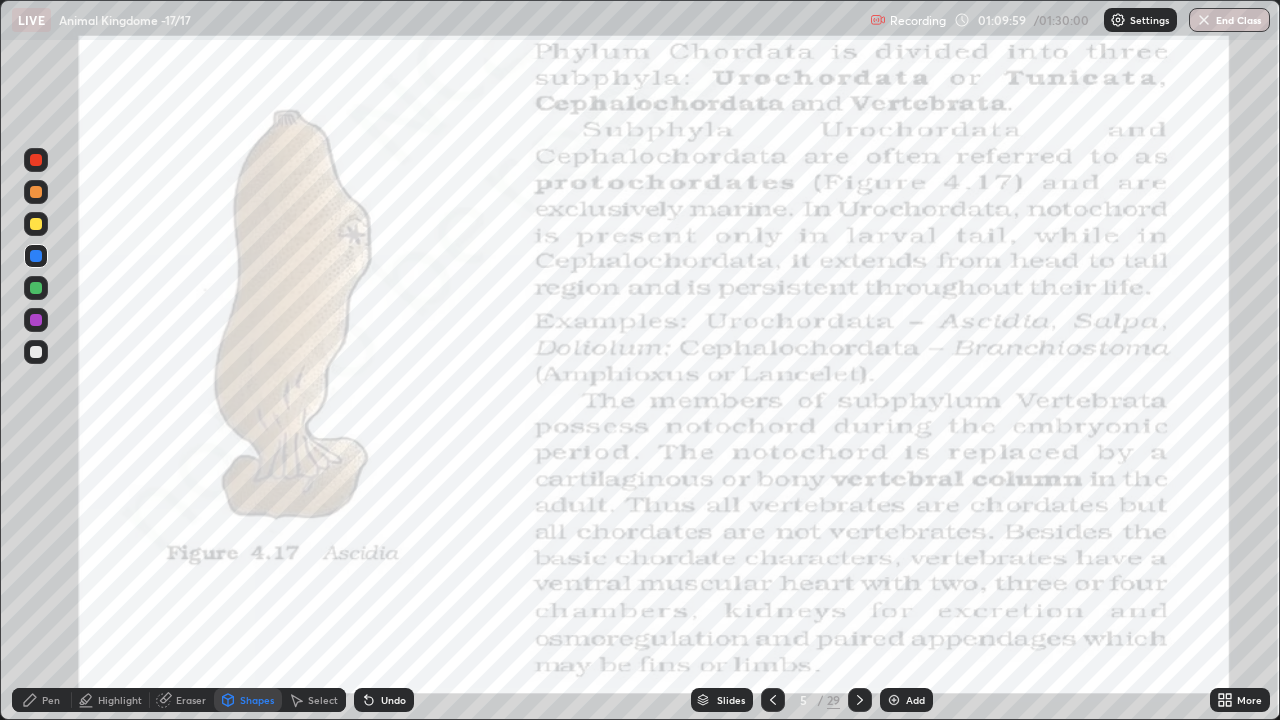 click on "Shapes" at bounding box center [248, 700] 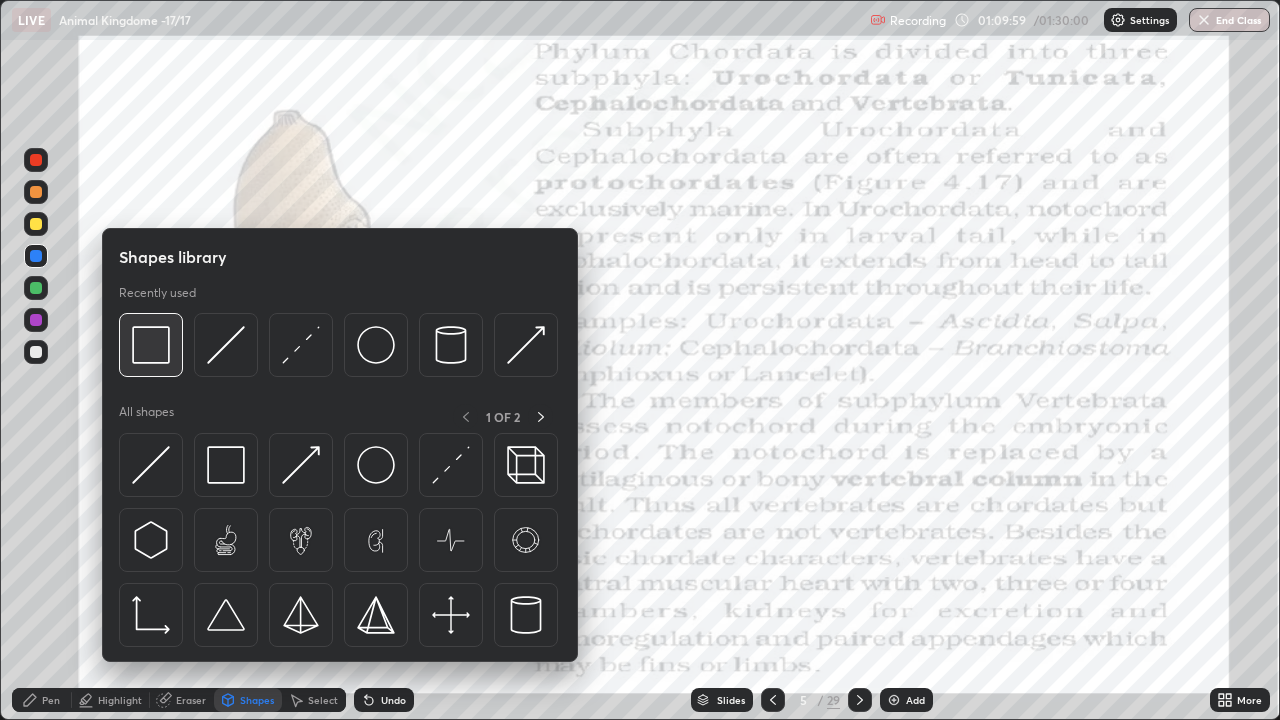 click at bounding box center [151, 345] 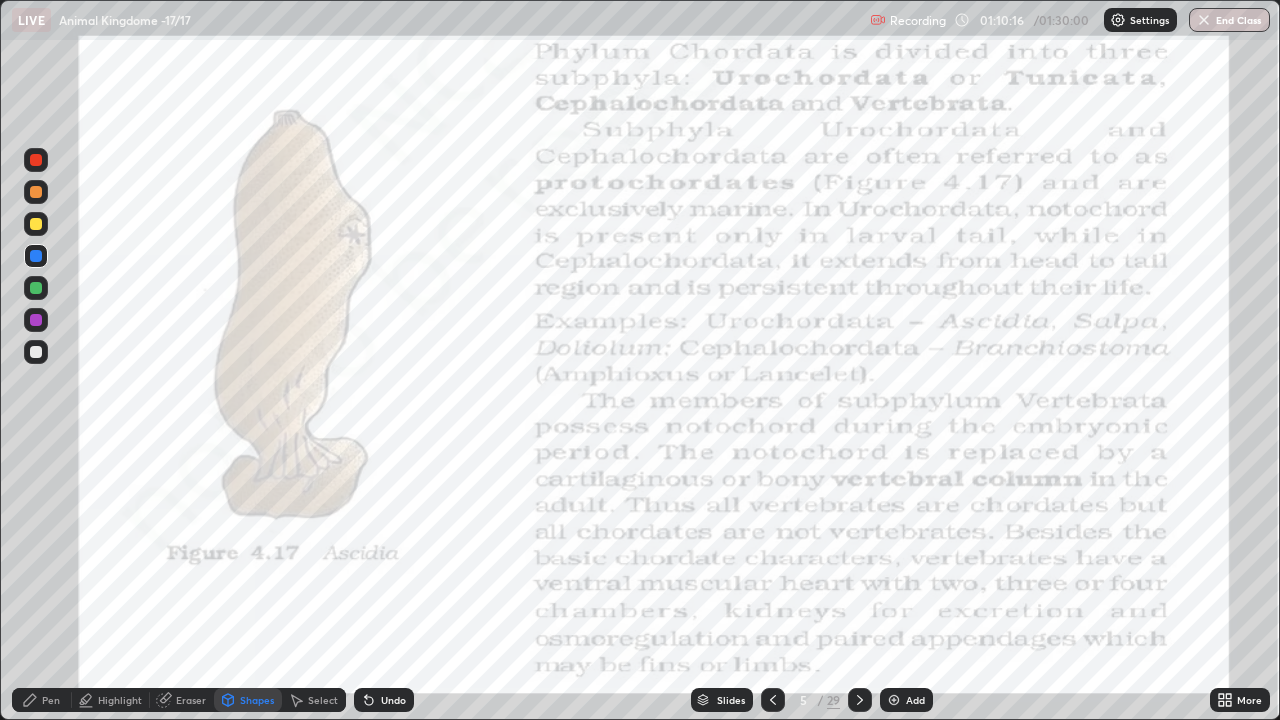 click on "Undo" at bounding box center [384, 700] 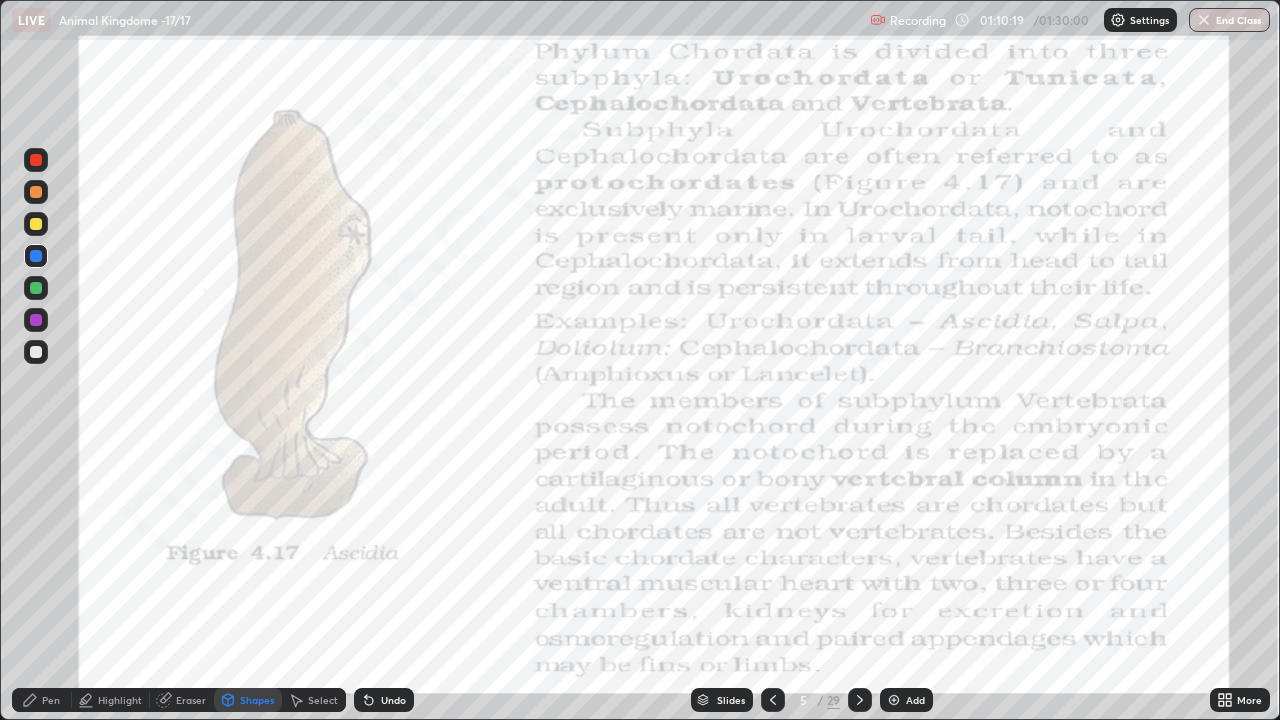 click on "Shapes" at bounding box center (257, 700) 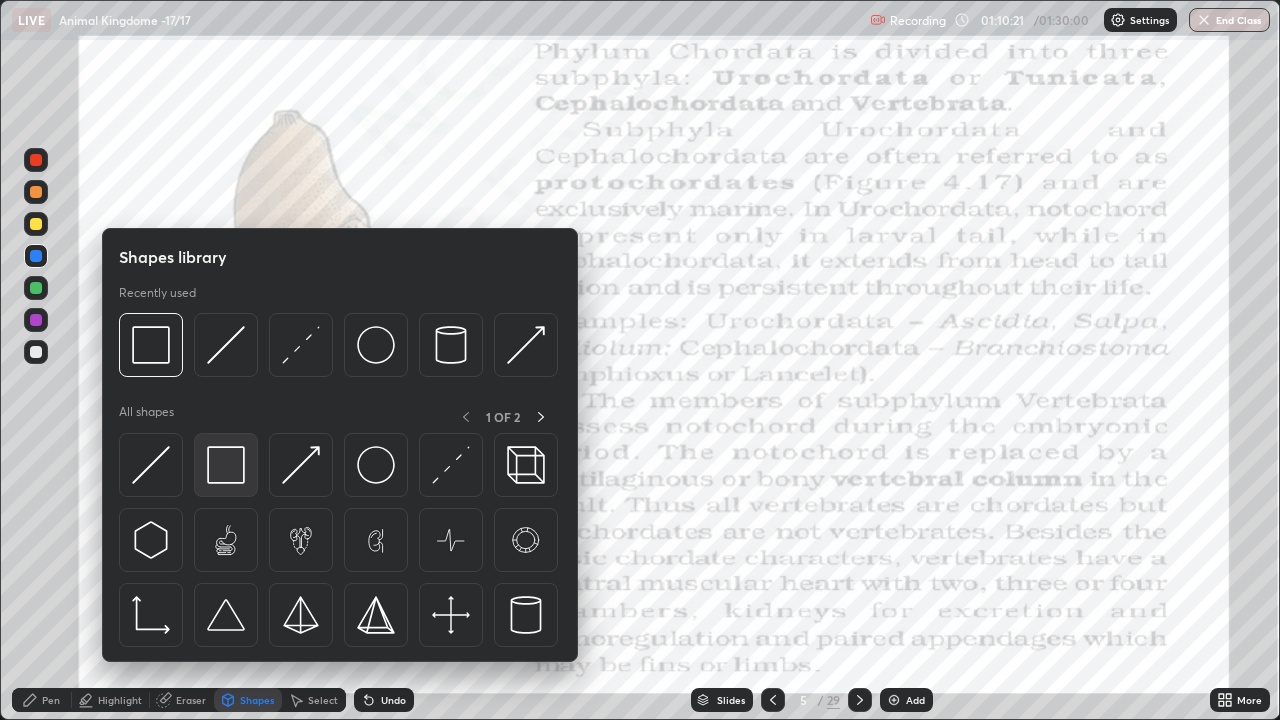 click at bounding box center [226, 465] 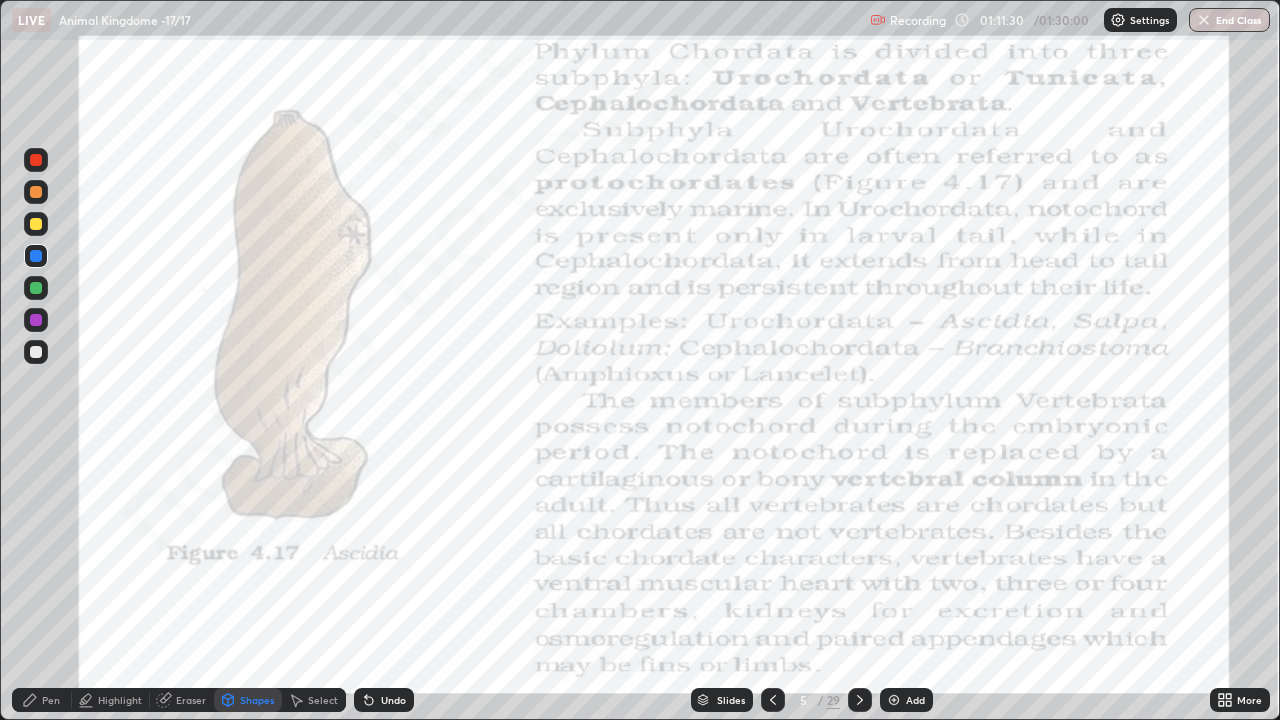 click on "Undo" at bounding box center (393, 700) 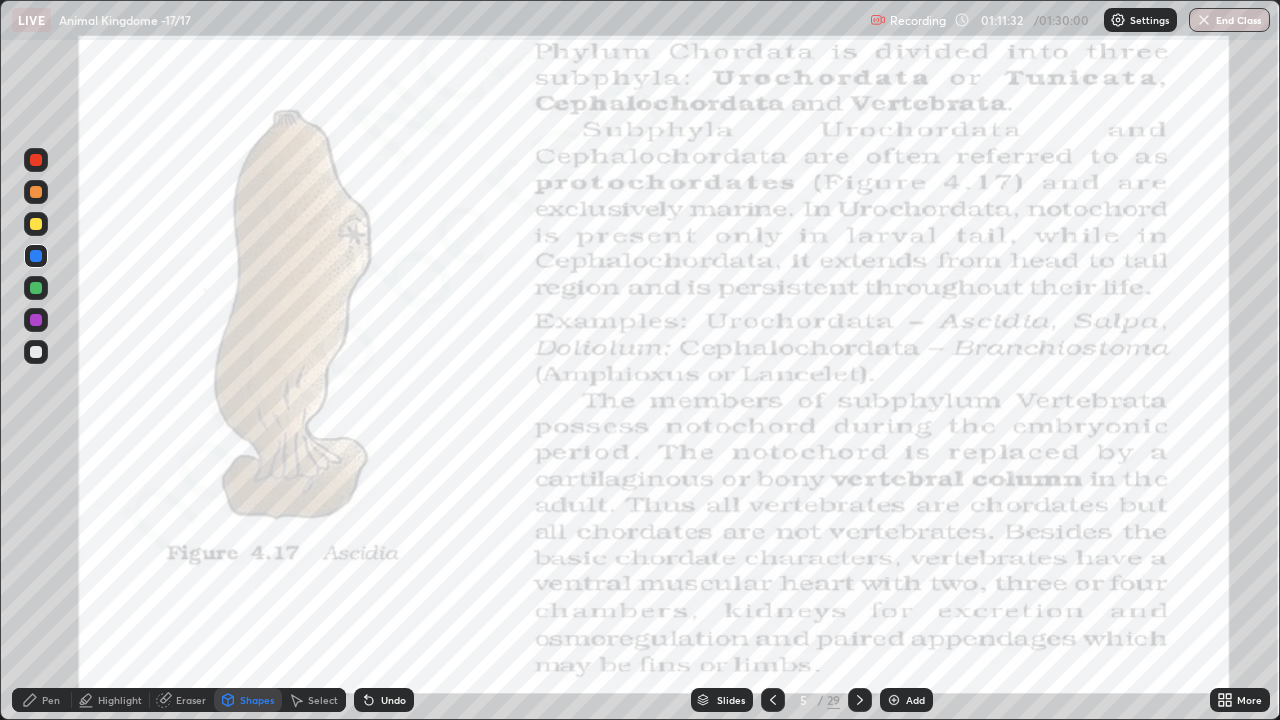 click at bounding box center (36, 288) 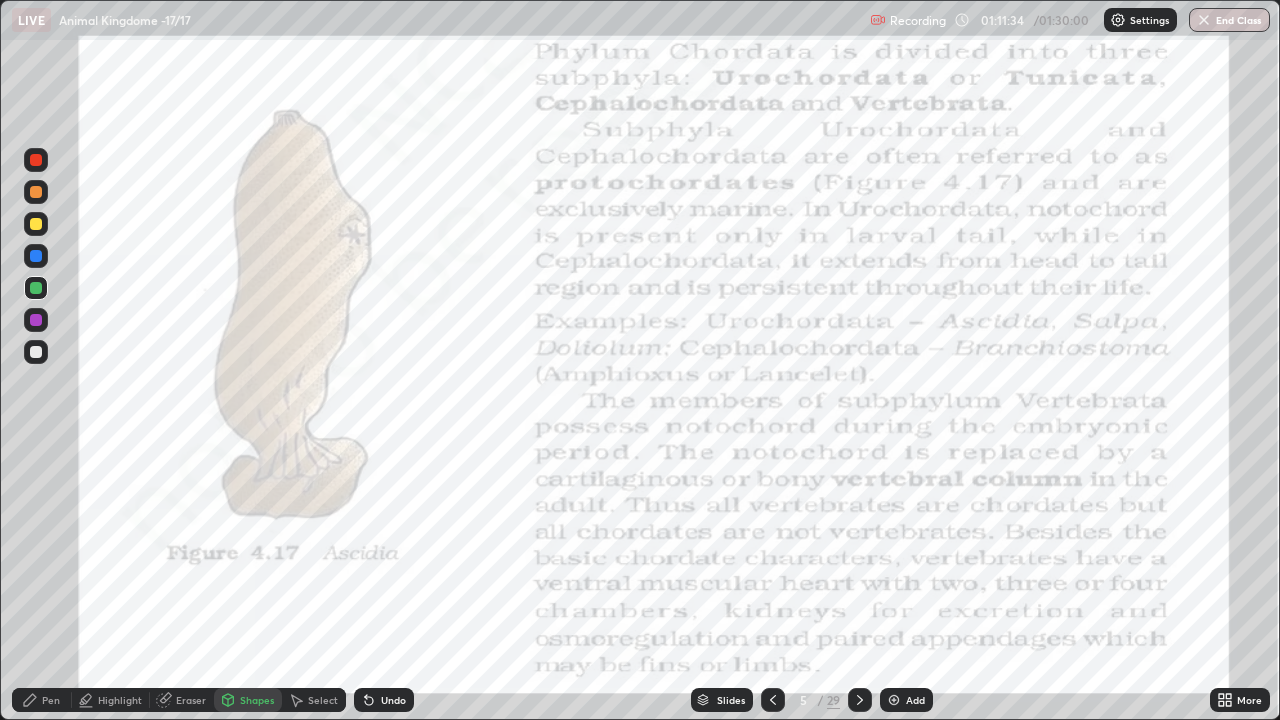 click on "Undo" at bounding box center (393, 700) 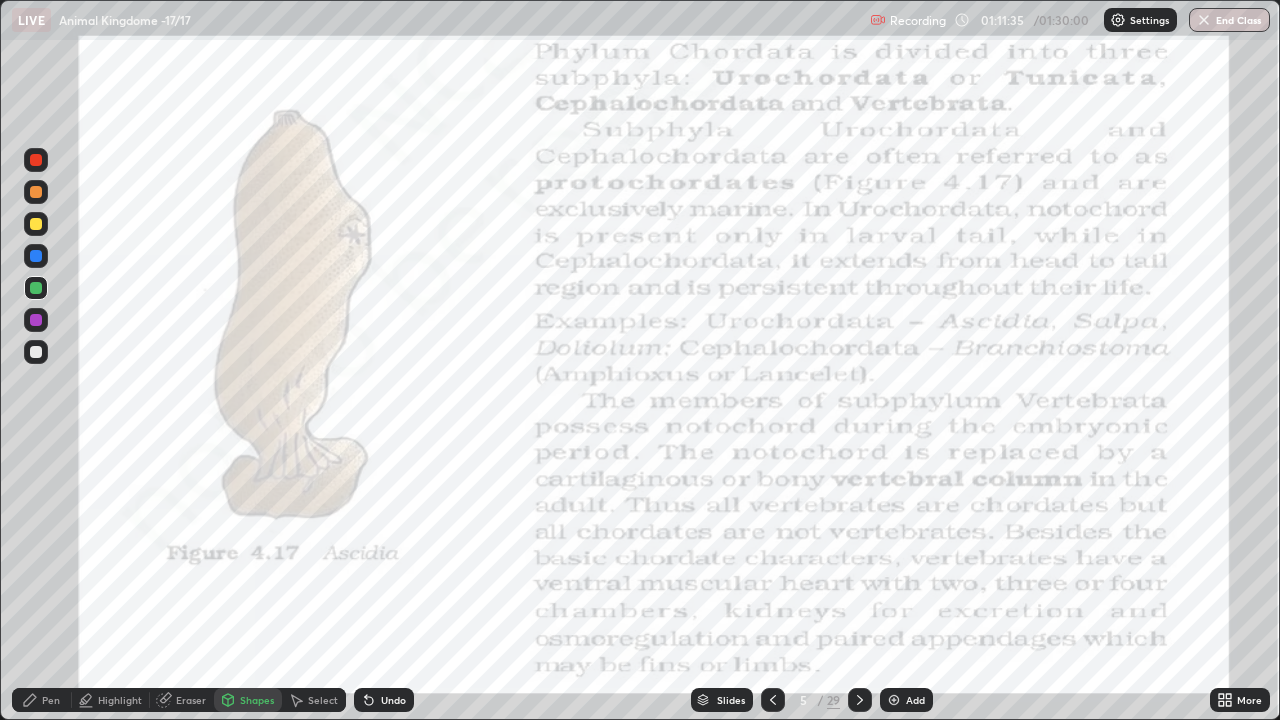 click 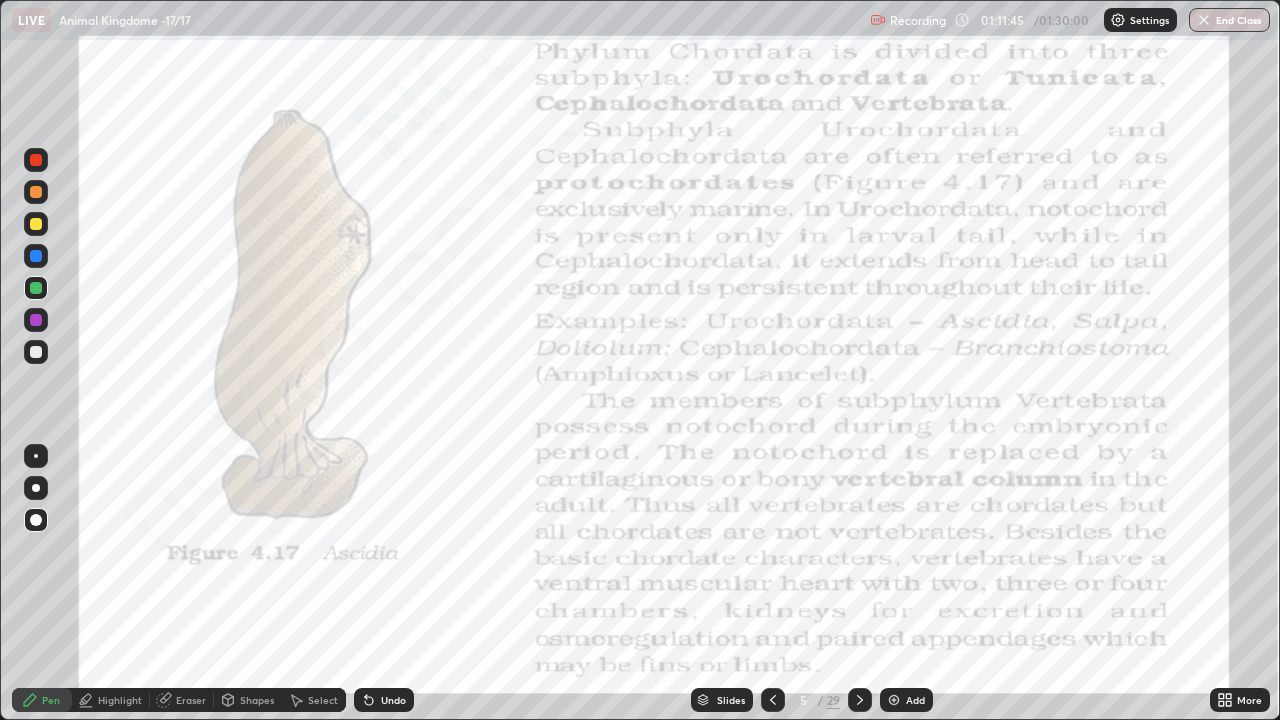 click at bounding box center [36, 352] 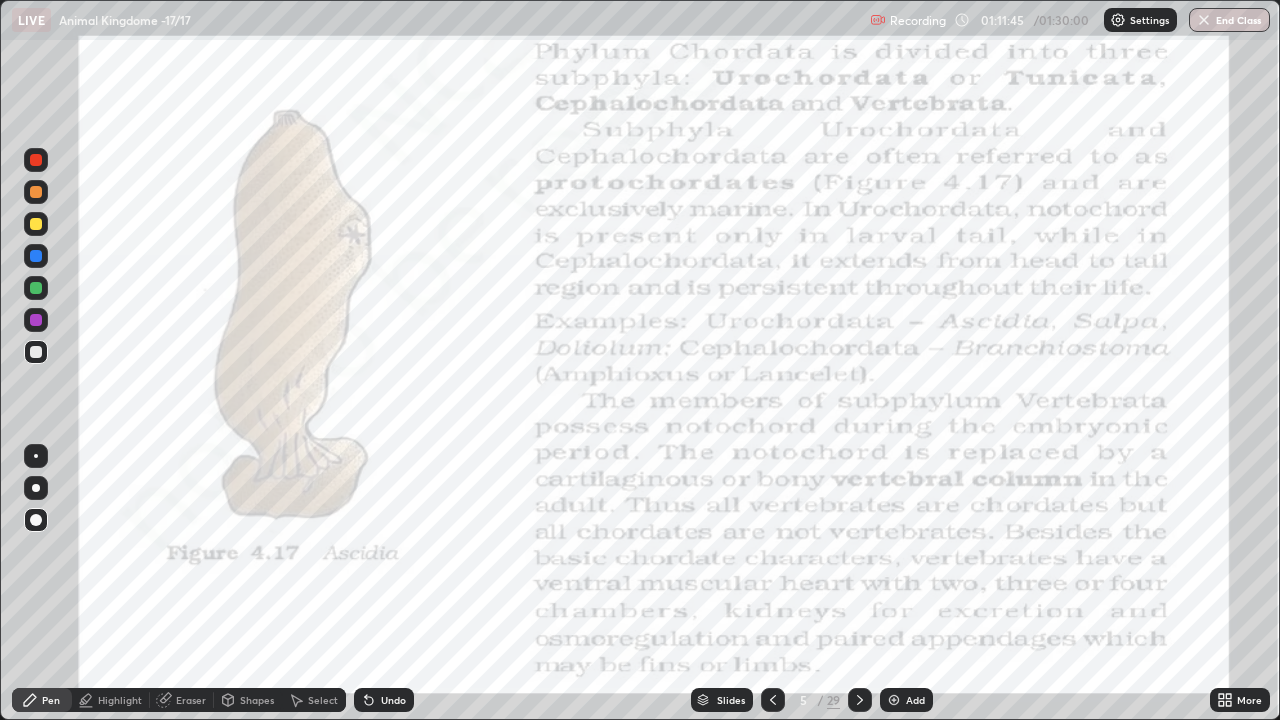 click at bounding box center [36, 320] 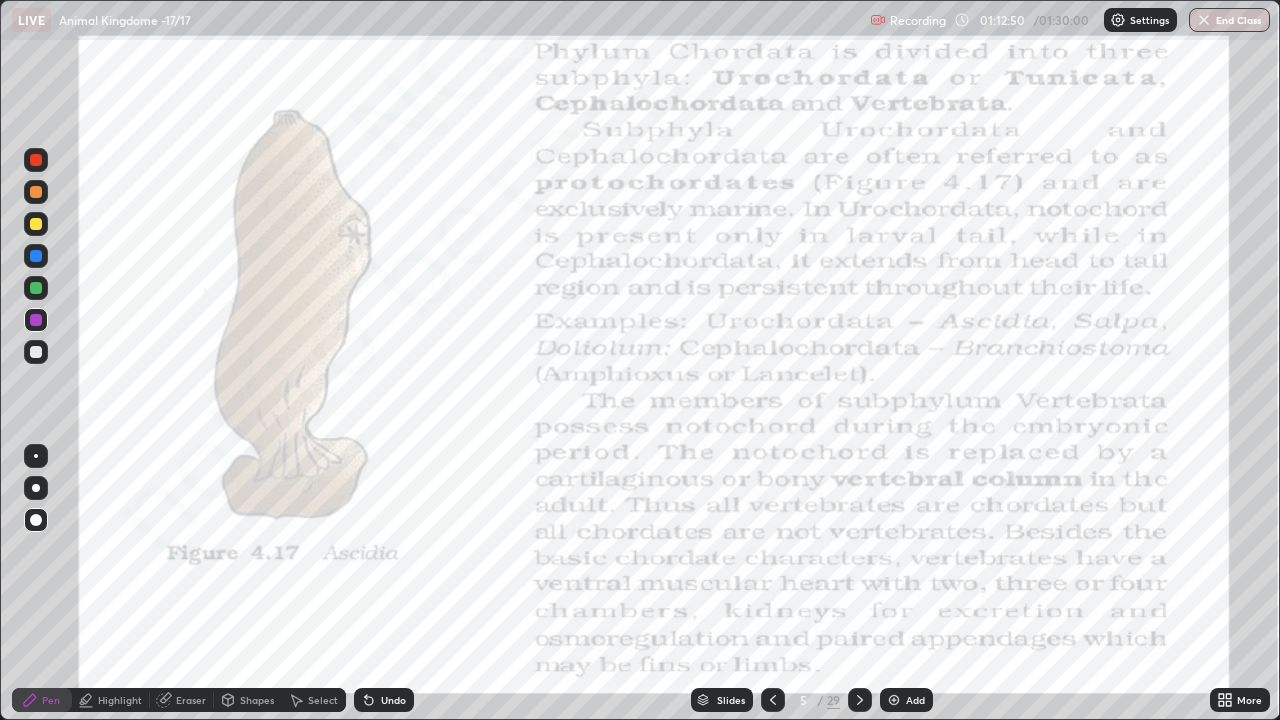 click on "Shapes" at bounding box center (248, 700) 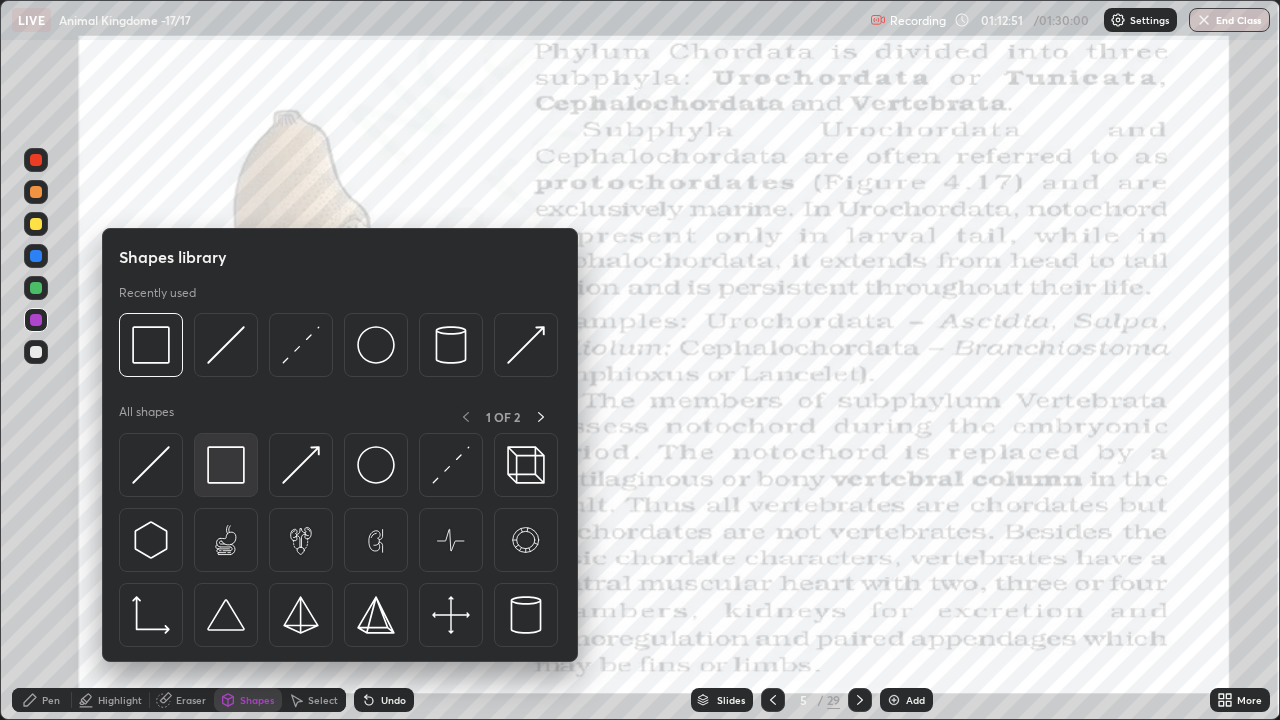 click at bounding box center [226, 465] 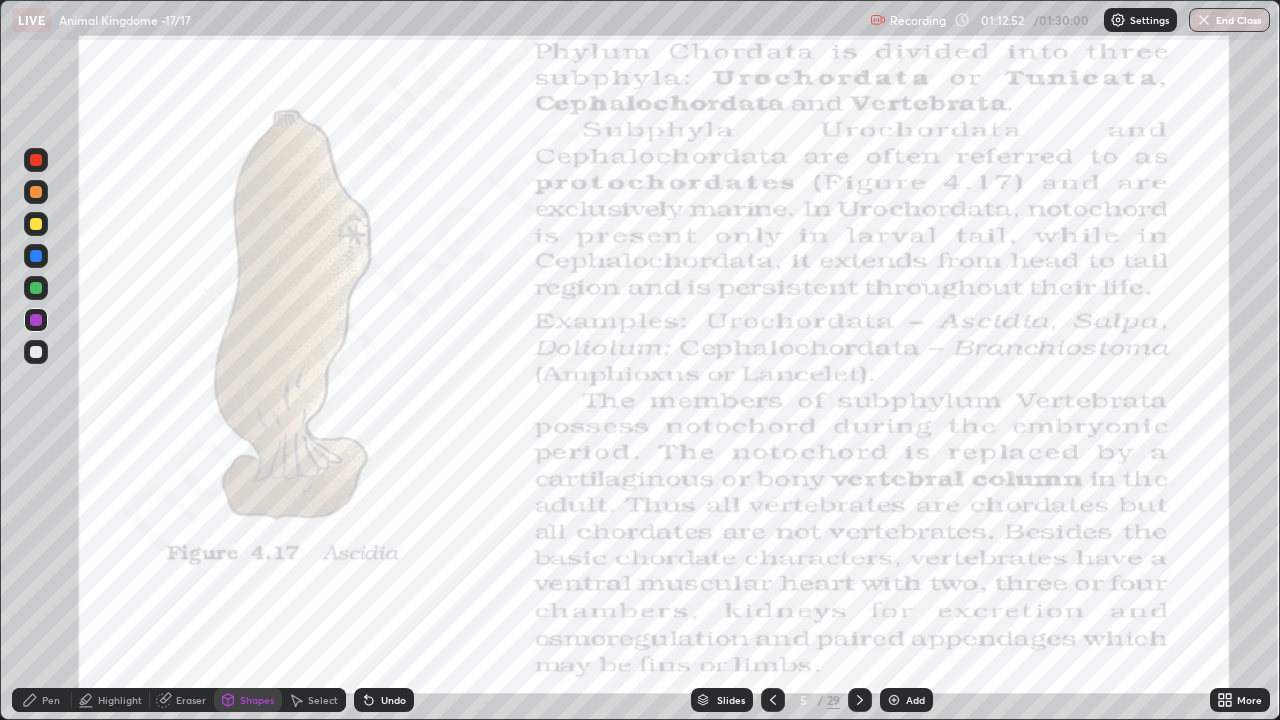 click at bounding box center [36, 288] 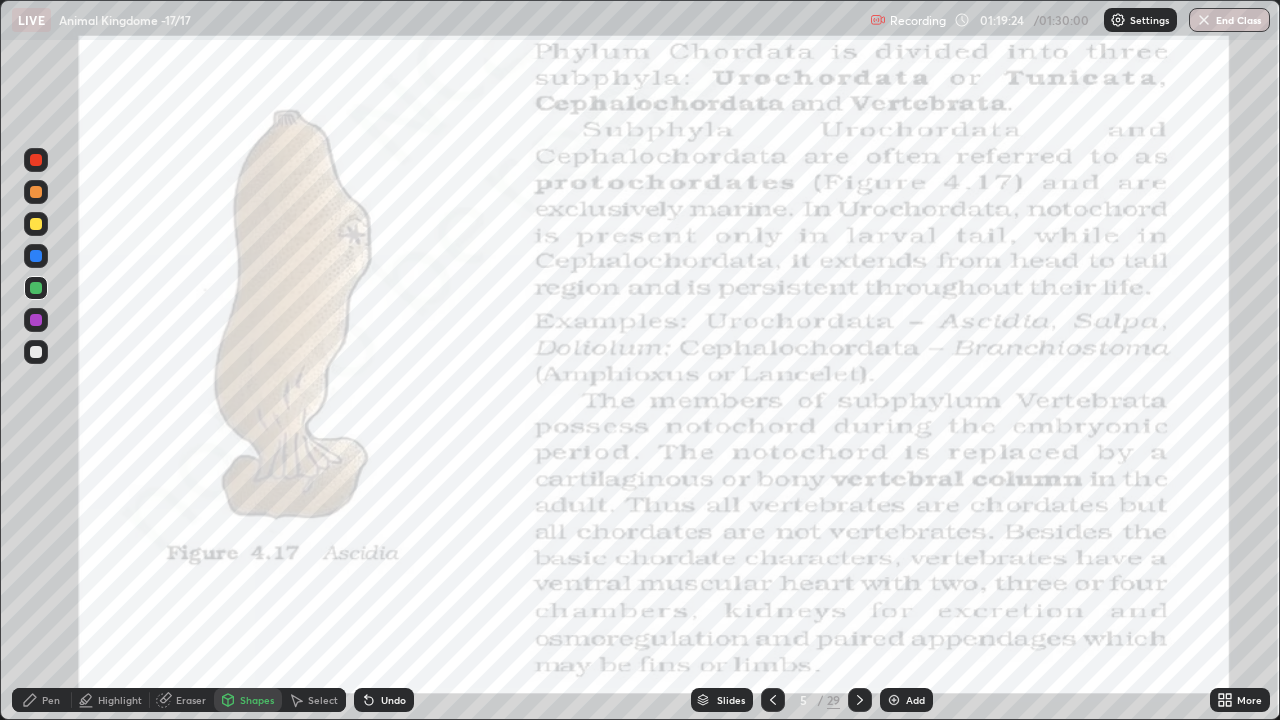click 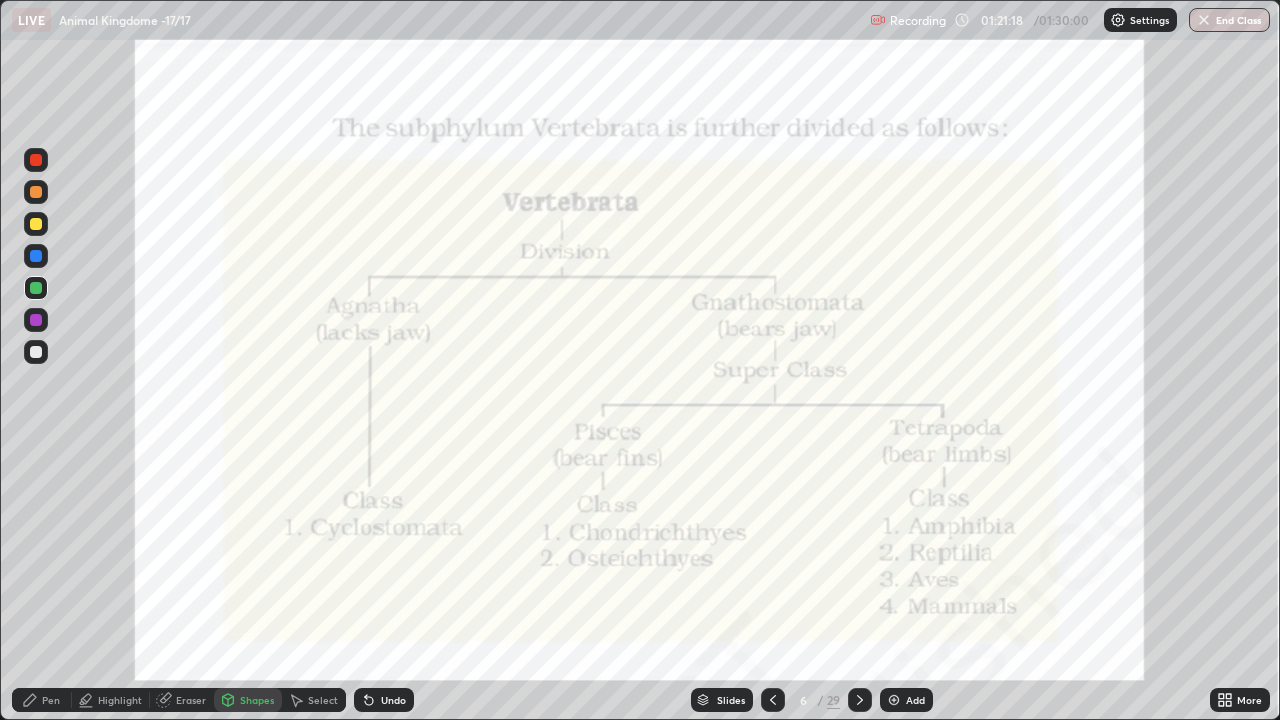 click on "End Class" at bounding box center [1229, 20] 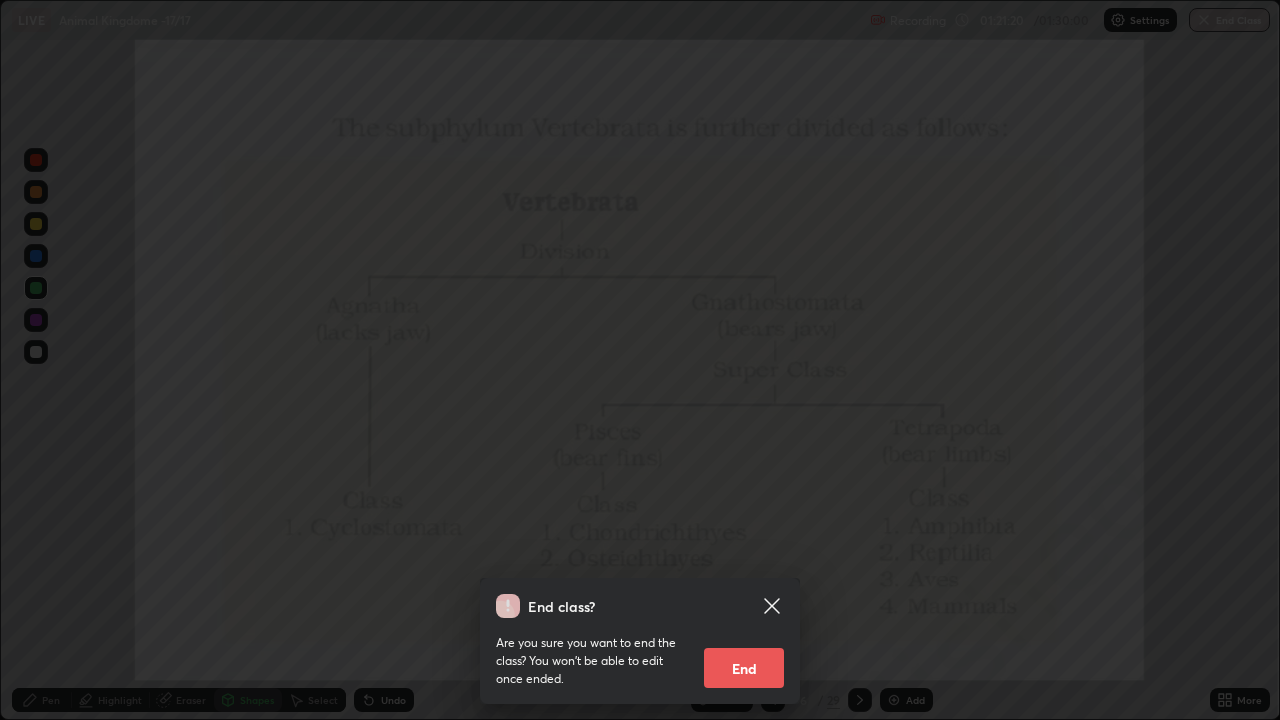 click on "End" at bounding box center (744, 668) 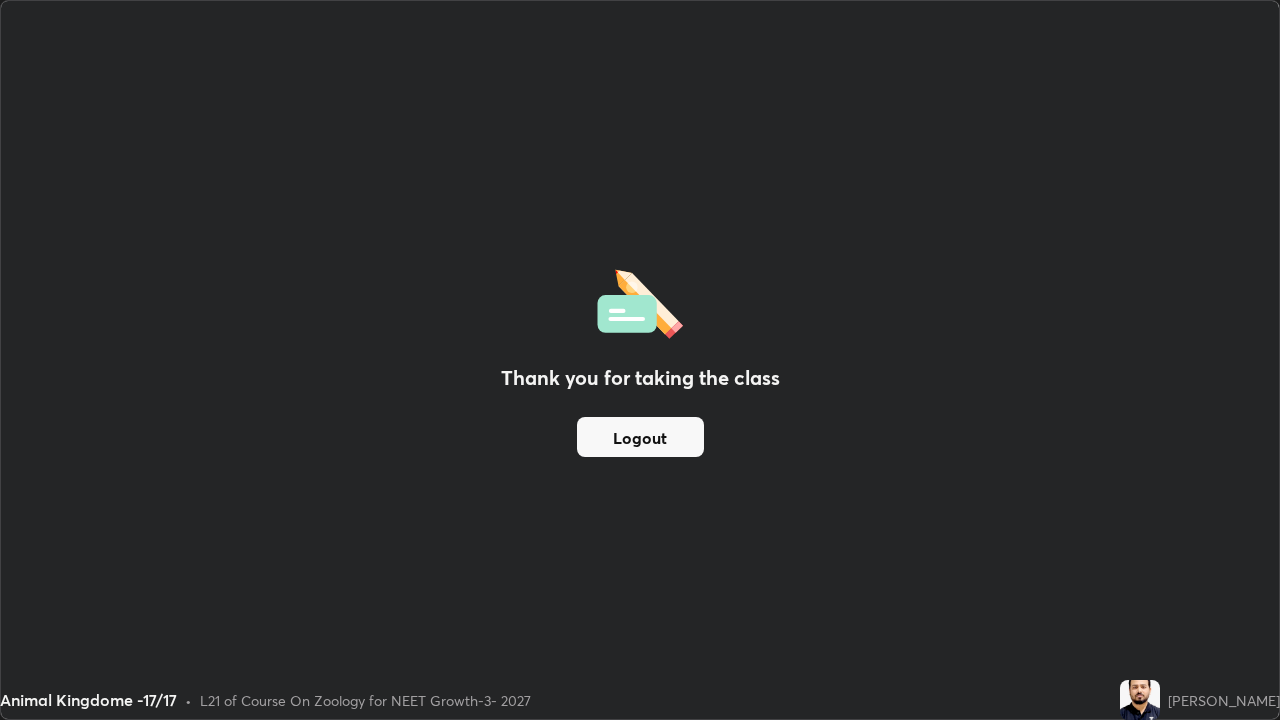 click on "Logout" at bounding box center (640, 437) 